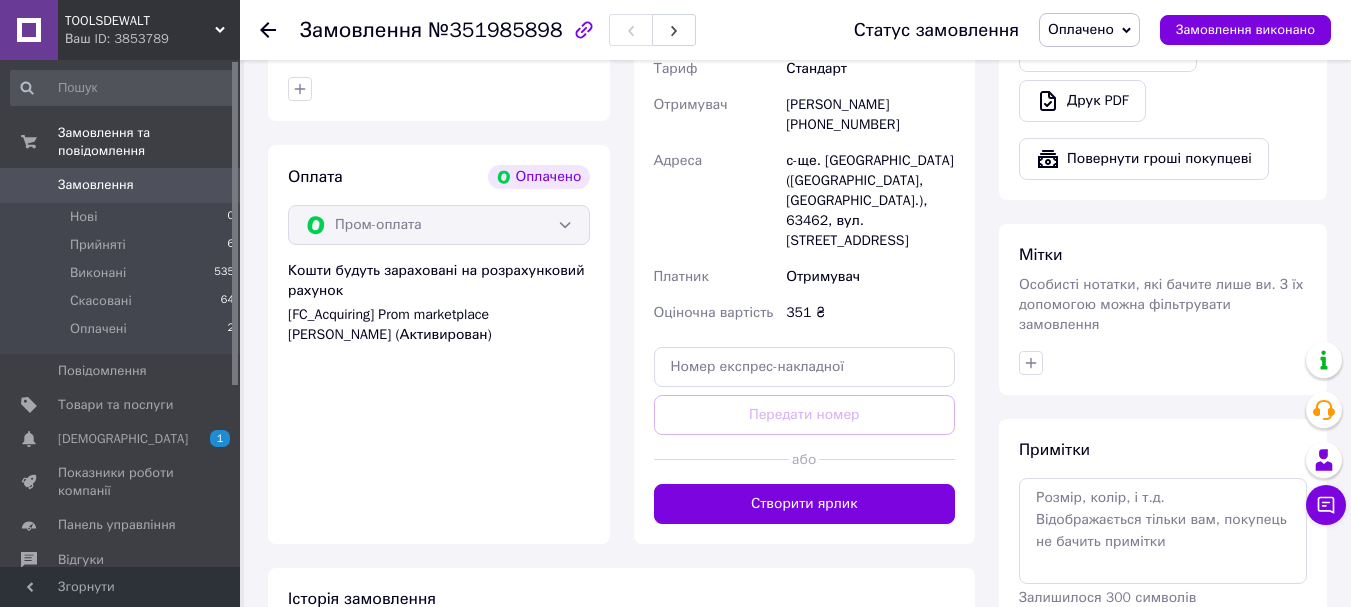 scroll, scrollTop: 831, scrollLeft: 0, axis: vertical 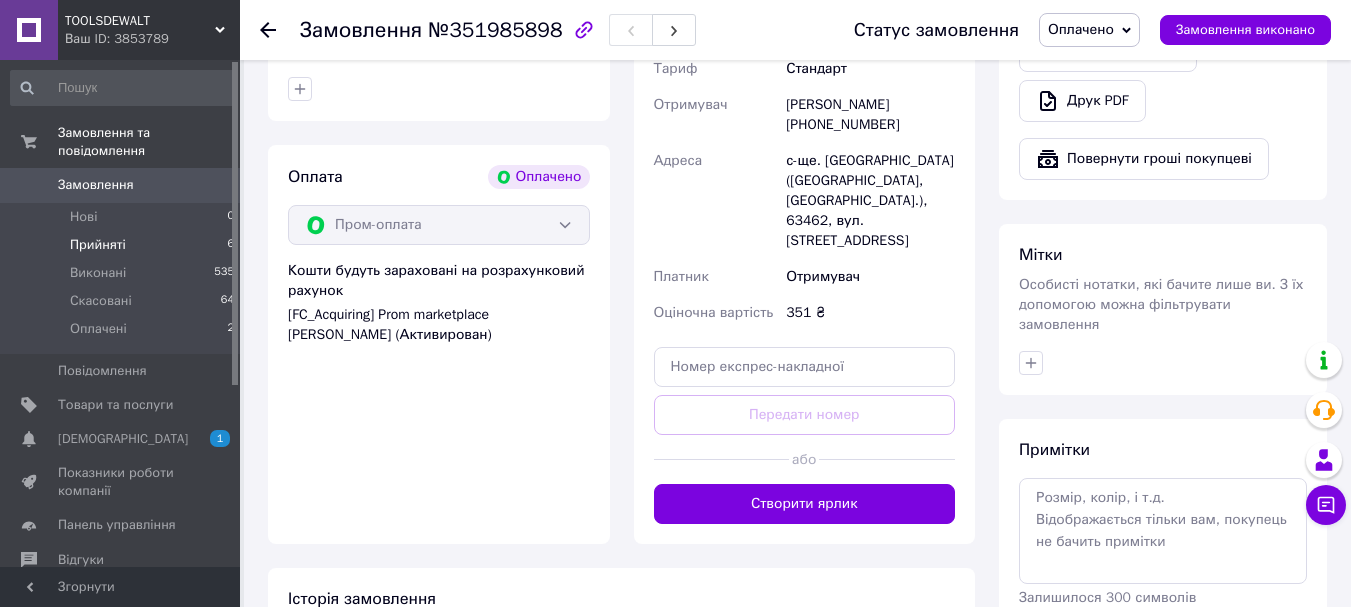 click on "Прийняті" at bounding box center [98, 245] 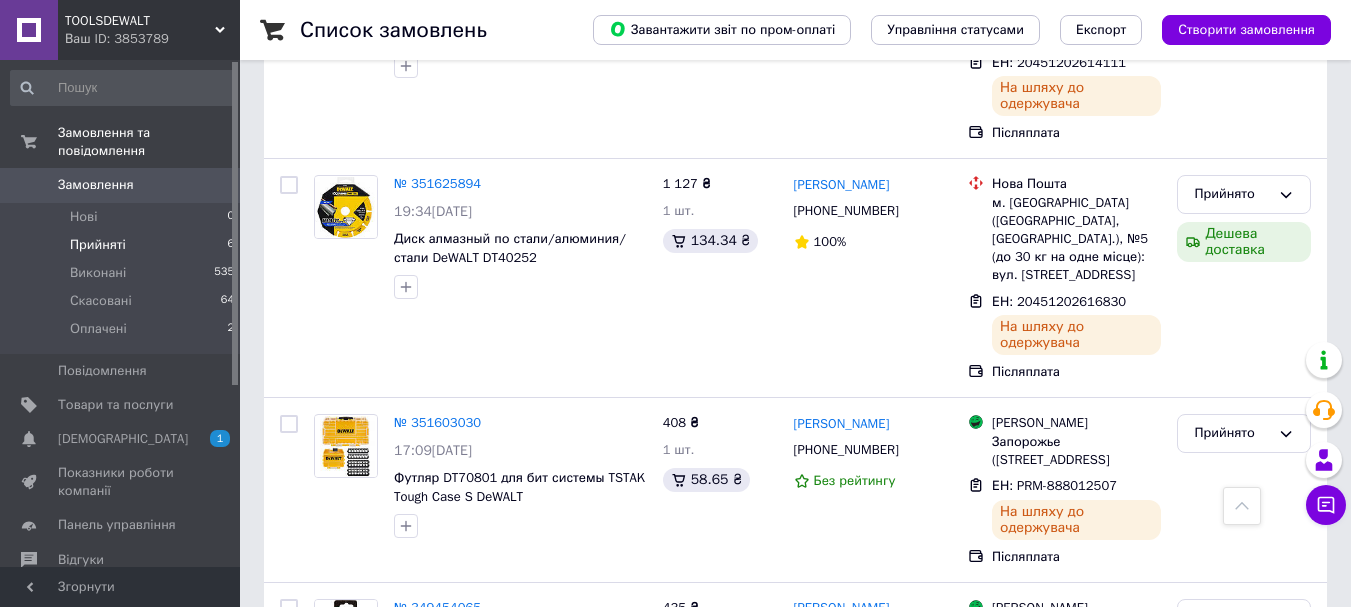 scroll, scrollTop: 1083, scrollLeft: 0, axis: vertical 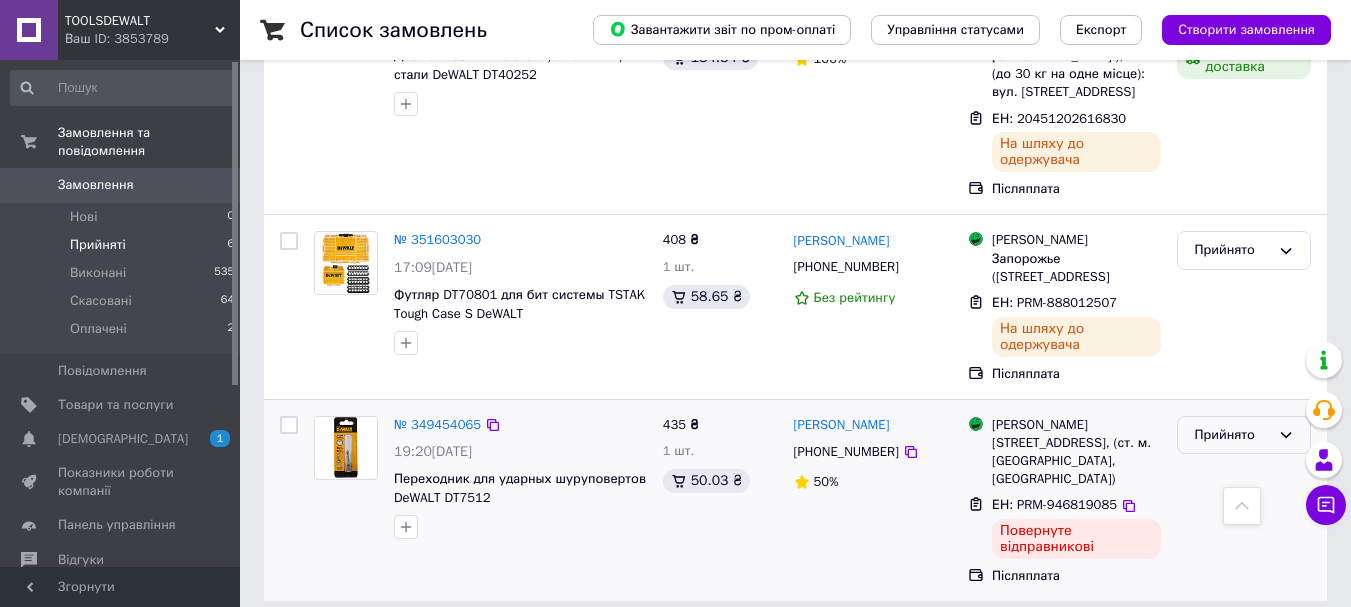 click on "Прийнято" at bounding box center [1232, 435] 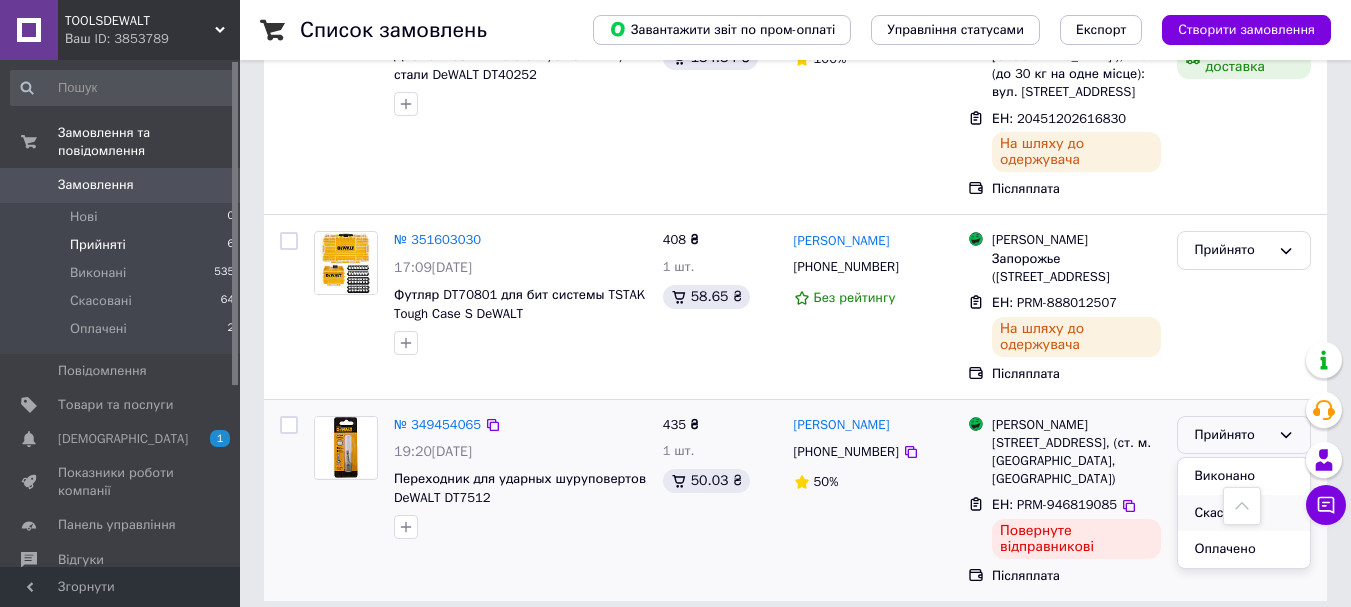 click on "Скасовано" at bounding box center [1244, 513] 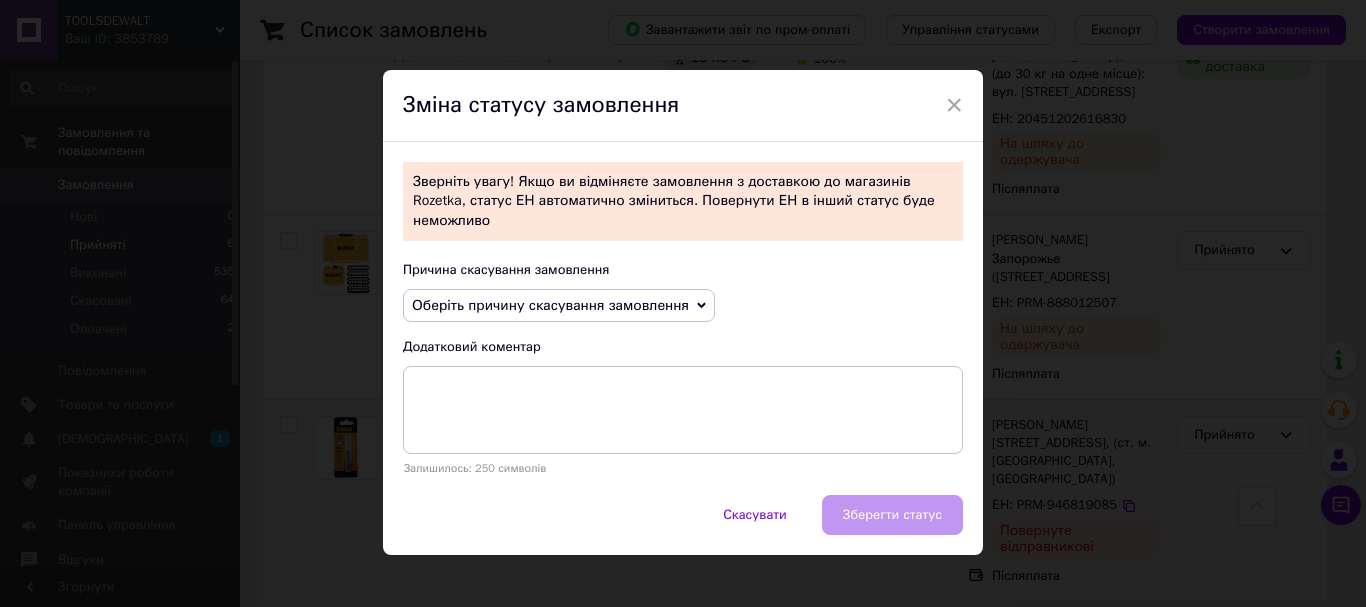 click on "Оберіть причину скасування замовлення" at bounding box center [559, 306] 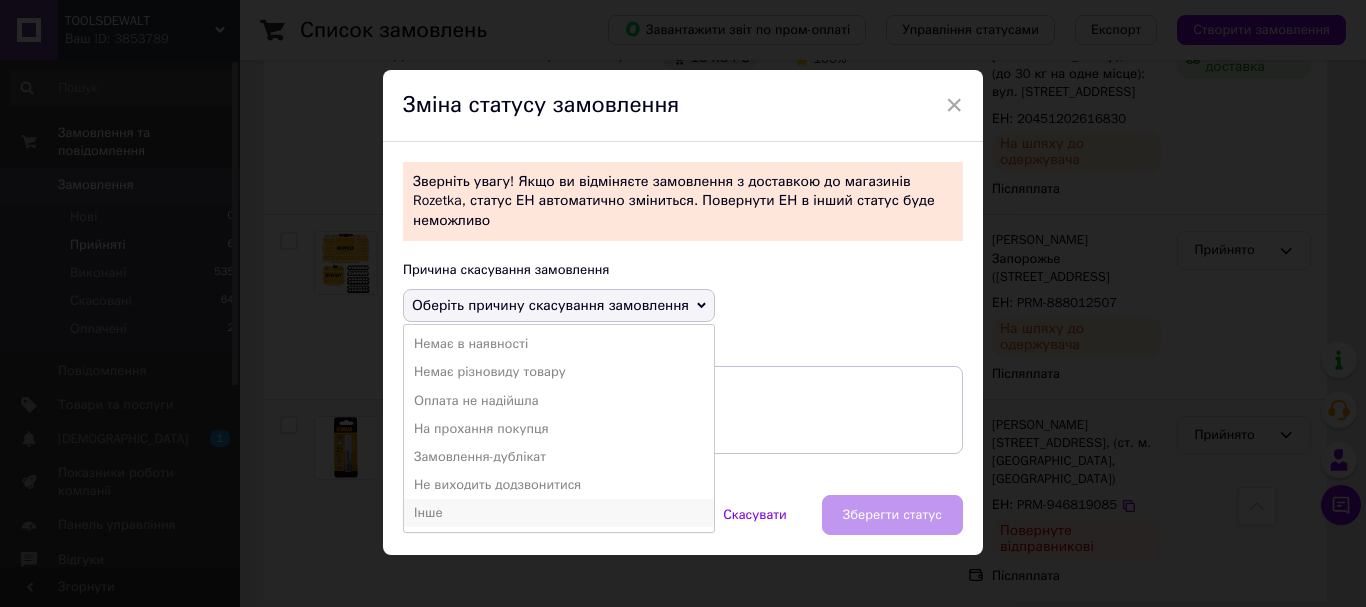 click on "Інше" at bounding box center (559, 513) 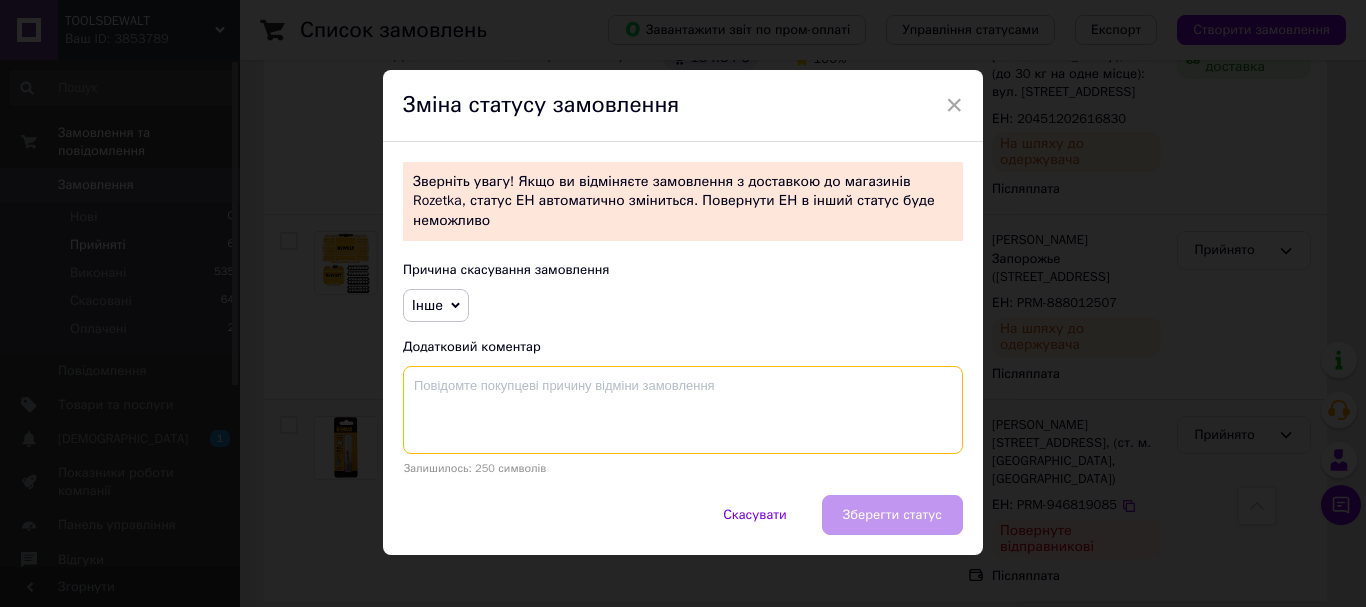 click at bounding box center (683, 410) 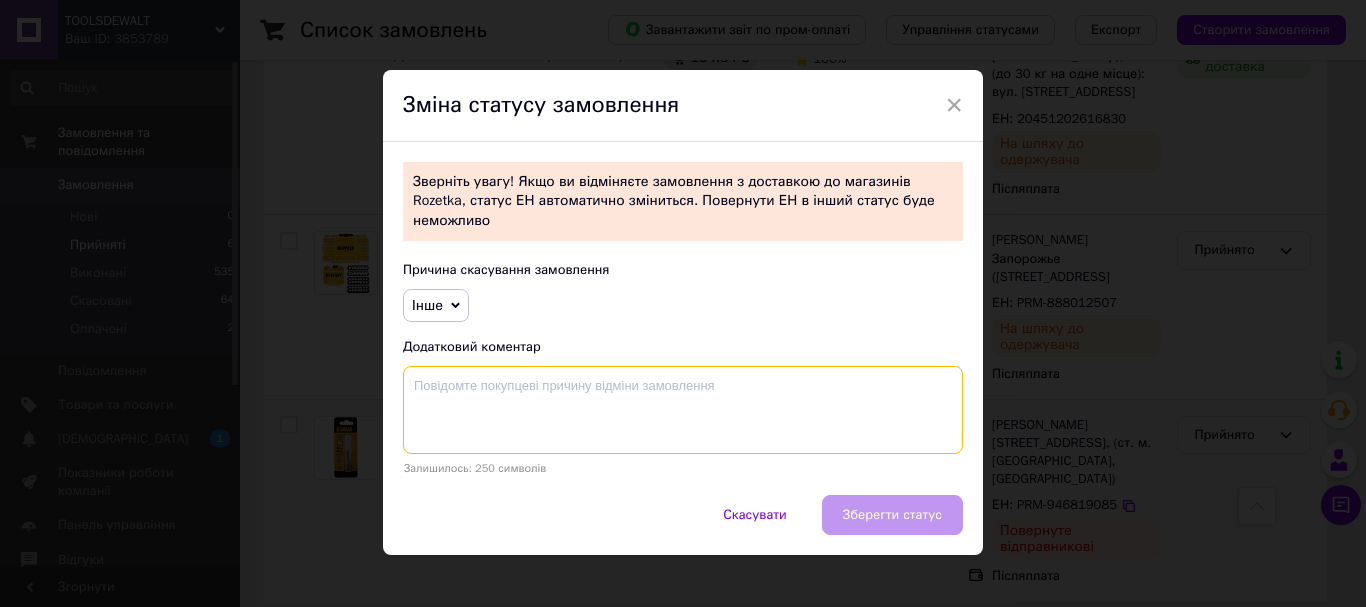 type on "R" 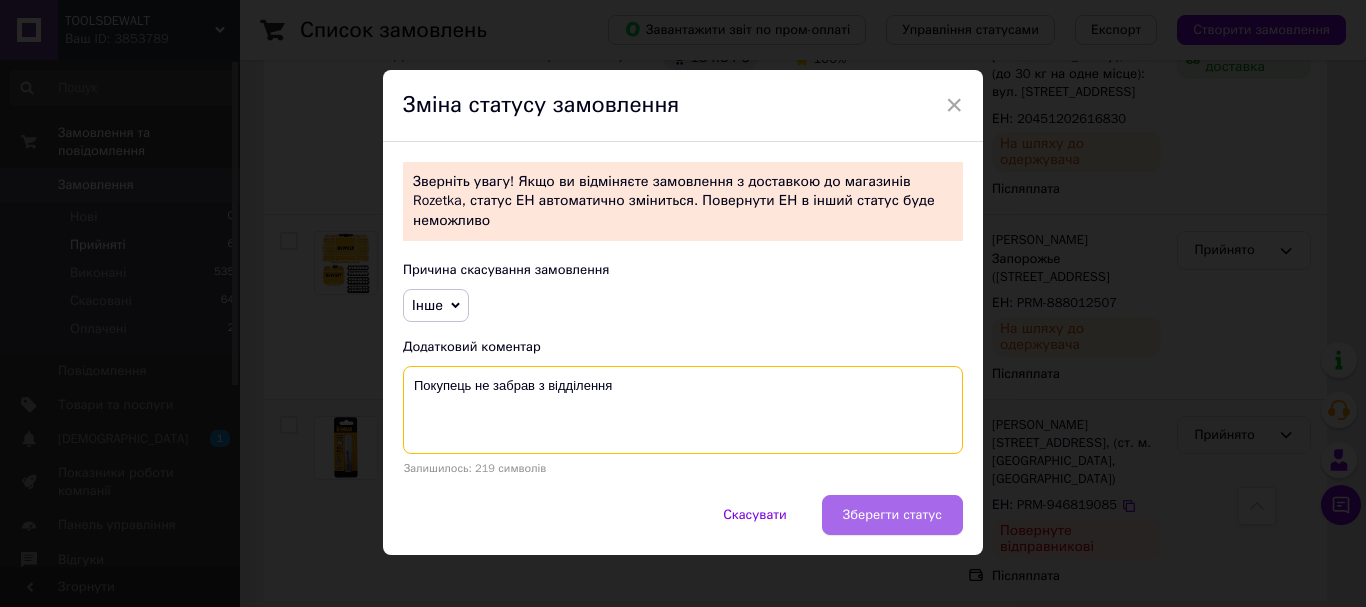 type on "Покупець не забрав з відділення" 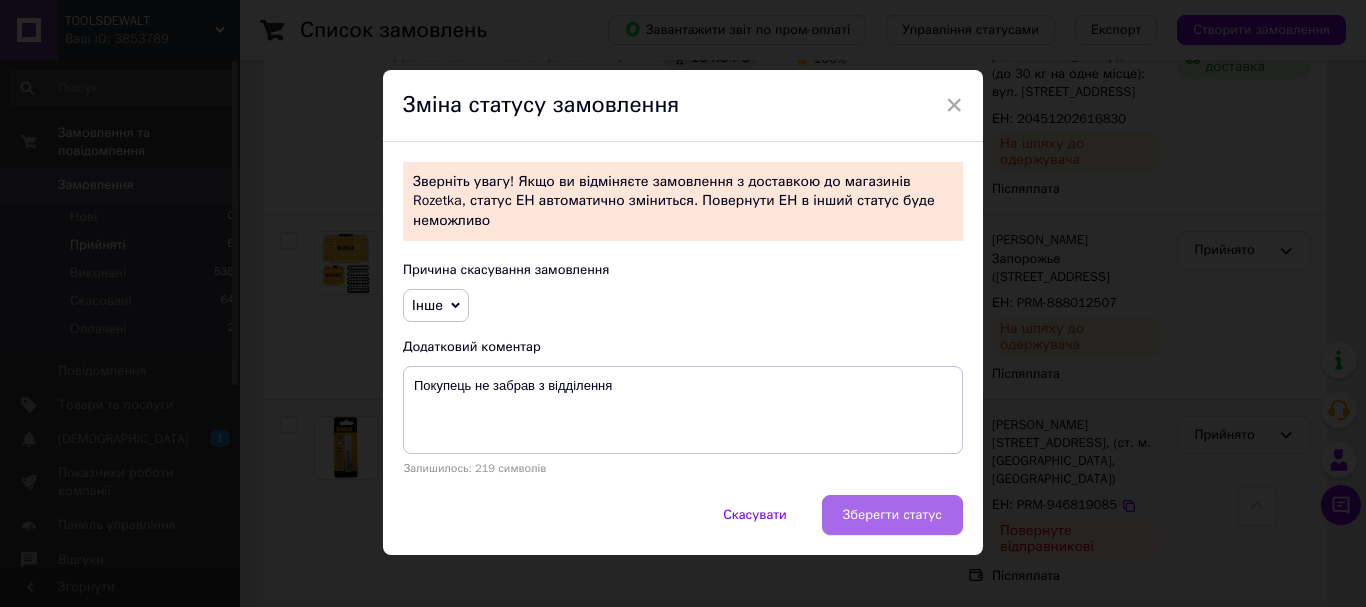click on "Зберегти статус" at bounding box center (892, 515) 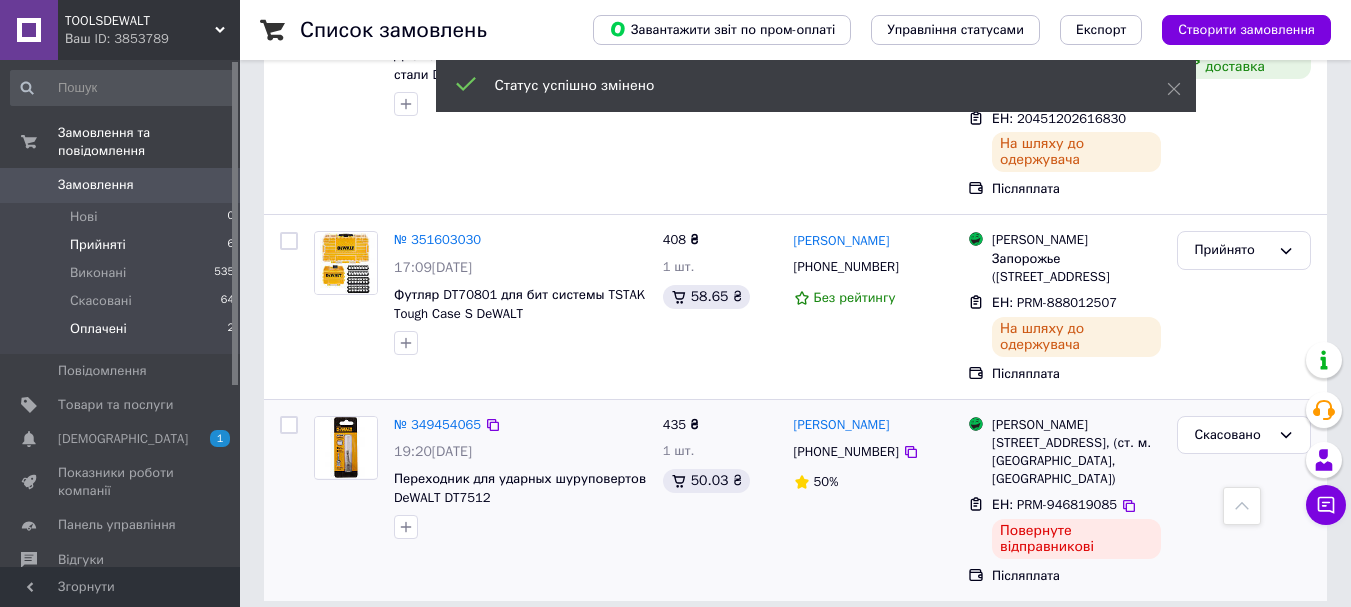 click on "Оплачені 2" at bounding box center [123, 334] 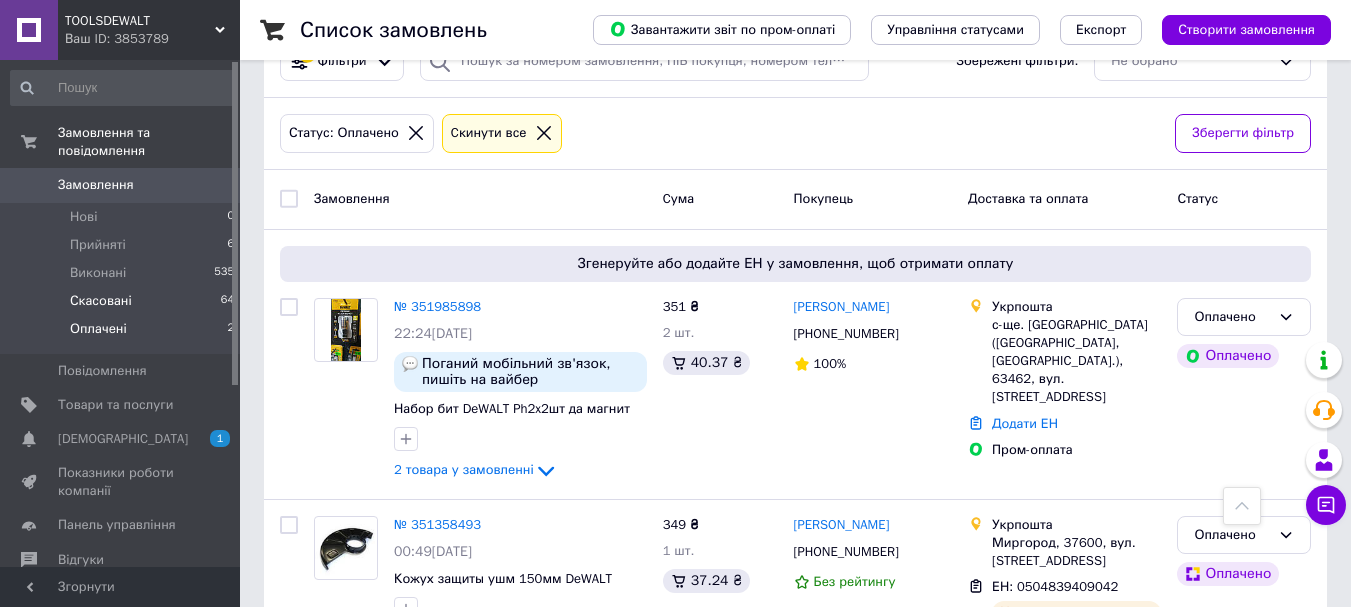 scroll, scrollTop: 0, scrollLeft: 0, axis: both 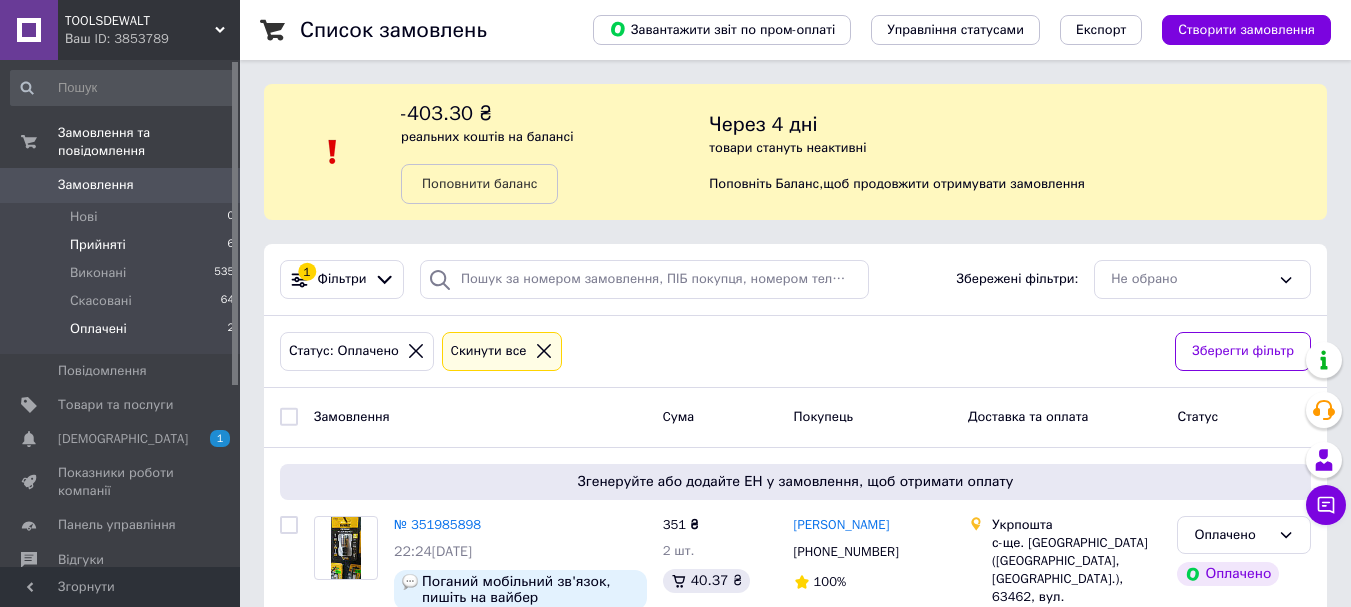 click on "Прийняті 6" at bounding box center (123, 245) 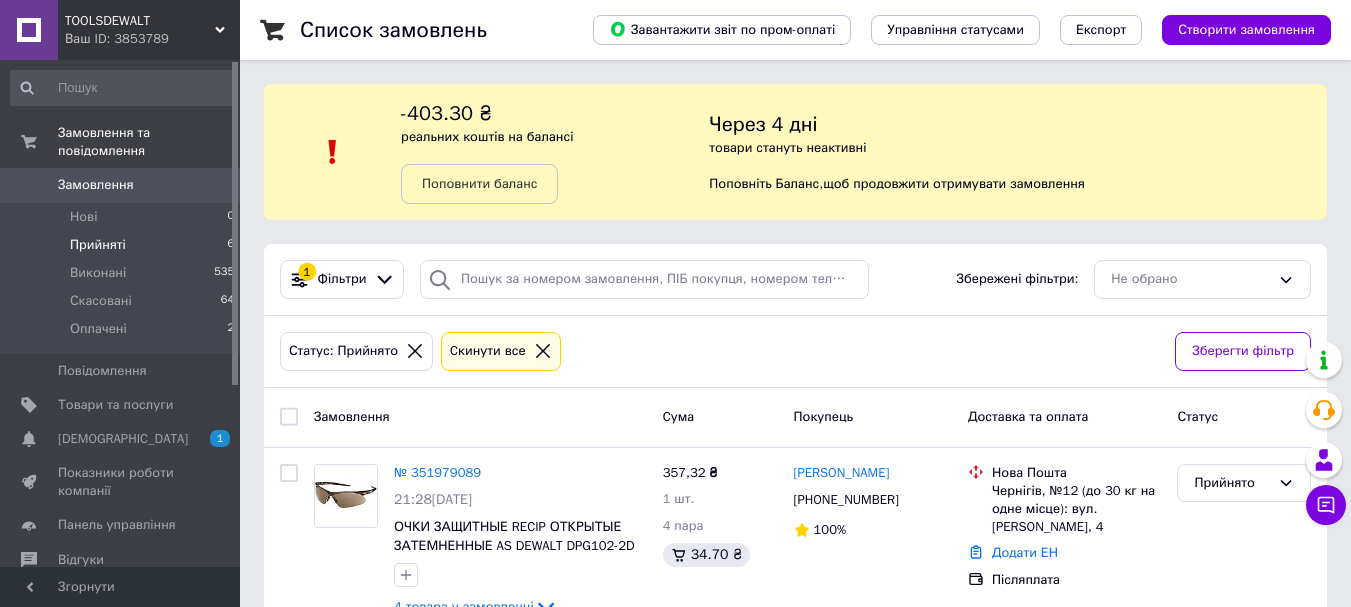 click on "Прийняті" at bounding box center [98, 245] 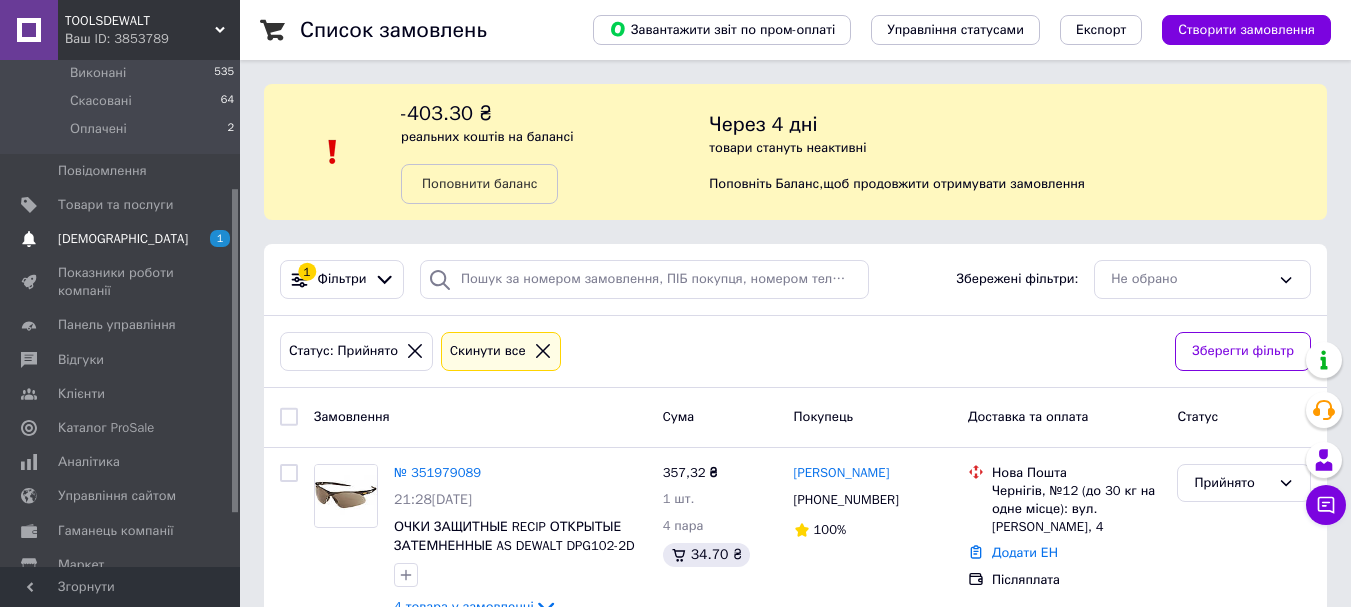 scroll, scrollTop: 0, scrollLeft: 0, axis: both 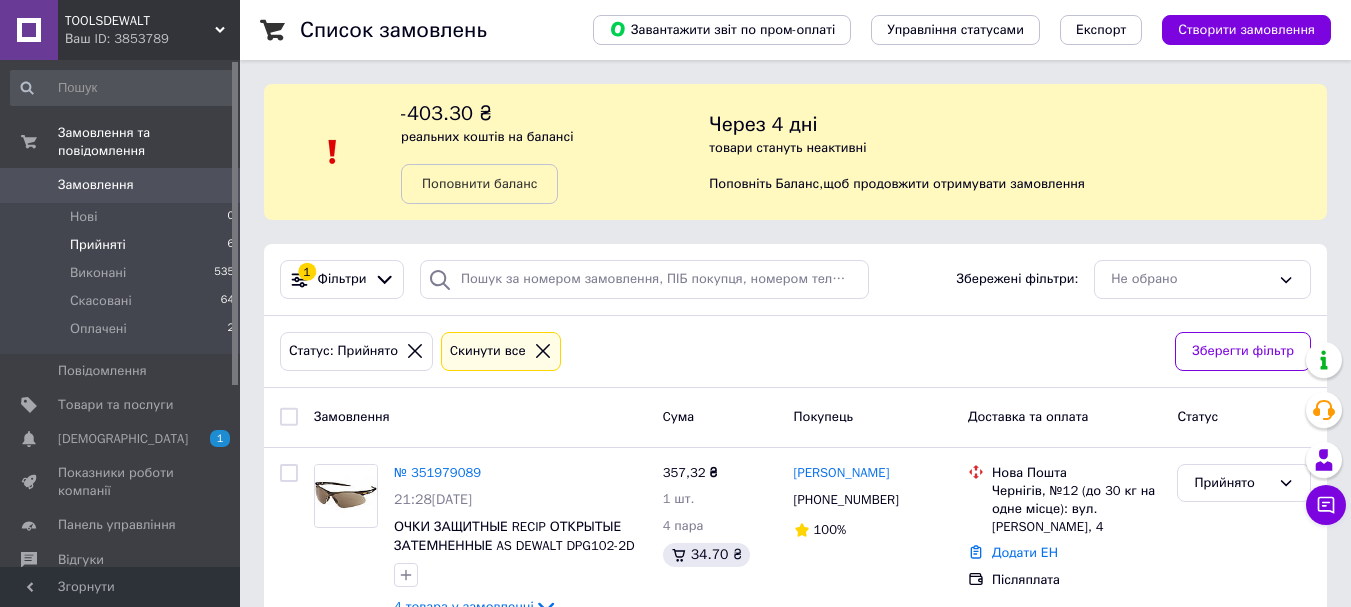 click on "Прийняті 6" at bounding box center [123, 245] 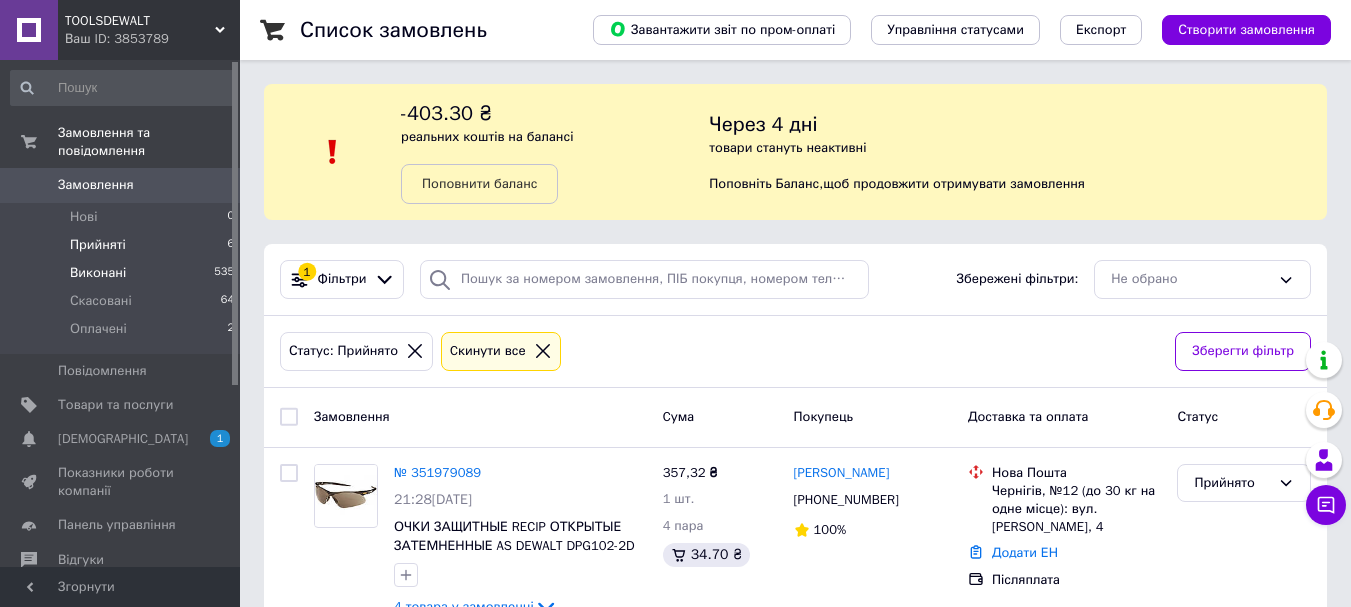 click on "Виконані 535" at bounding box center (123, 273) 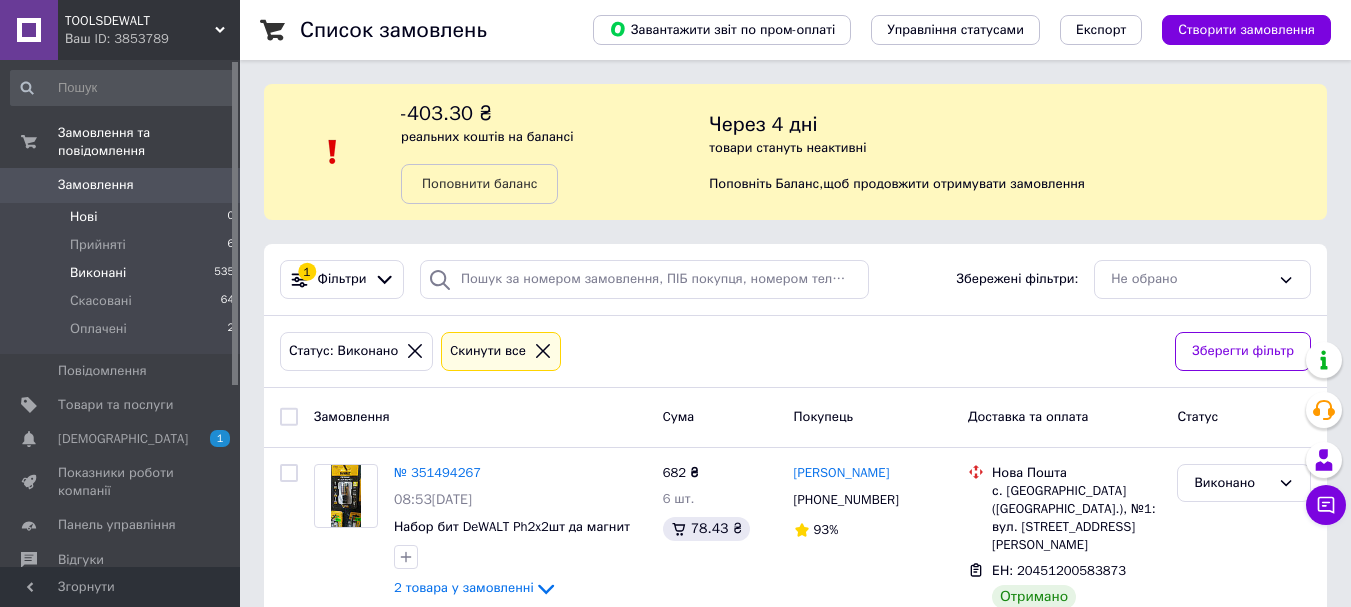 click on "Нові 0" at bounding box center (123, 217) 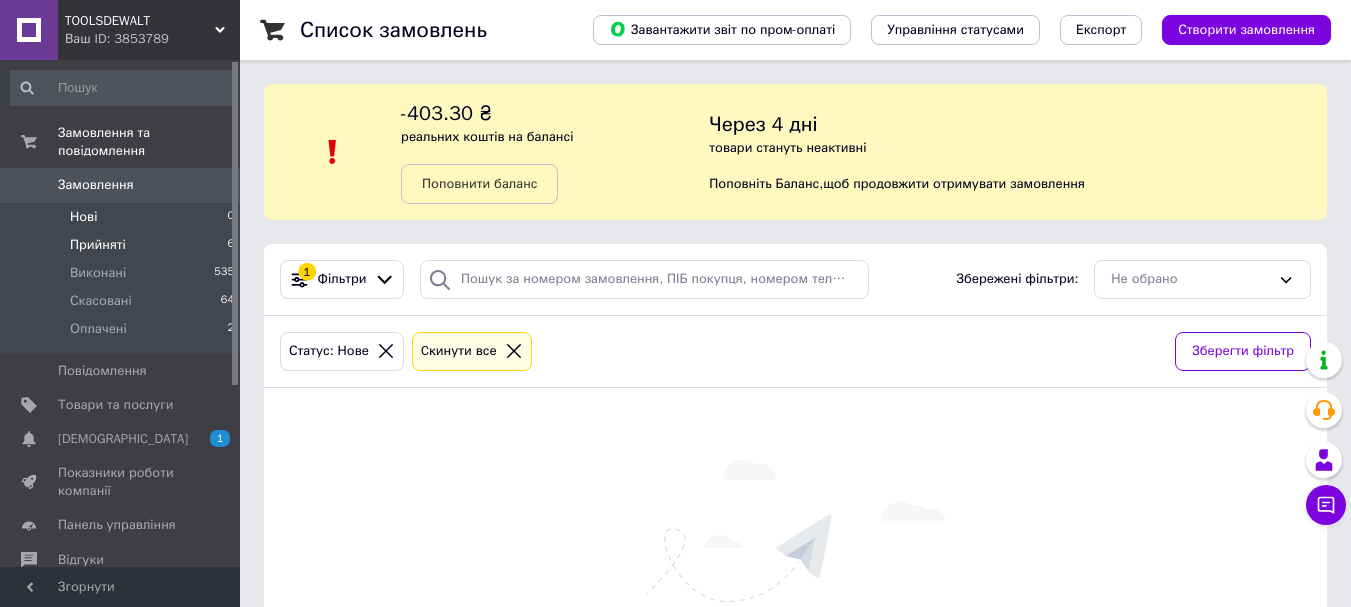click on "Прийняті 6" at bounding box center [123, 245] 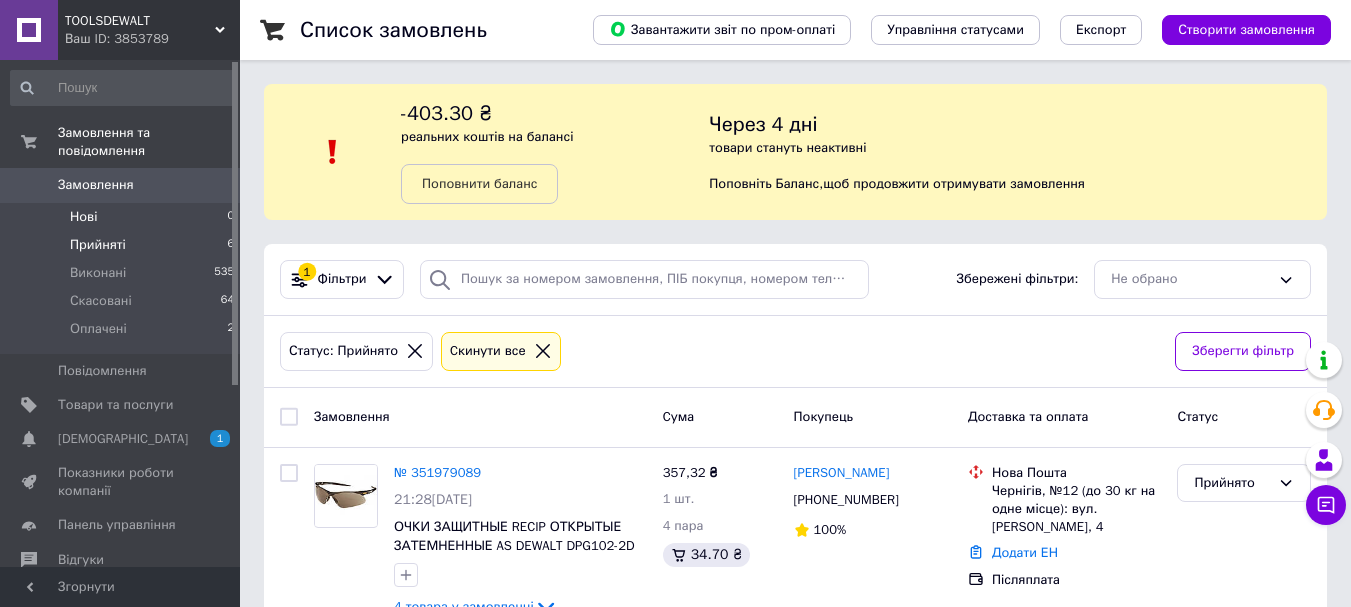 click on "Прийняті 6" at bounding box center (123, 245) 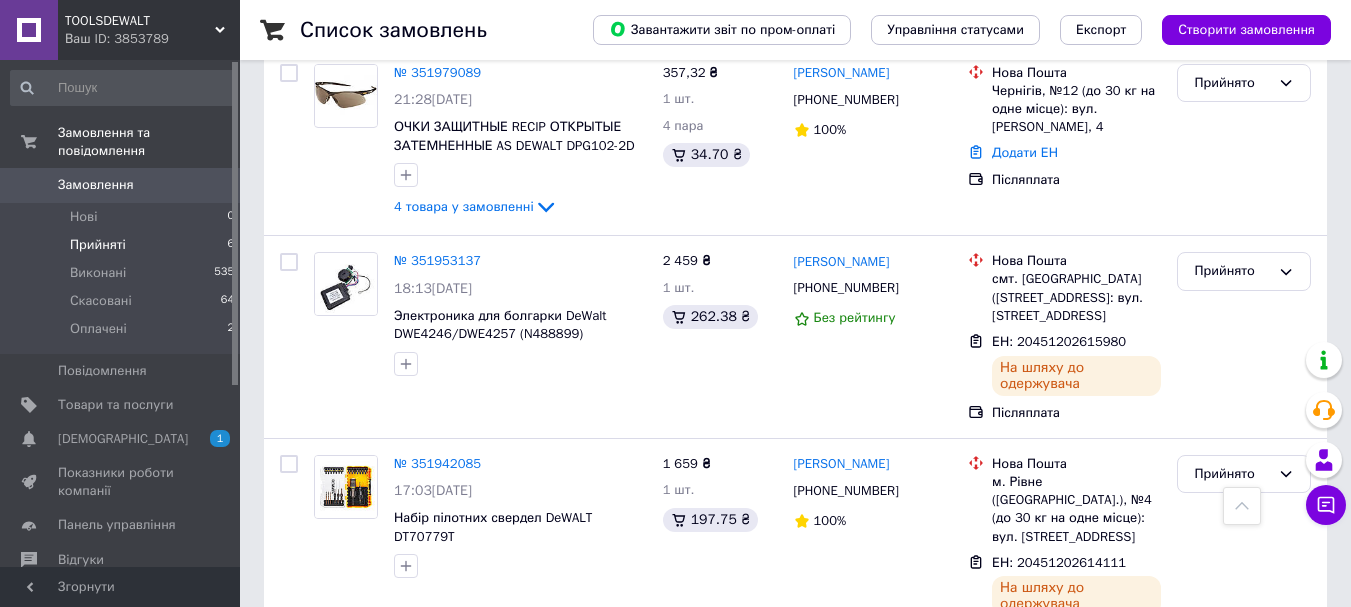 scroll, scrollTop: 0, scrollLeft: 0, axis: both 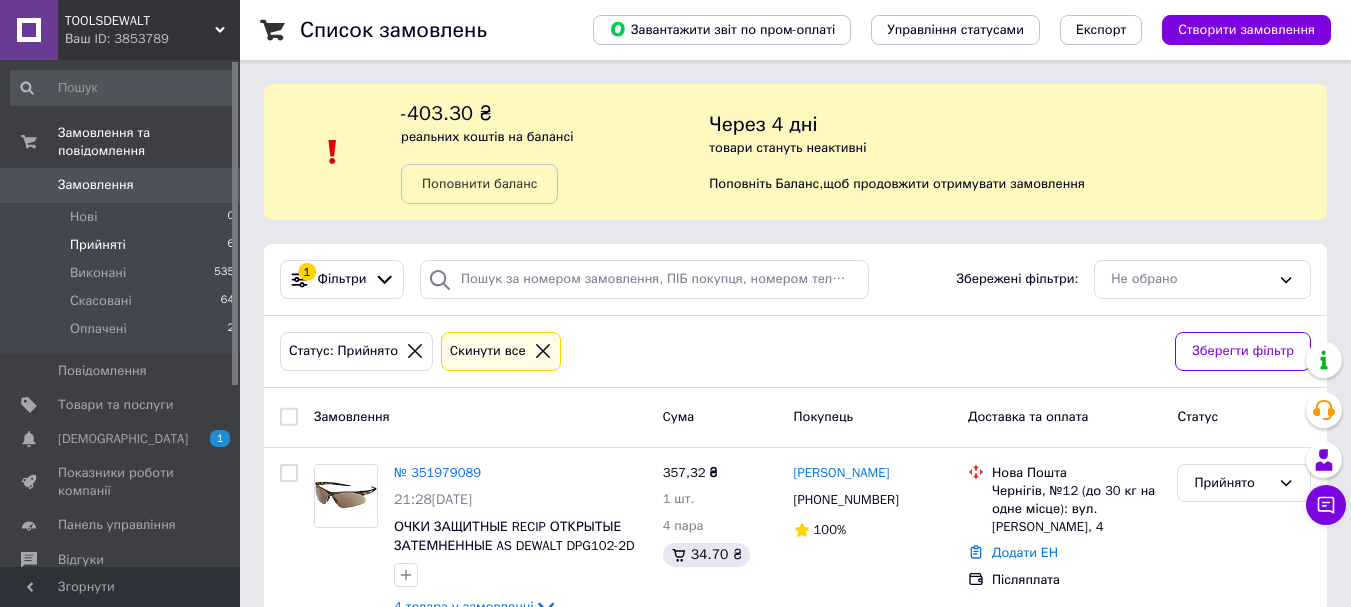 click on "Прийняті 6" at bounding box center [123, 245] 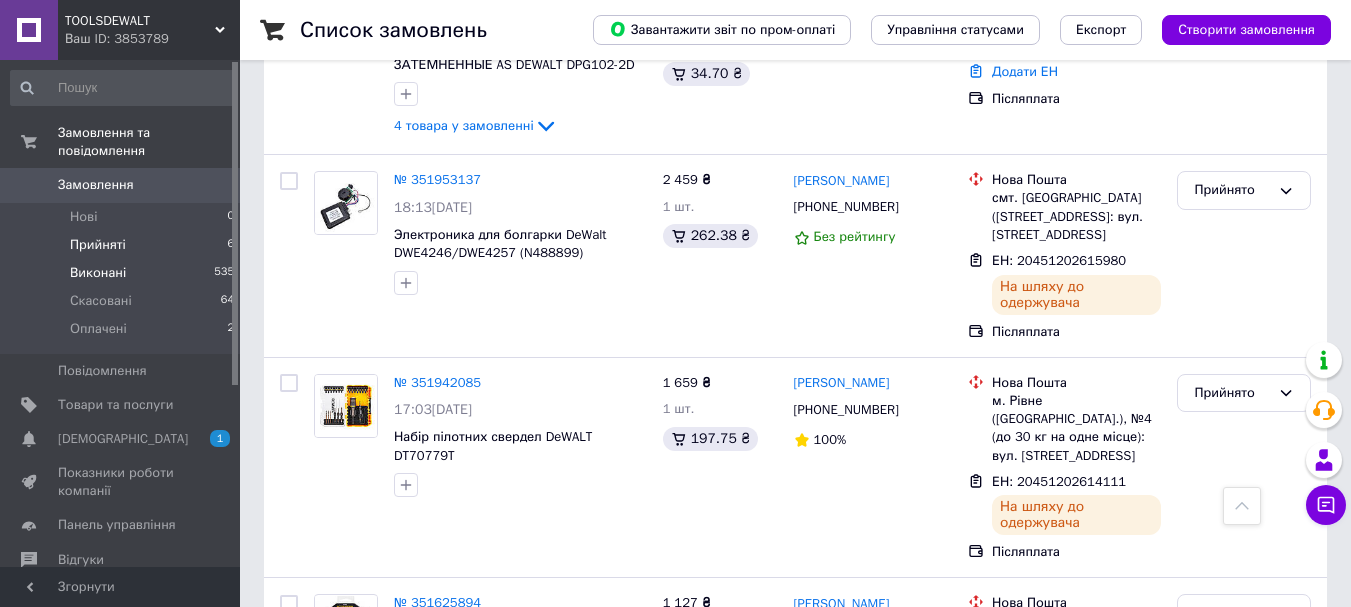 scroll, scrollTop: 281, scrollLeft: 0, axis: vertical 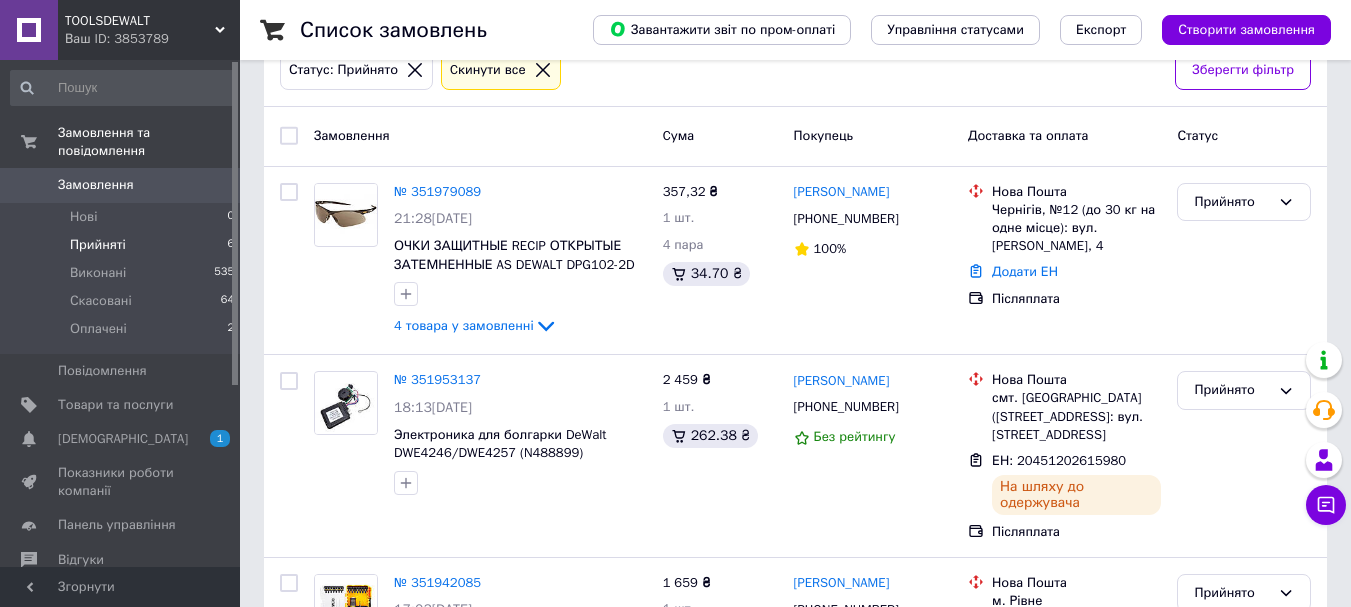 click on "Прийняті 6" at bounding box center (123, 245) 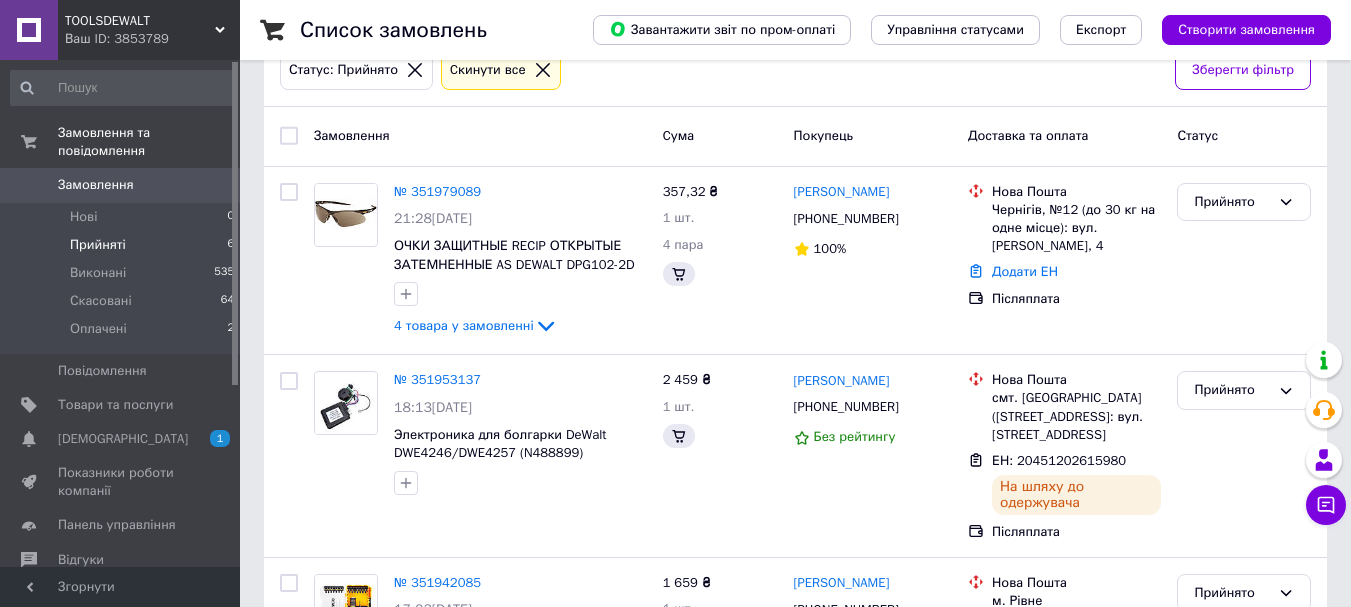 scroll, scrollTop: 0, scrollLeft: 0, axis: both 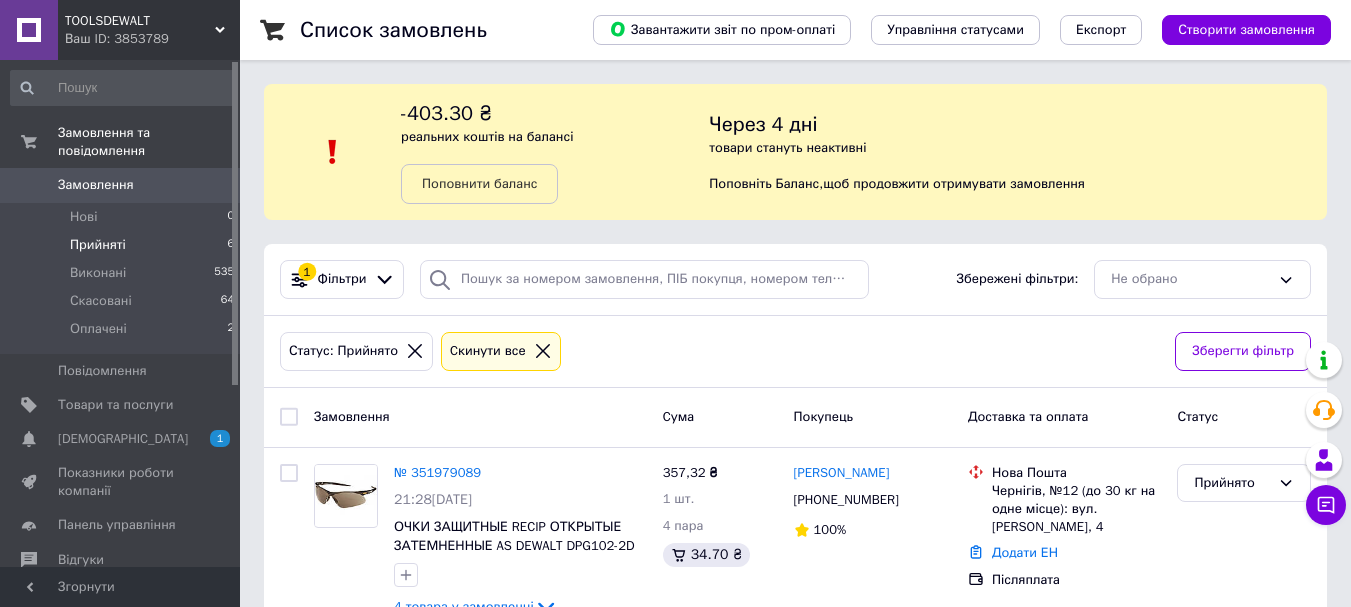 click on "Прийняті 6" at bounding box center [123, 245] 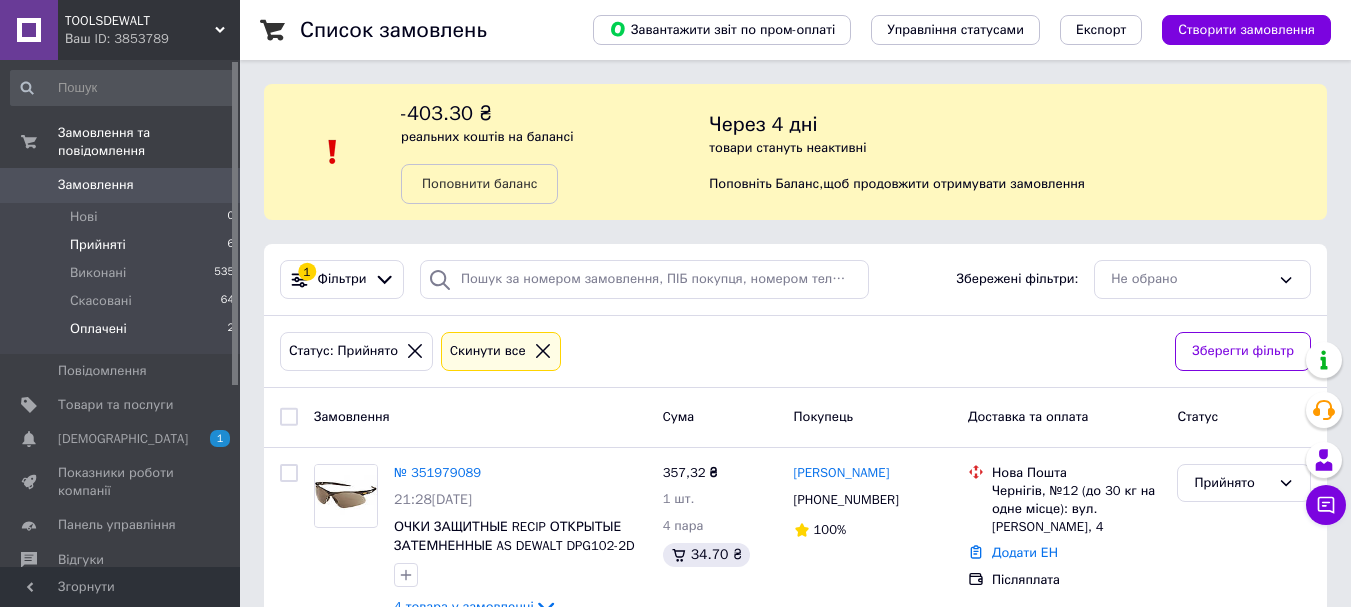 click on "Оплачені 2" at bounding box center (123, 334) 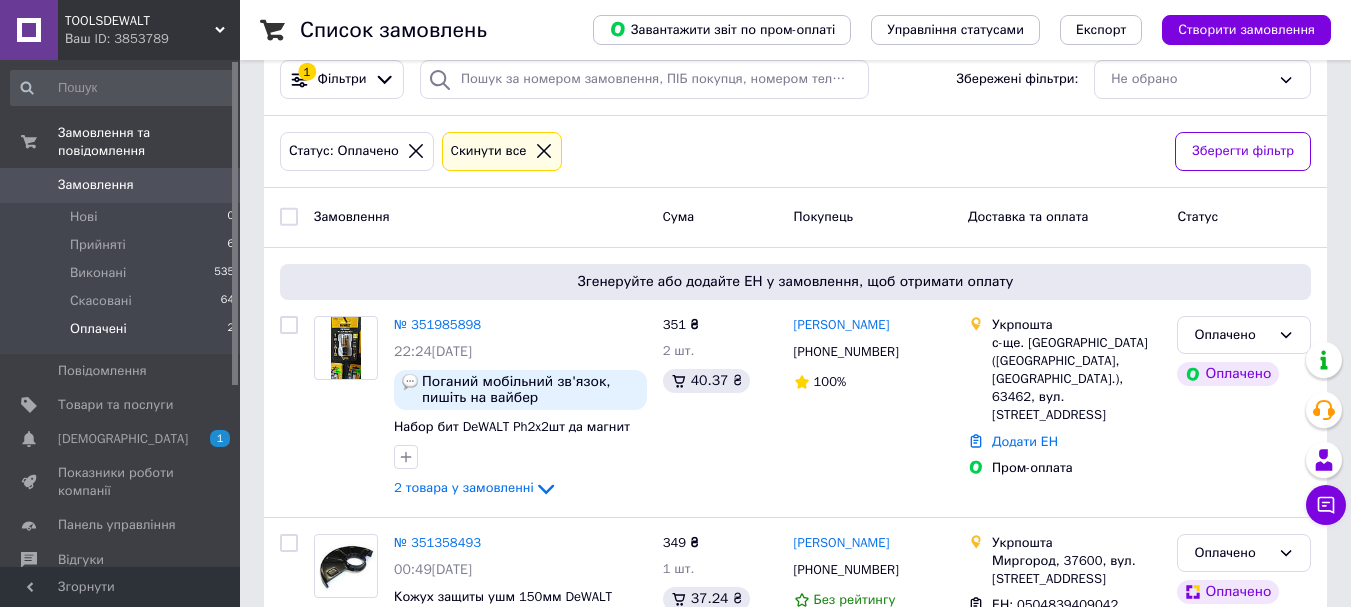 scroll, scrollTop: 300, scrollLeft: 0, axis: vertical 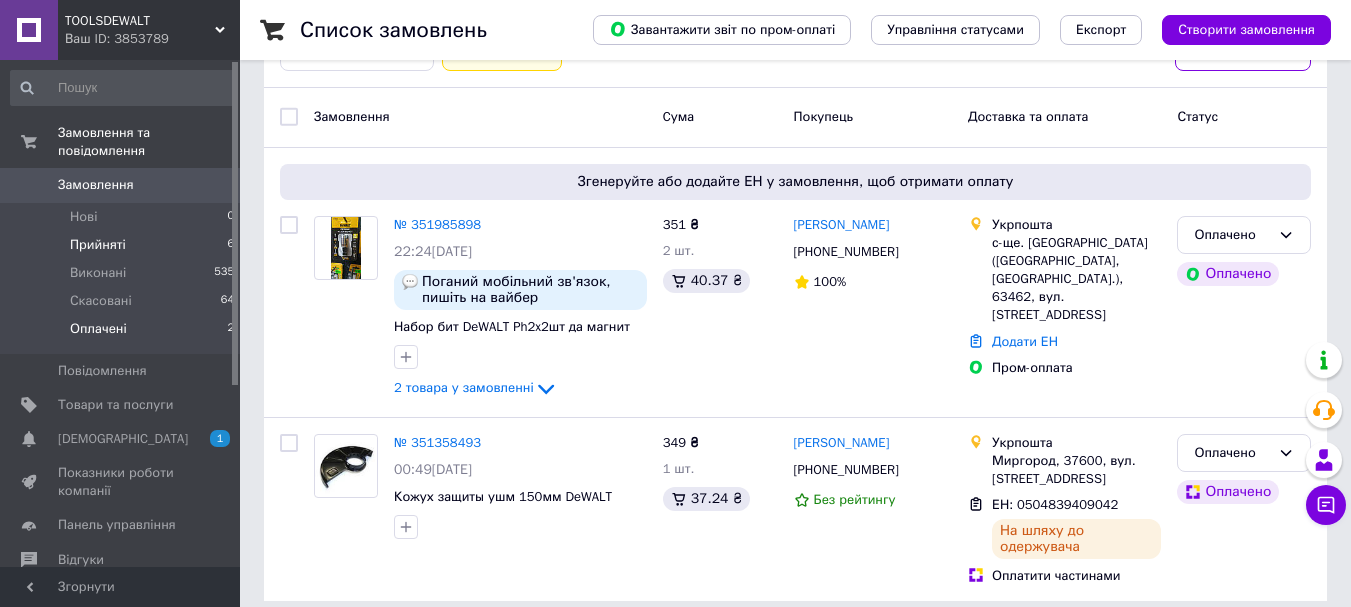 click on "Прийняті" at bounding box center (98, 245) 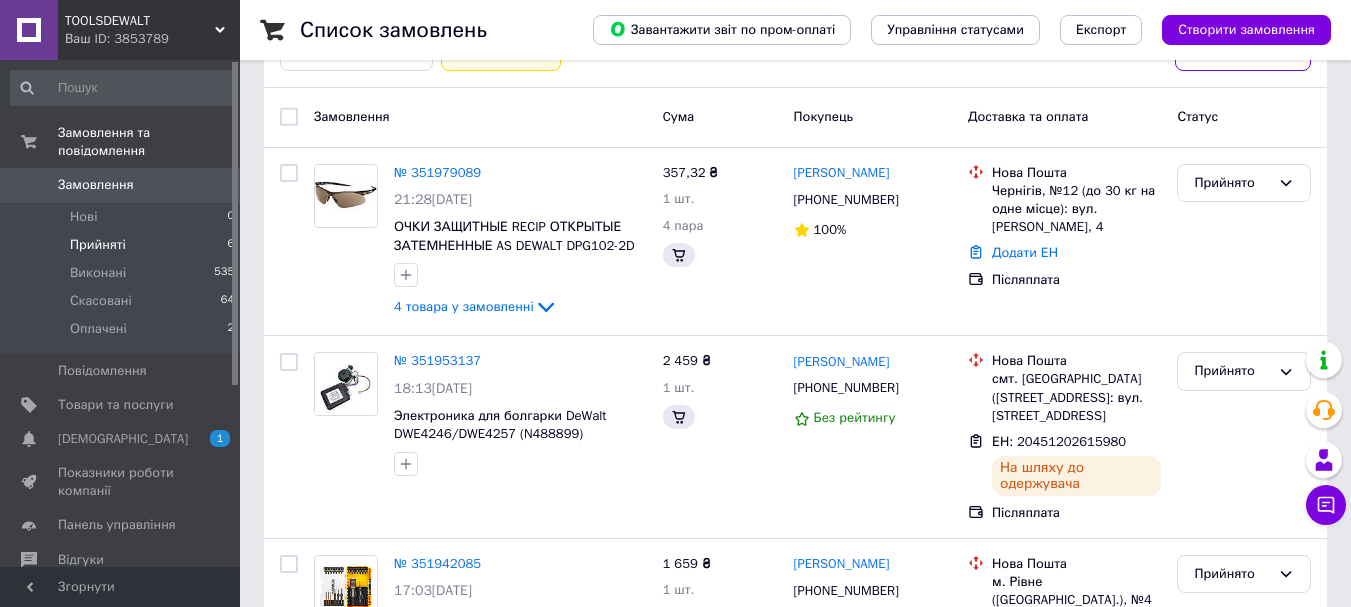 scroll, scrollTop: 0, scrollLeft: 0, axis: both 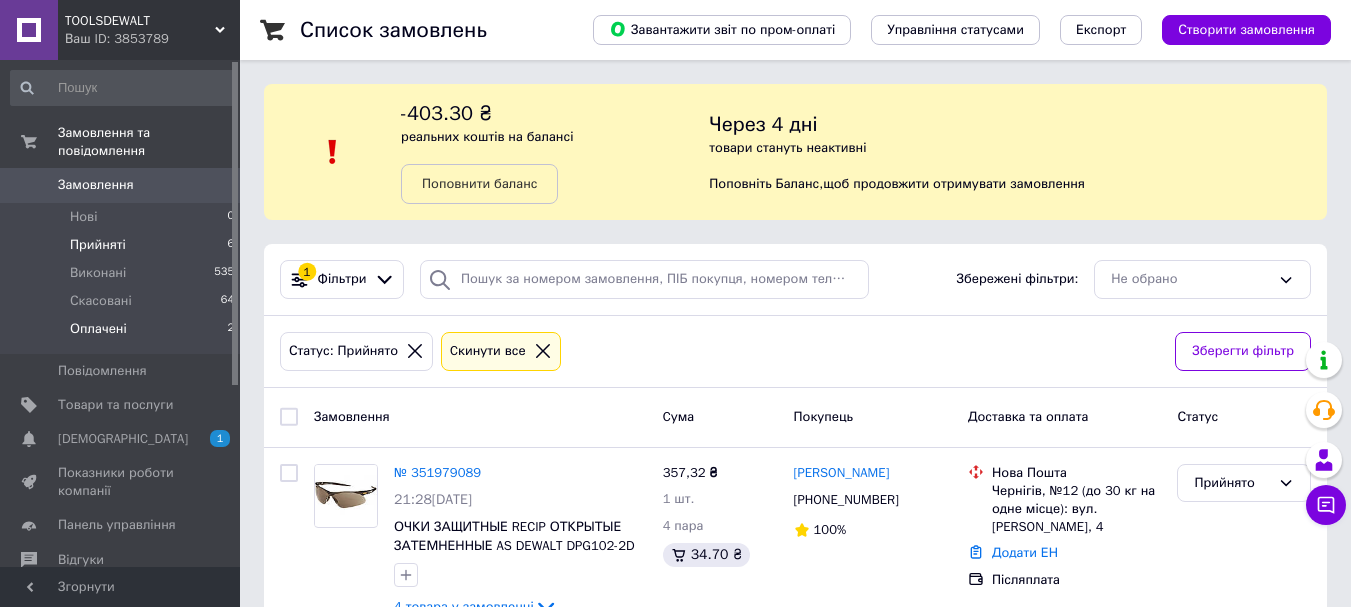 click on "Оплачені" at bounding box center (98, 329) 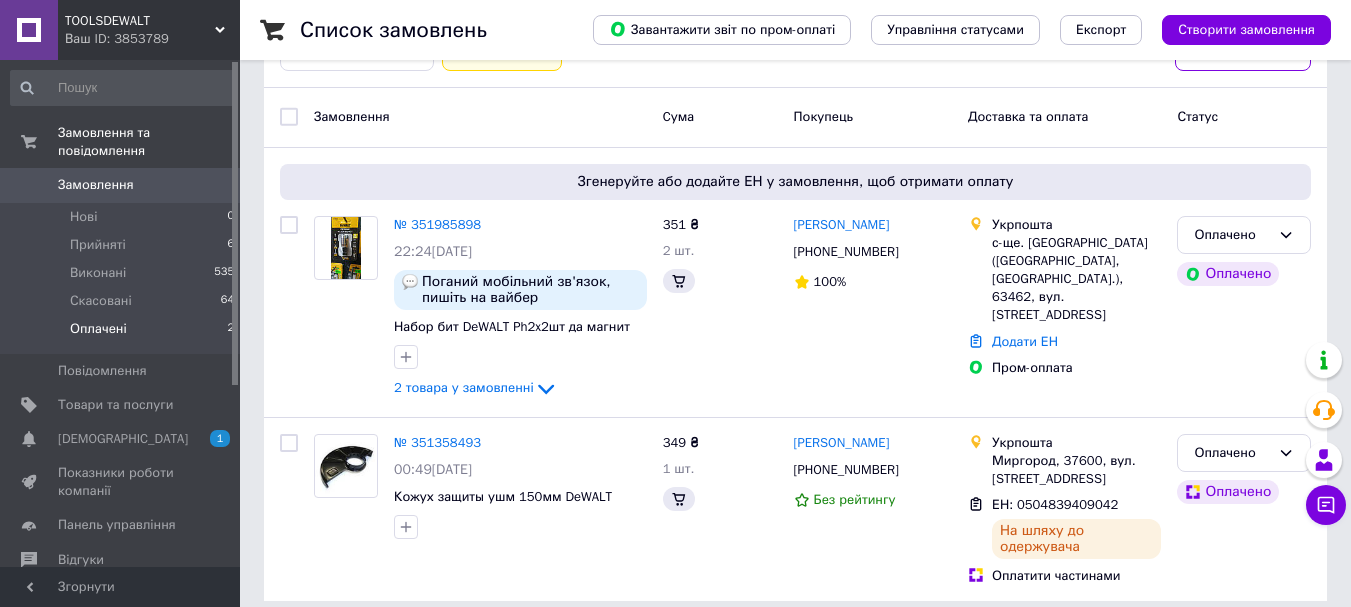 scroll, scrollTop: 318, scrollLeft: 0, axis: vertical 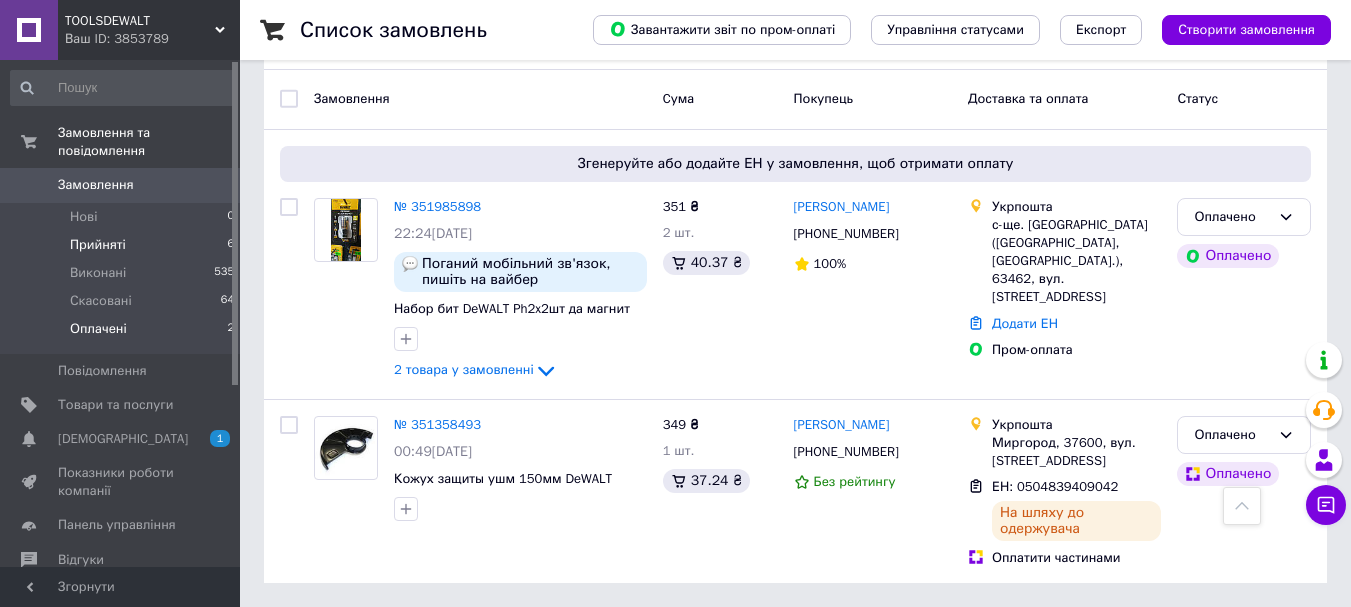 click on "Прийняті" at bounding box center (98, 245) 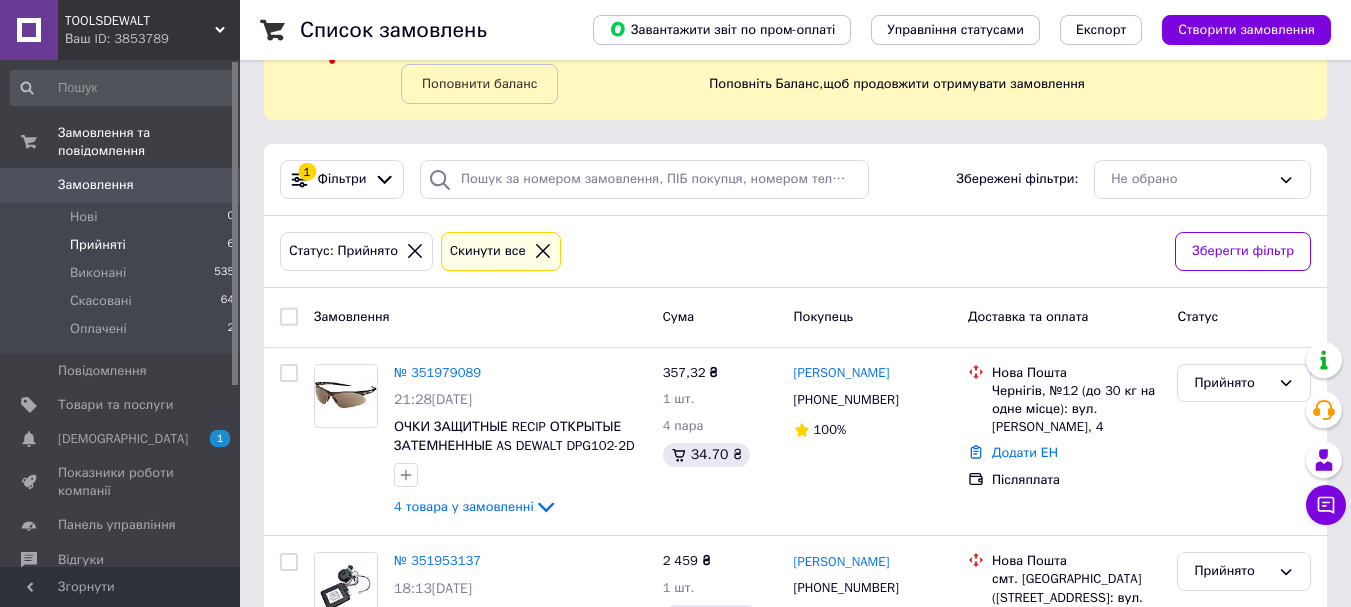 scroll, scrollTop: 0, scrollLeft: 0, axis: both 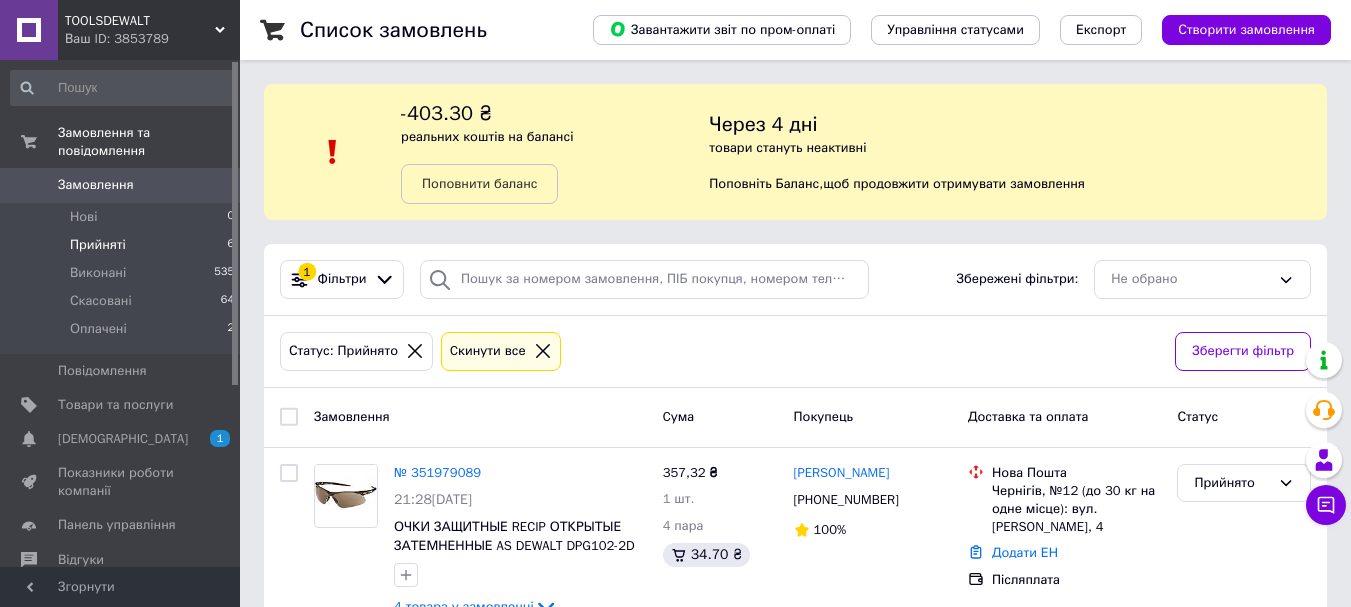click on "Прийняті" at bounding box center (98, 245) 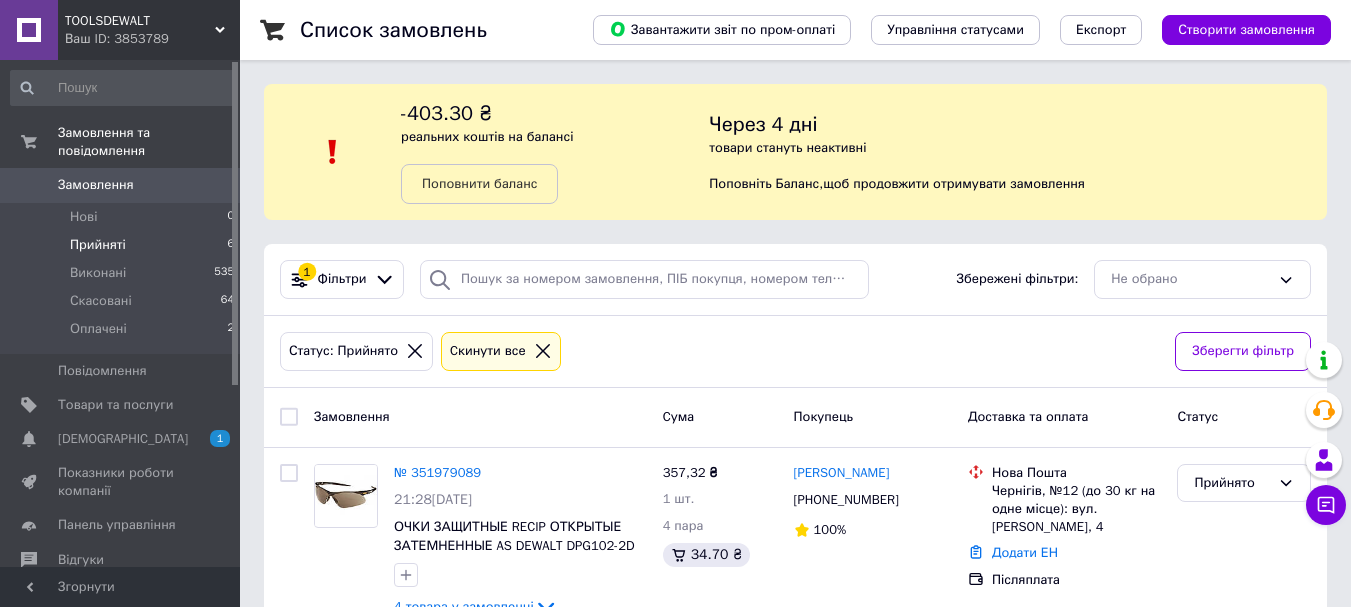 click on "Прийняті 6" at bounding box center (123, 245) 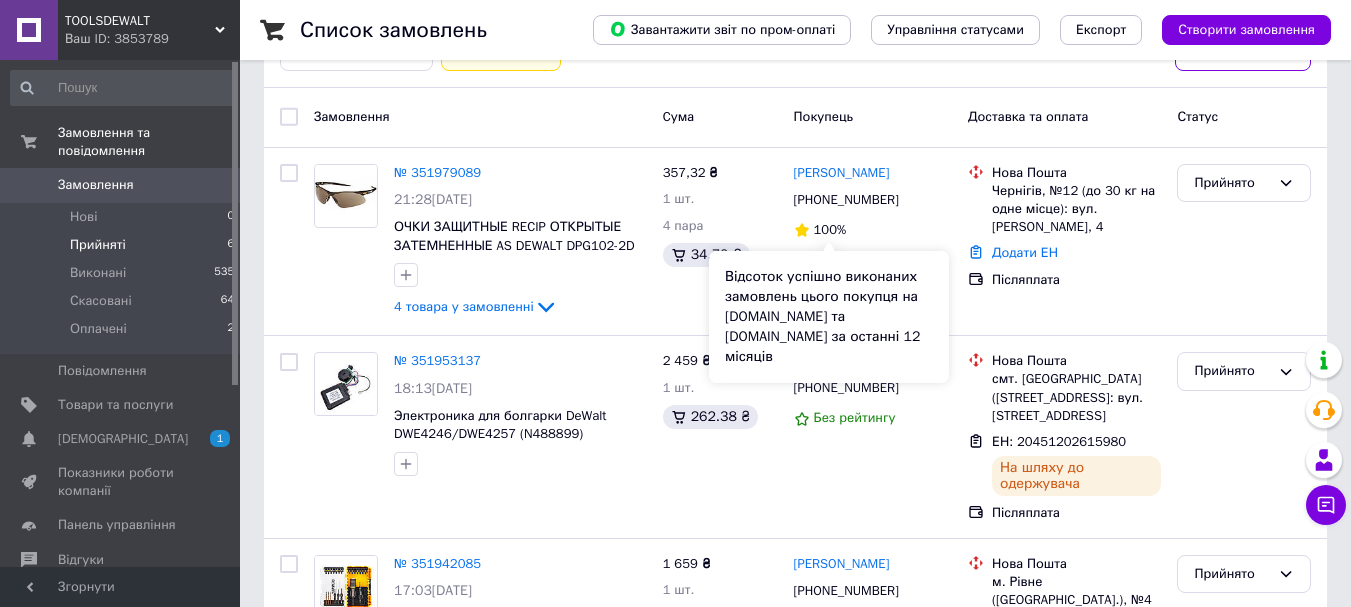 scroll, scrollTop: 0, scrollLeft: 0, axis: both 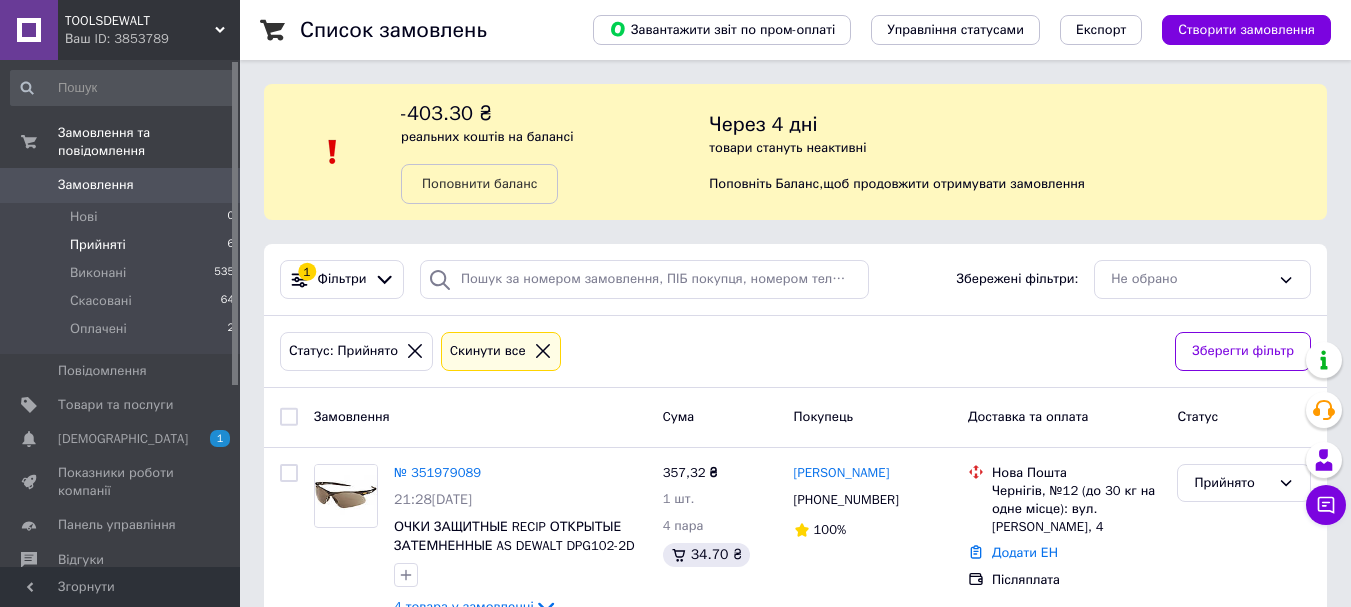 click on "Прийняті 6" at bounding box center [123, 245] 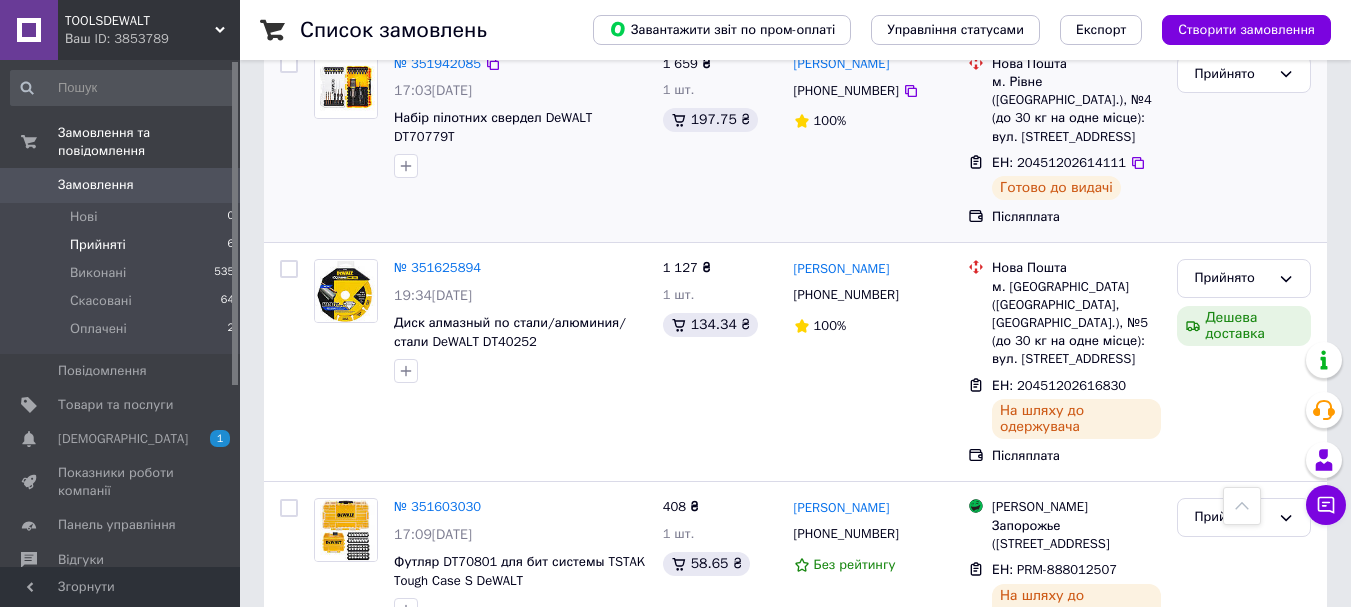 scroll, scrollTop: 865, scrollLeft: 0, axis: vertical 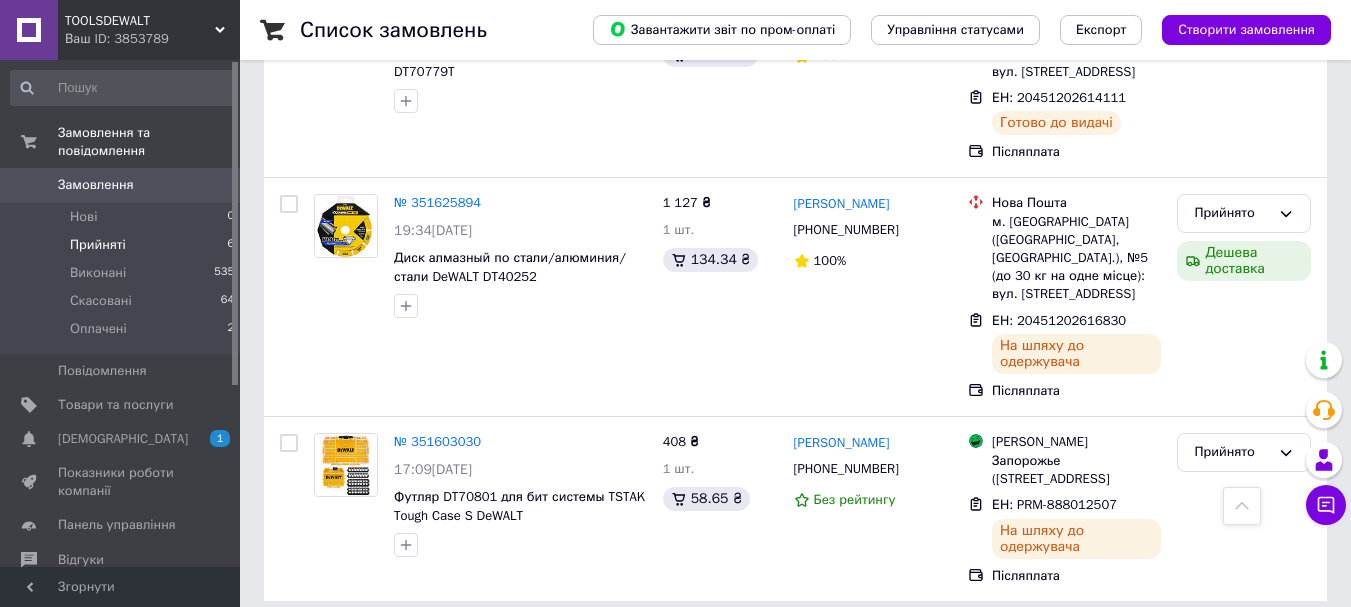 click on "Прийняті" at bounding box center (98, 245) 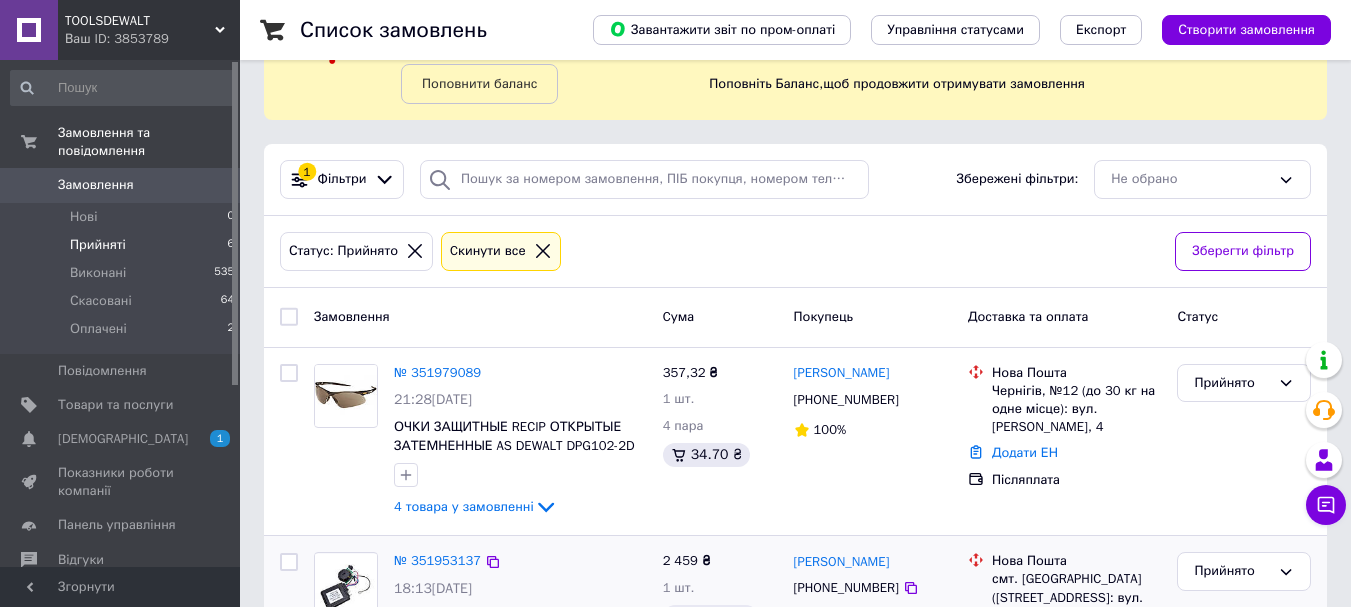 scroll, scrollTop: 0, scrollLeft: 0, axis: both 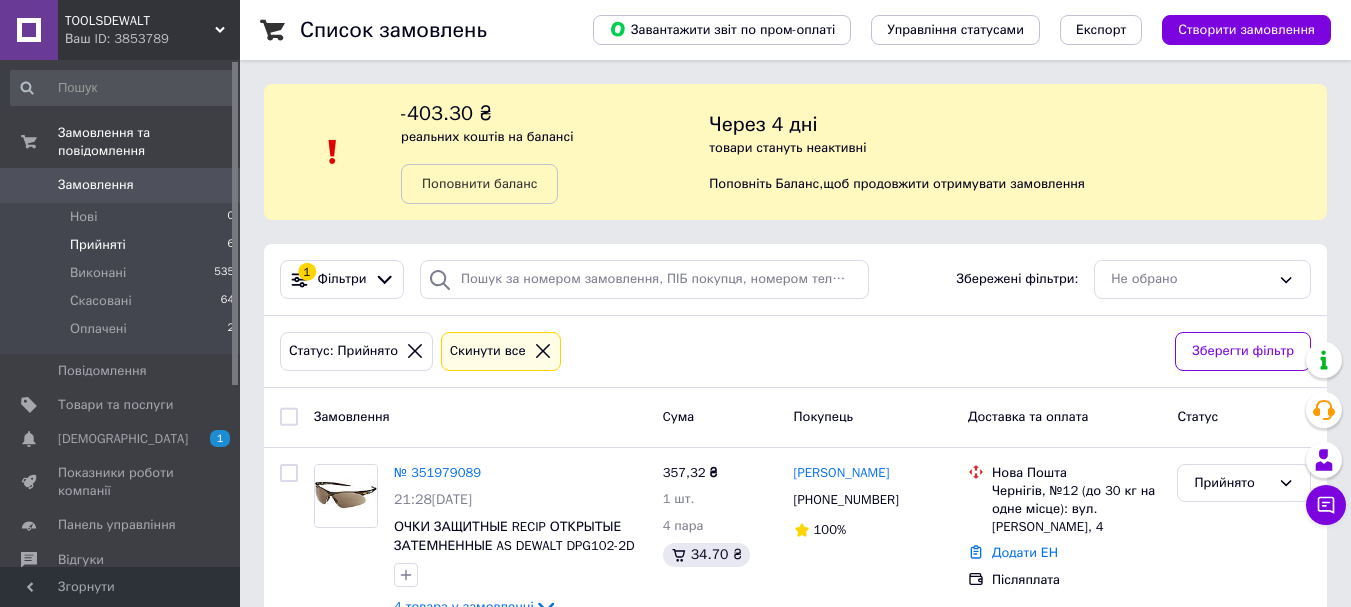 click on "Прийняті 6" at bounding box center [123, 245] 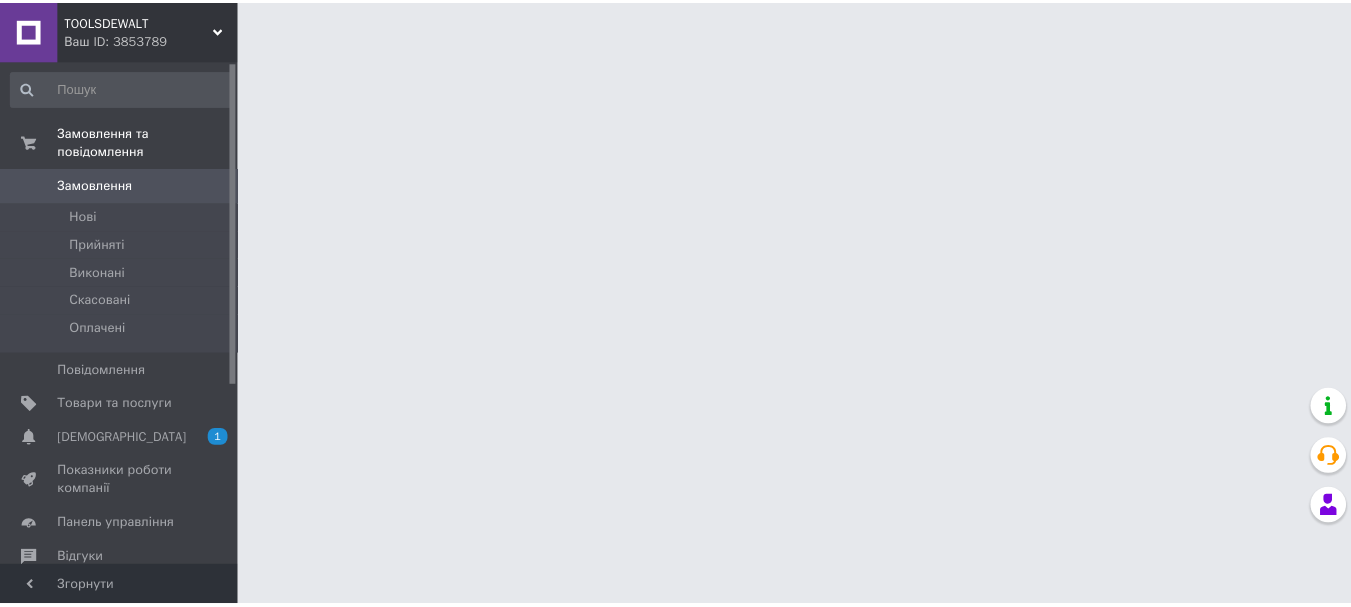 scroll, scrollTop: 0, scrollLeft: 0, axis: both 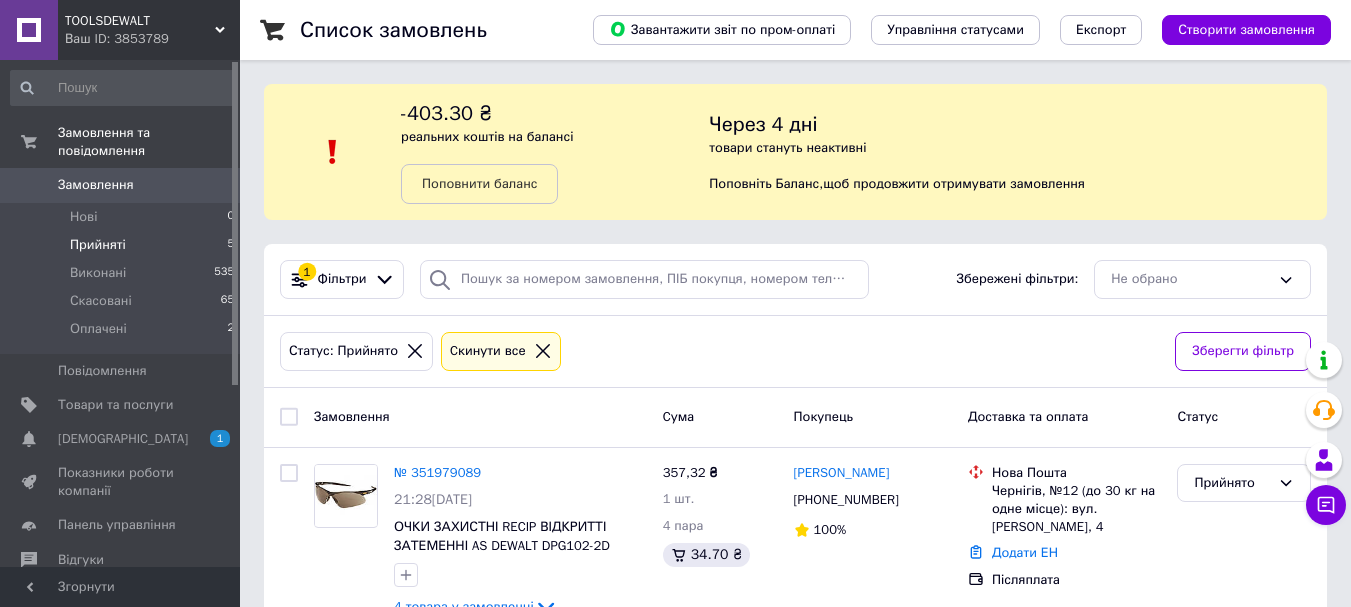 click on "Прийняті 5" at bounding box center (123, 245) 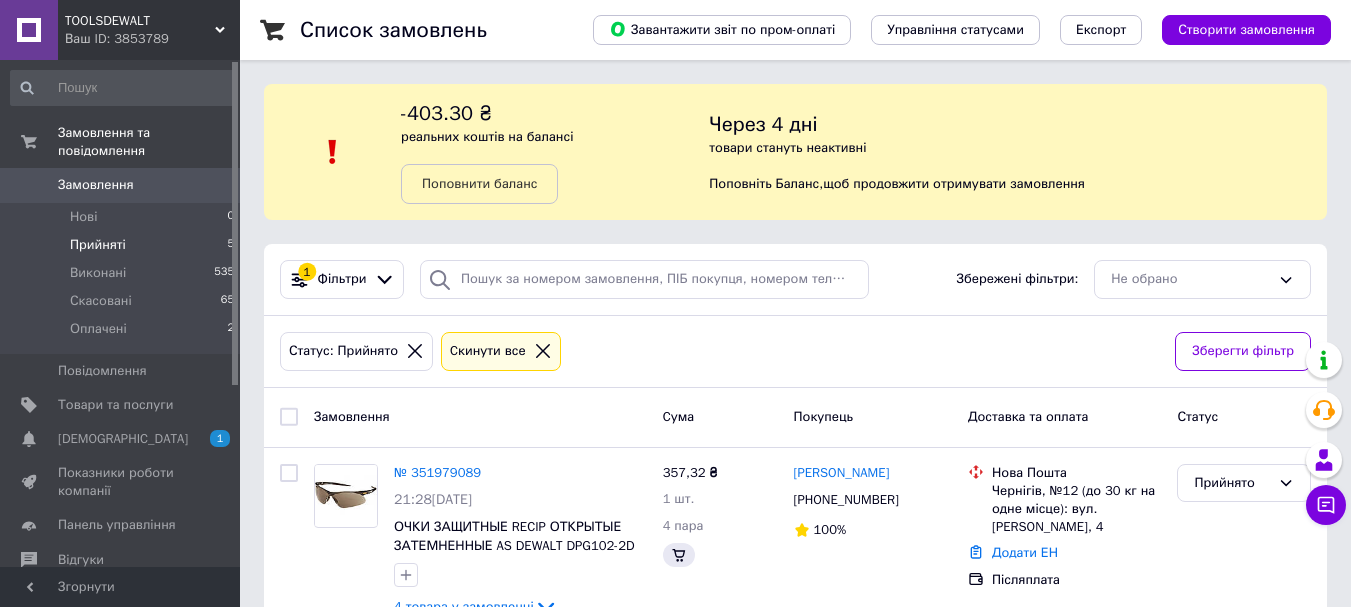 scroll, scrollTop: 200, scrollLeft: 0, axis: vertical 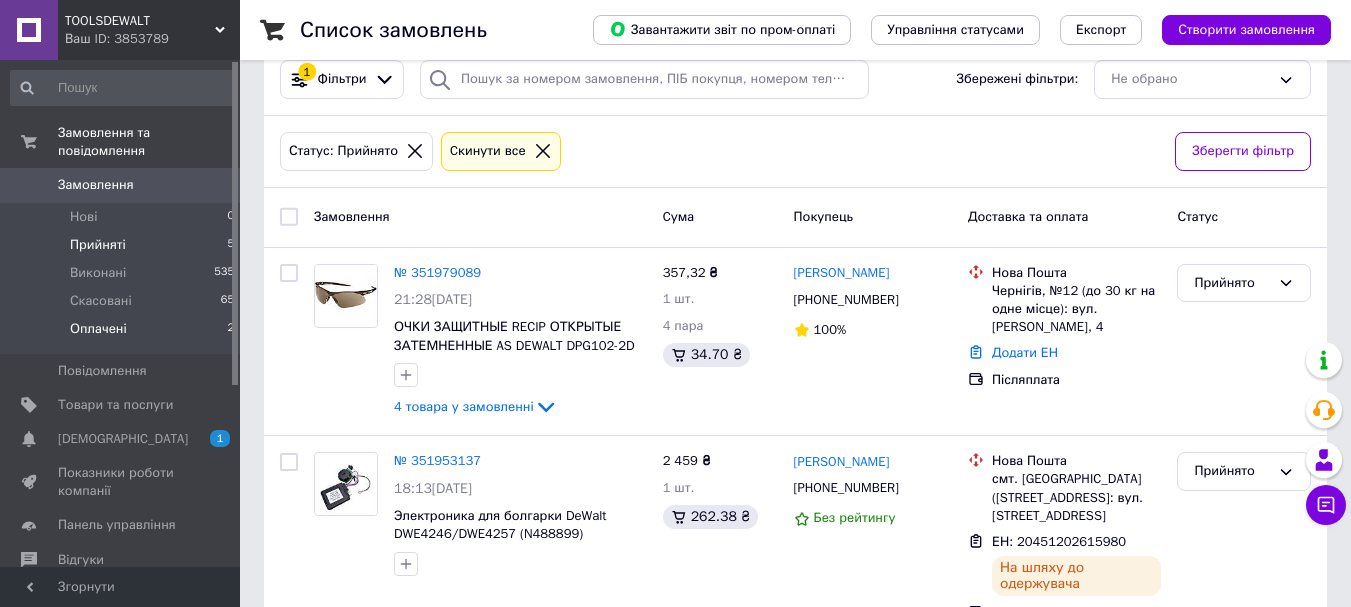 click on "Оплачені 2" at bounding box center (123, 334) 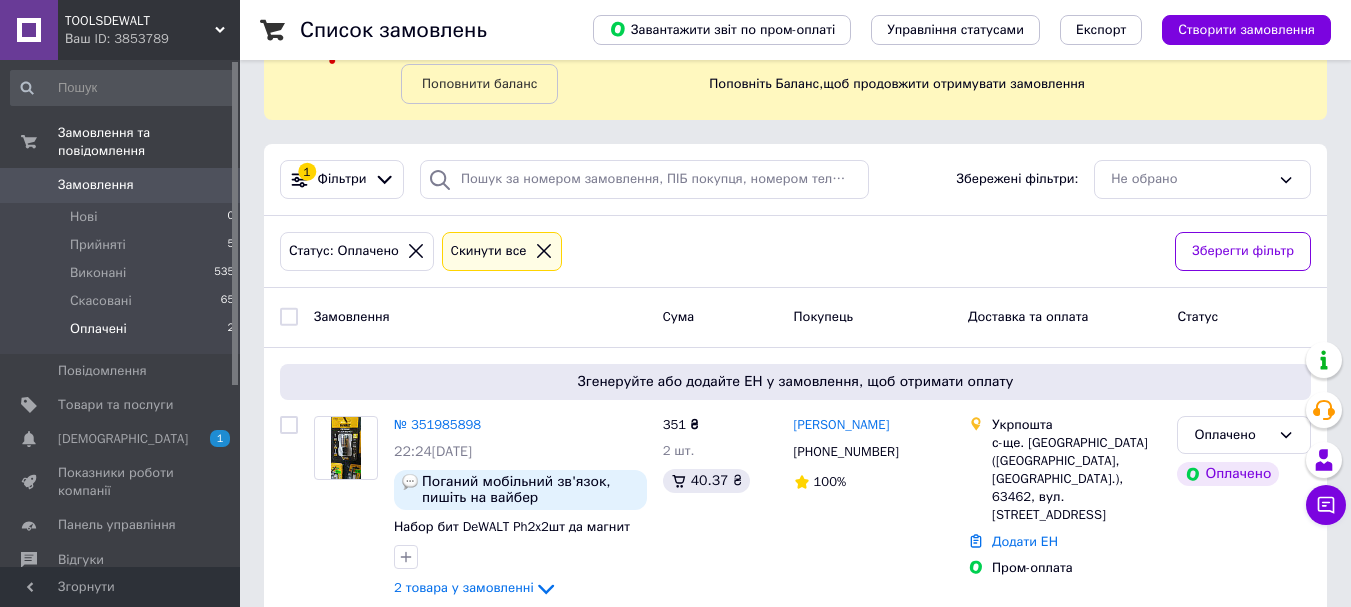 scroll, scrollTop: 200, scrollLeft: 0, axis: vertical 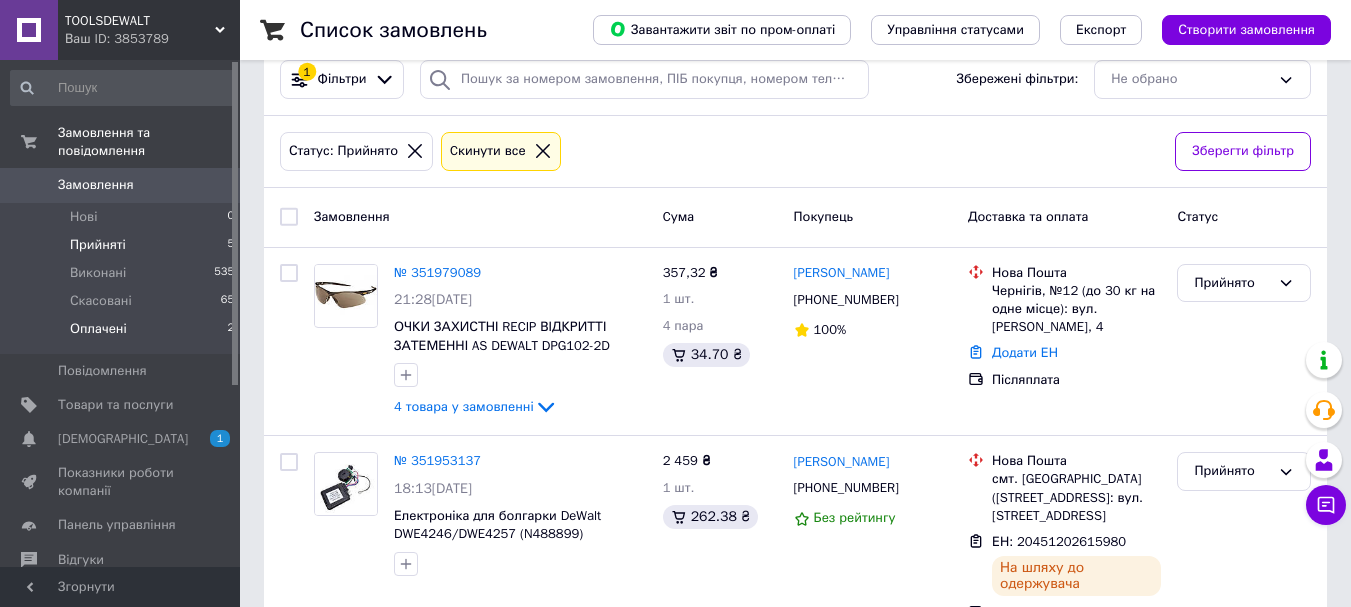 click on "Оплачені" at bounding box center (98, 329) 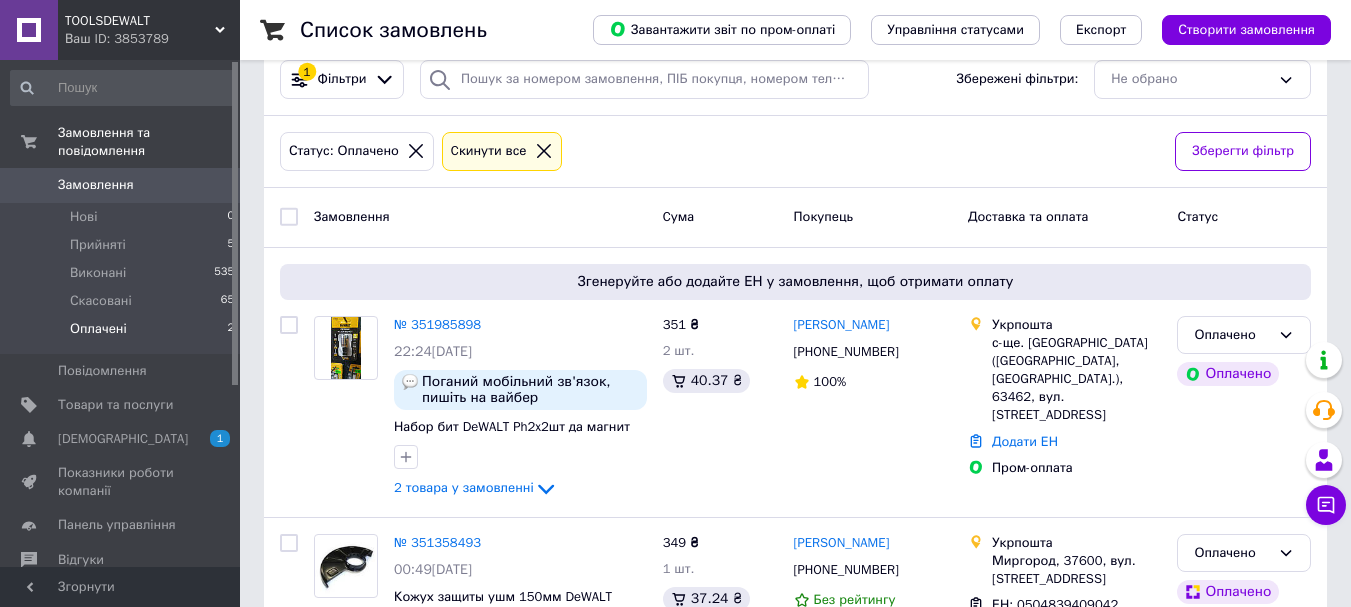 scroll, scrollTop: 300, scrollLeft: 0, axis: vertical 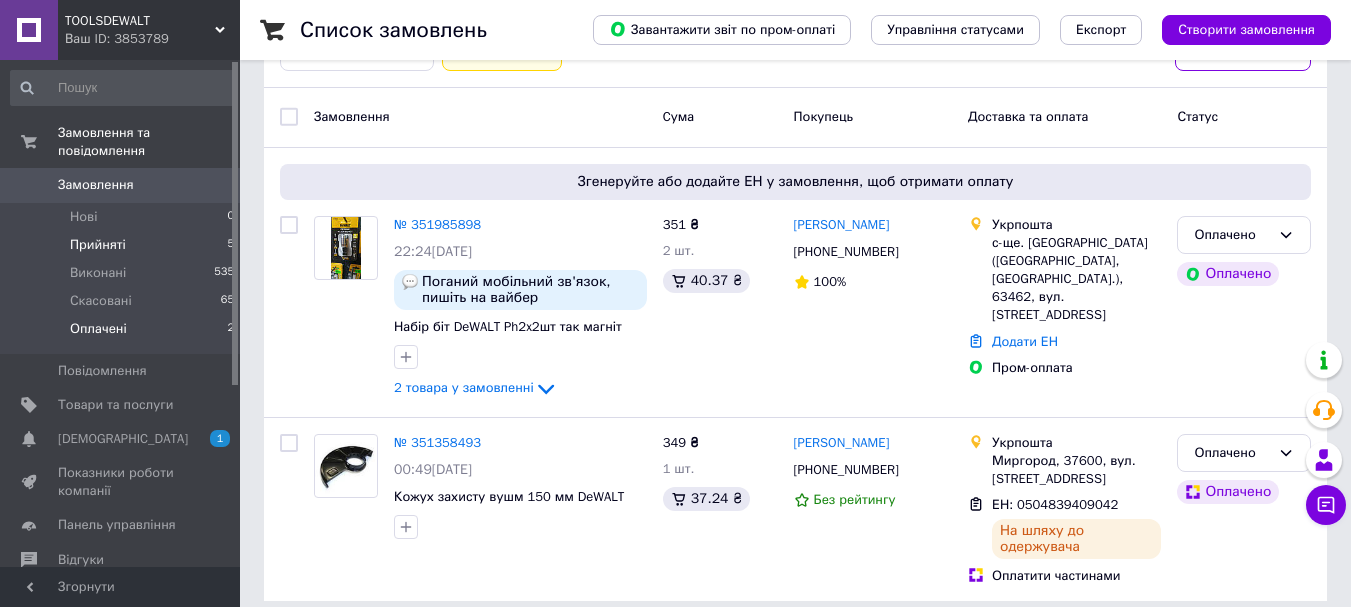 click on "Прийняті" at bounding box center [98, 245] 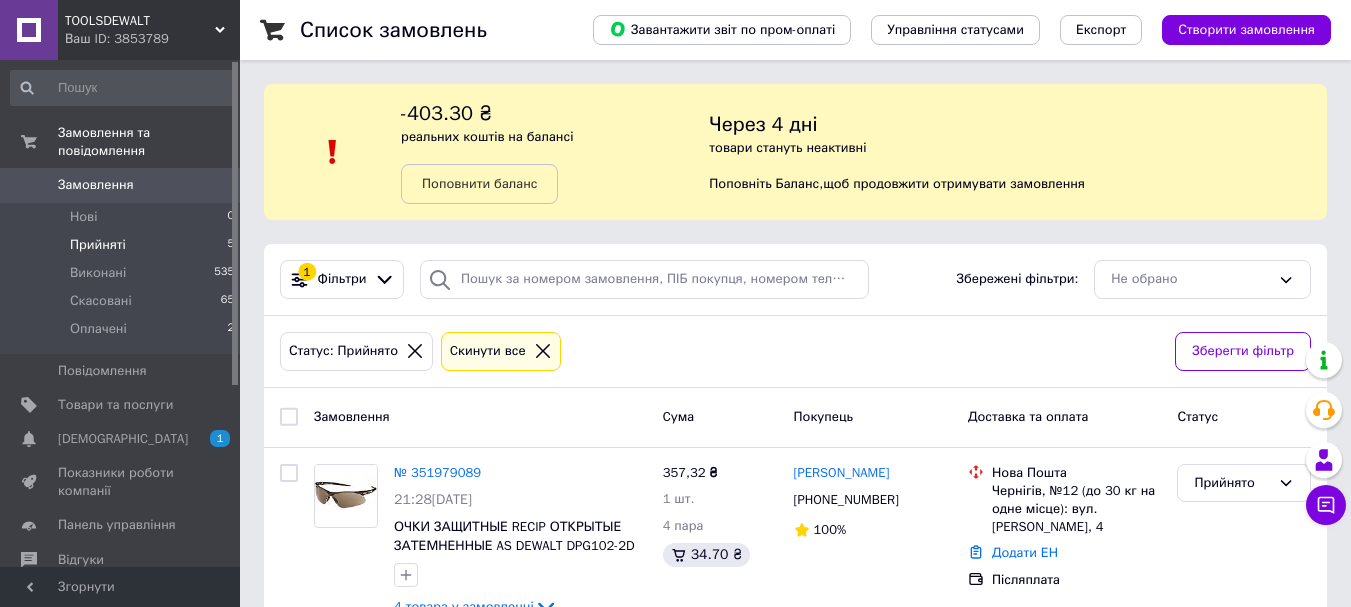 scroll, scrollTop: 300, scrollLeft: 0, axis: vertical 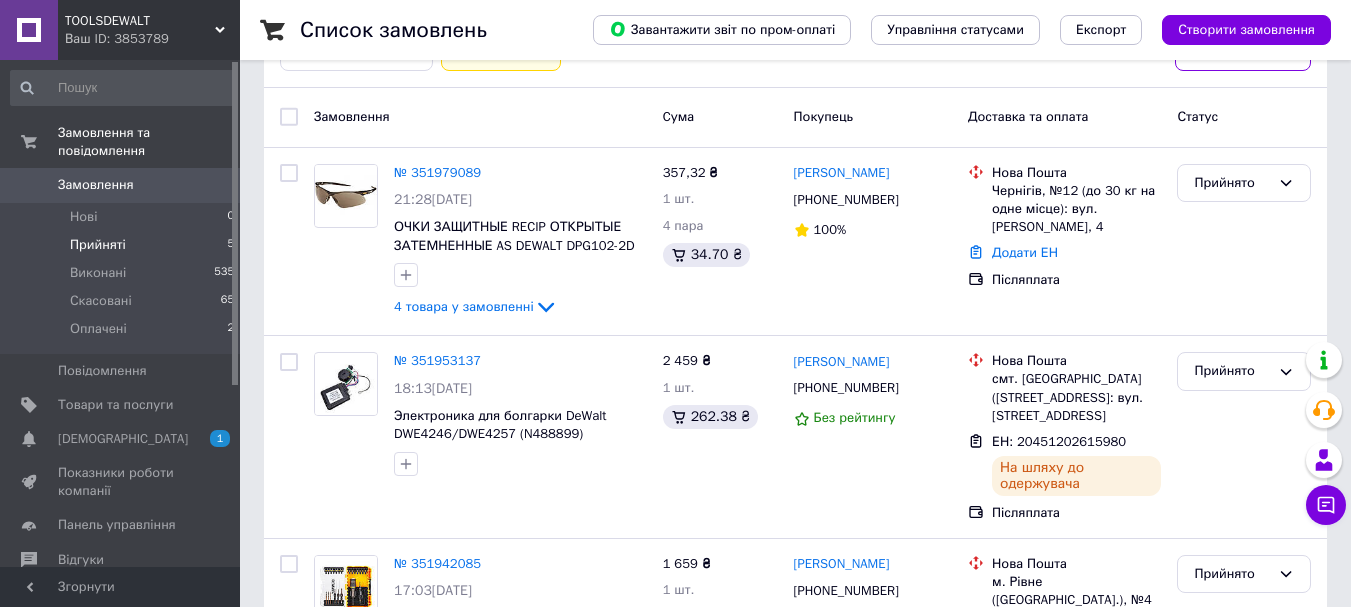 click on "Прийняті 5" at bounding box center (123, 245) 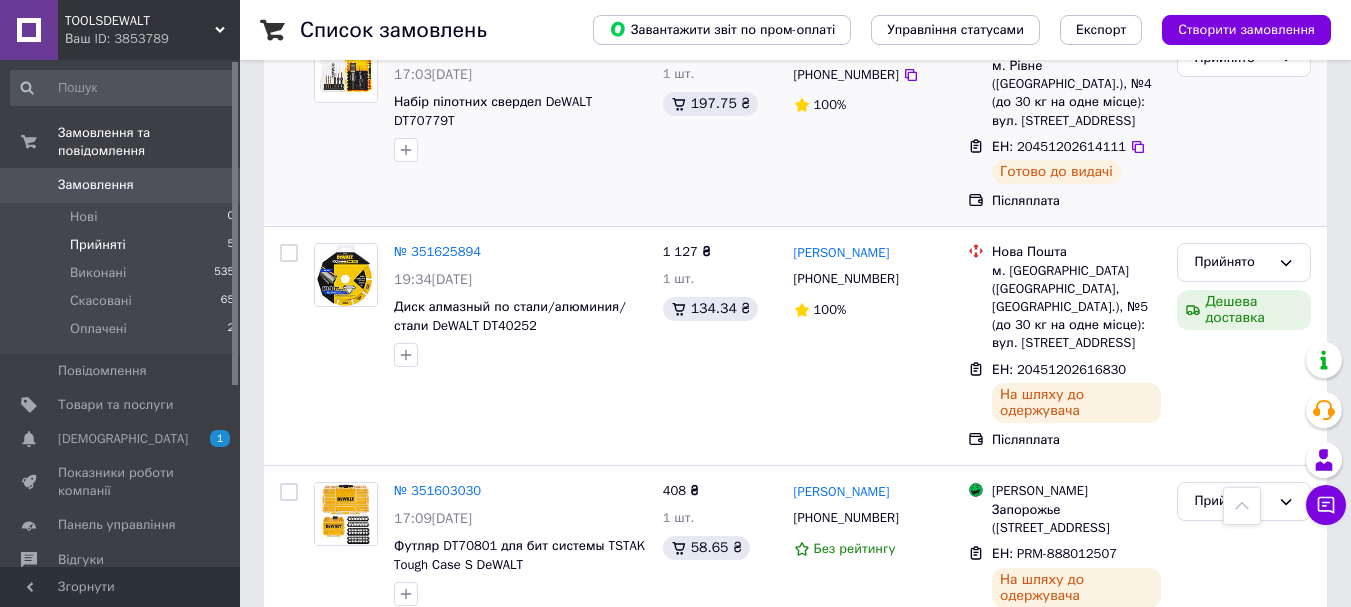 scroll, scrollTop: 849, scrollLeft: 0, axis: vertical 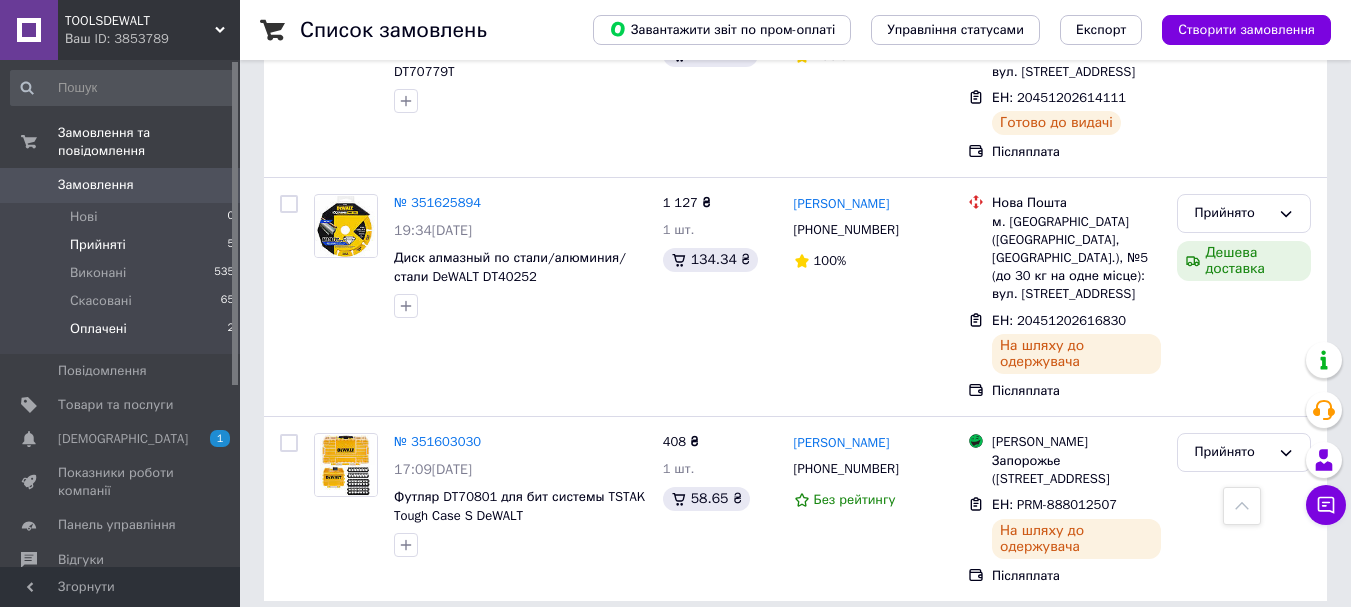 click on "Оплачені 2" at bounding box center (123, 334) 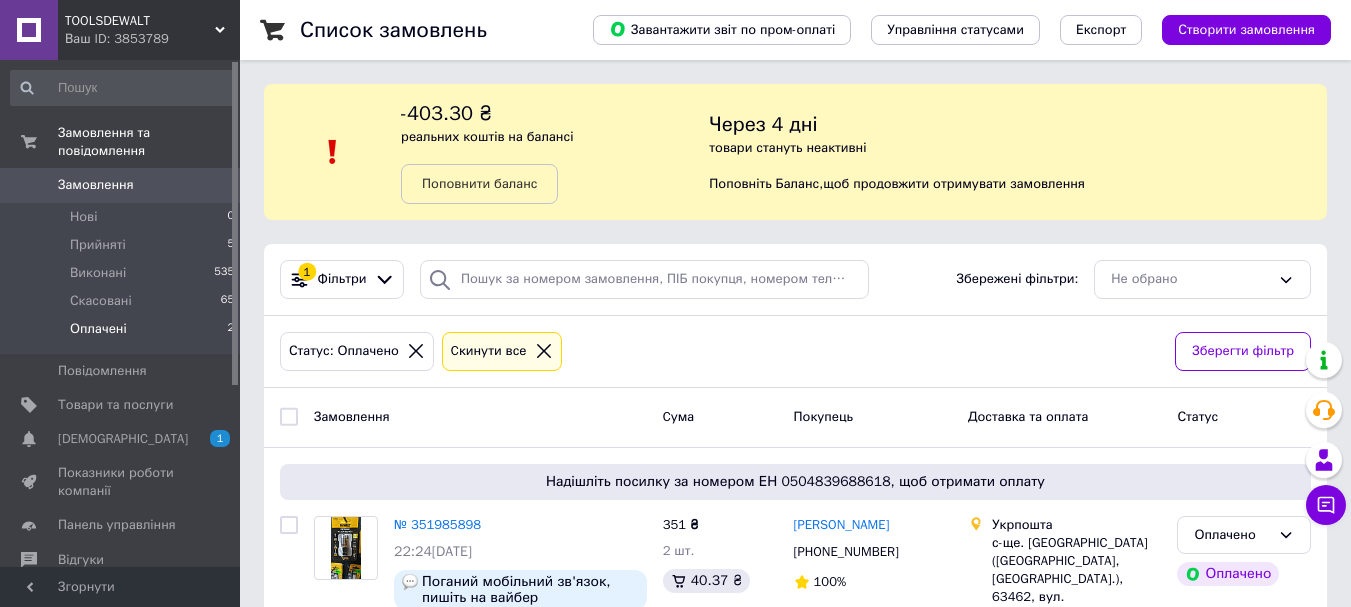 scroll, scrollTop: 300, scrollLeft: 0, axis: vertical 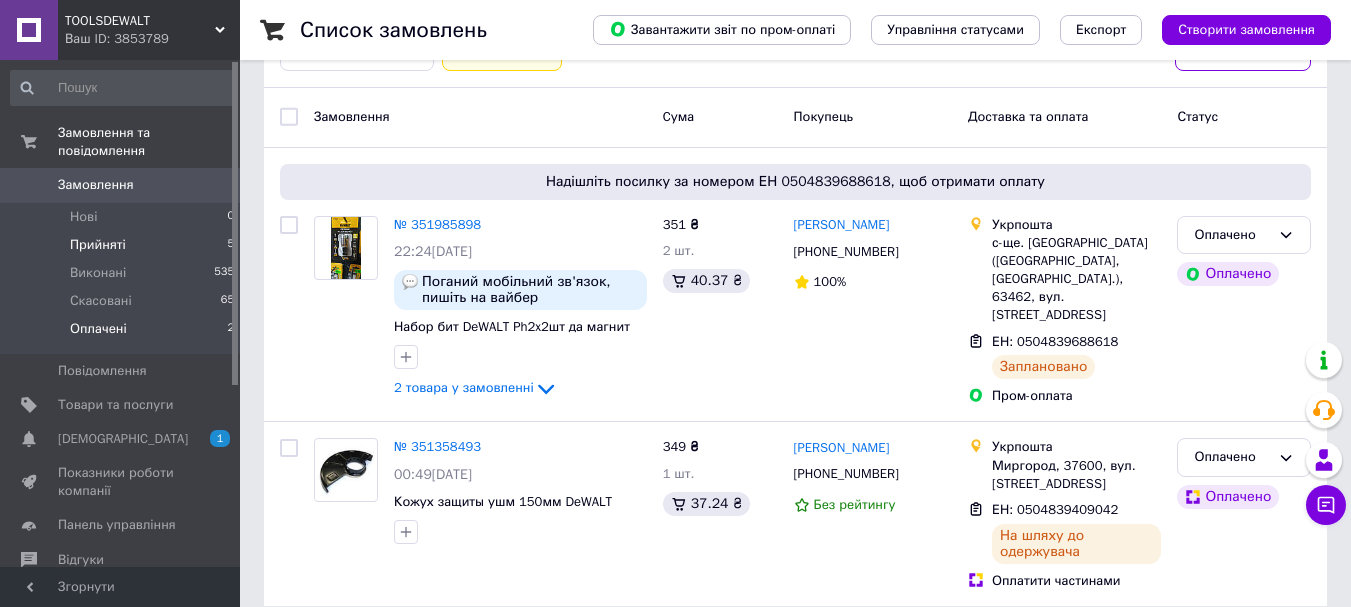 click on "Прийняті 5" at bounding box center (123, 245) 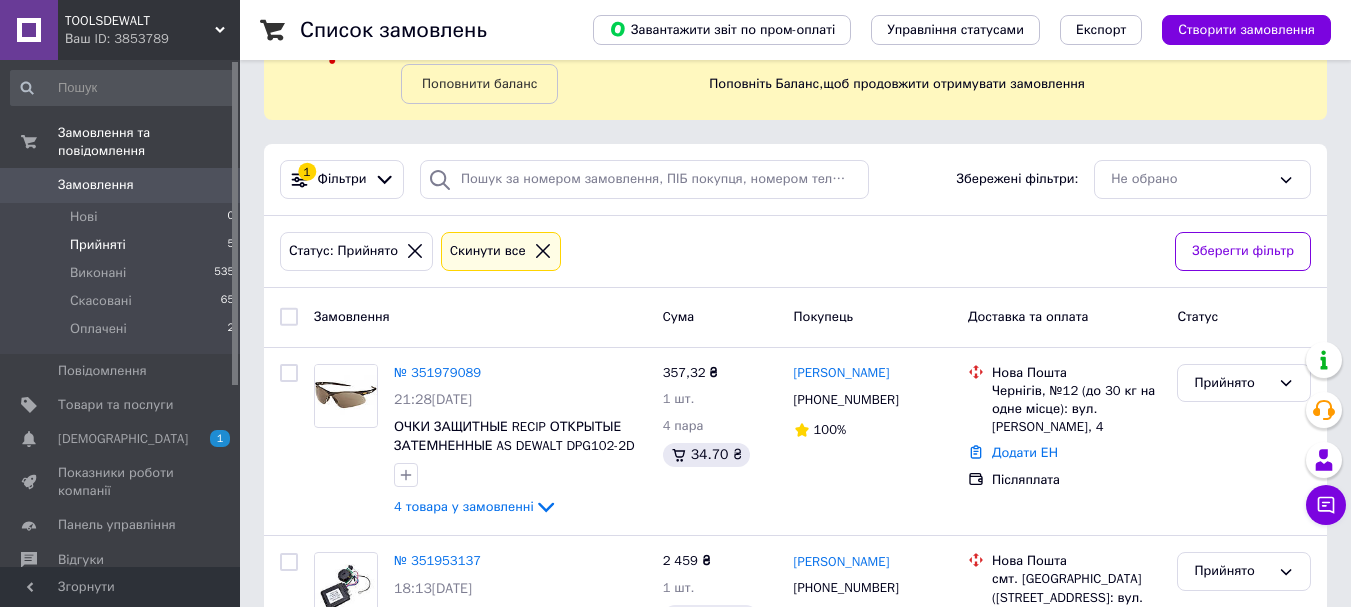 scroll, scrollTop: 0, scrollLeft: 0, axis: both 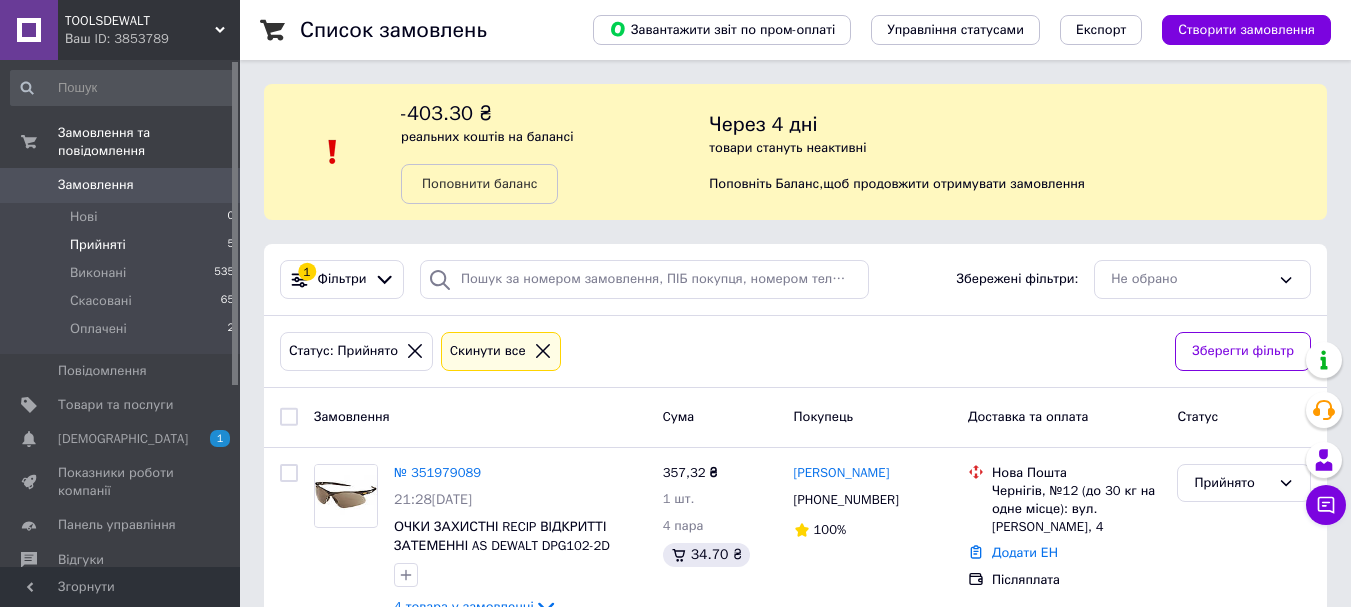 click on "Прийняті 5" at bounding box center [123, 245] 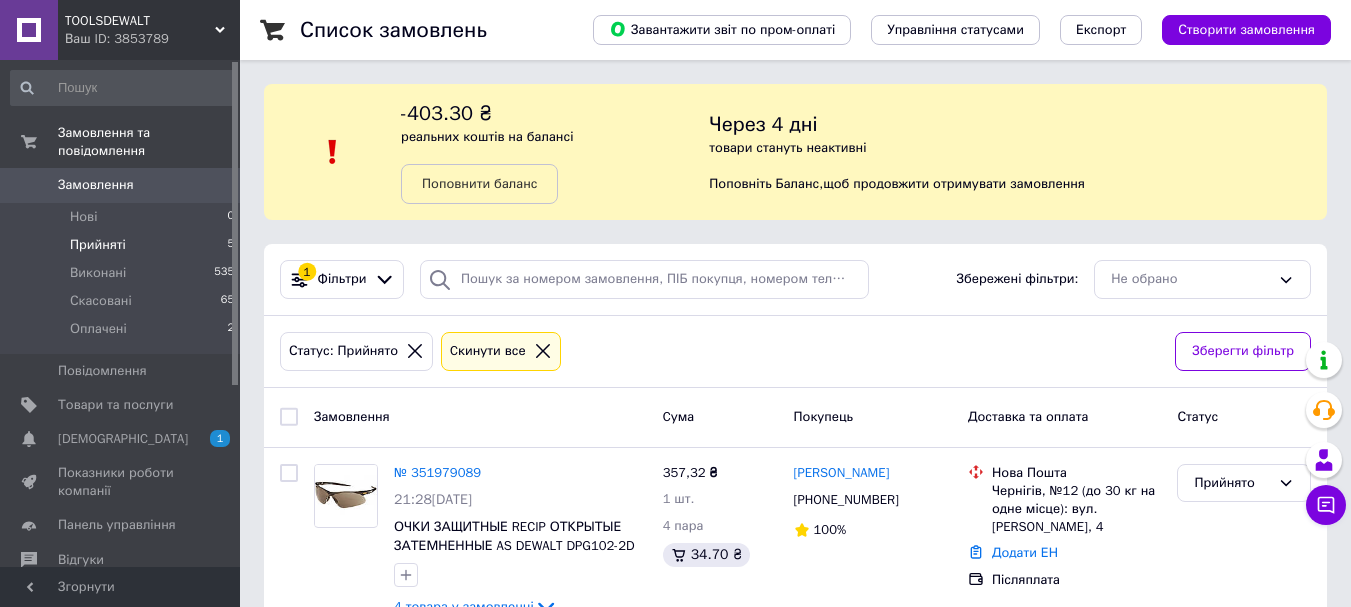 click on "Прийняті 5" at bounding box center (123, 245) 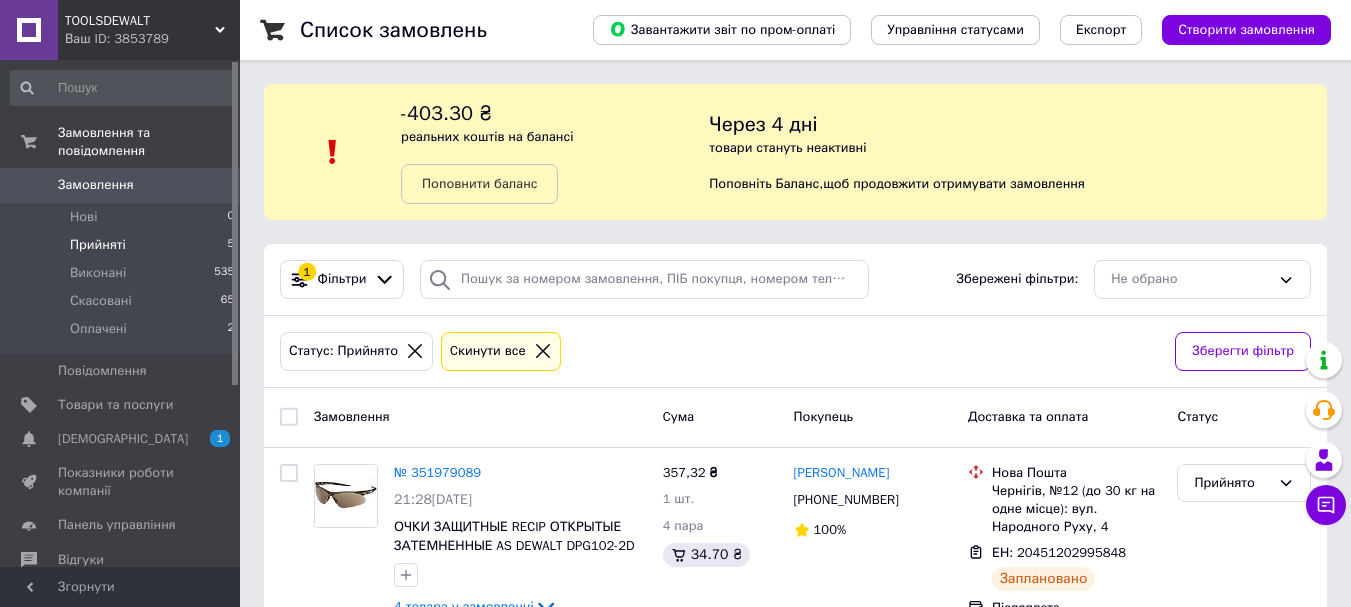scroll, scrollTop: 100, scrollLeft: 0, axis: vertical 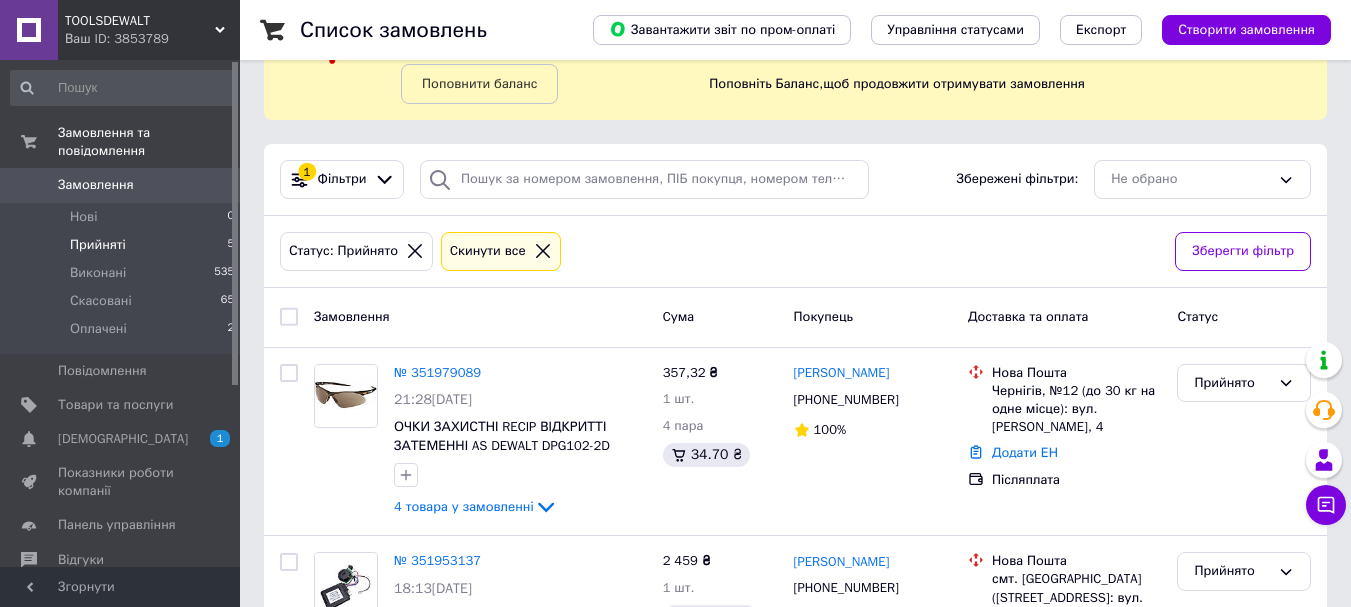 click on "Прийняті 5" at bounding box center (123, 245) 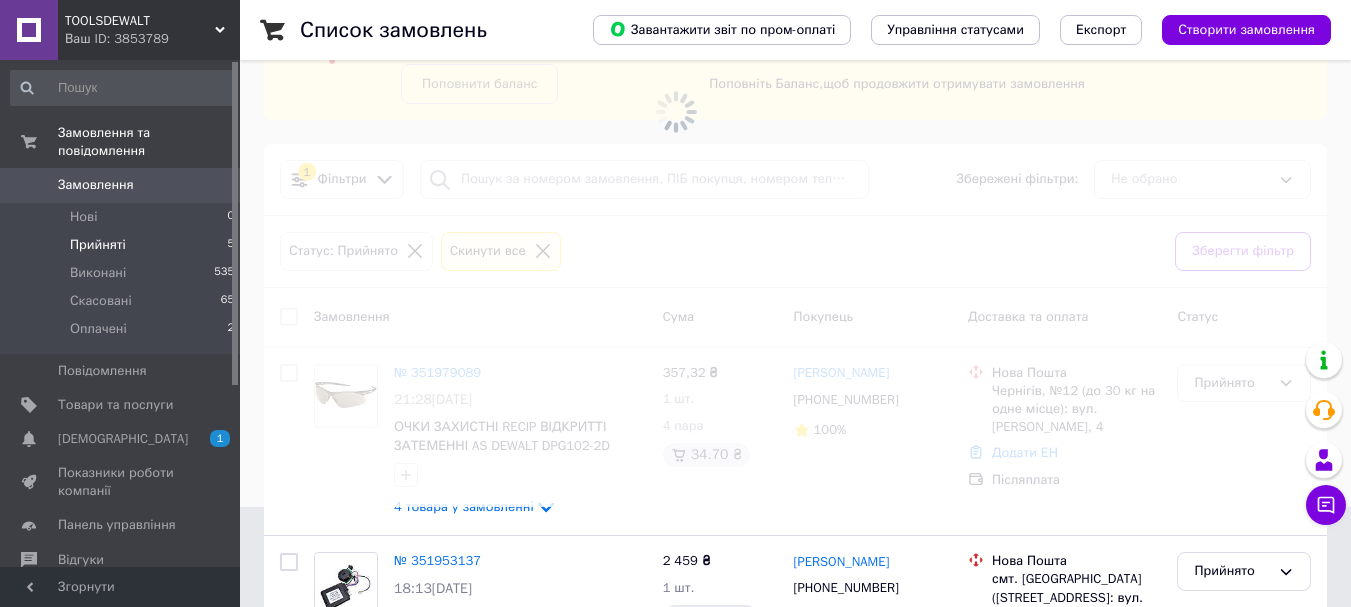 scroll, scrollTop: 0, scrollLeft: 0, axis: both 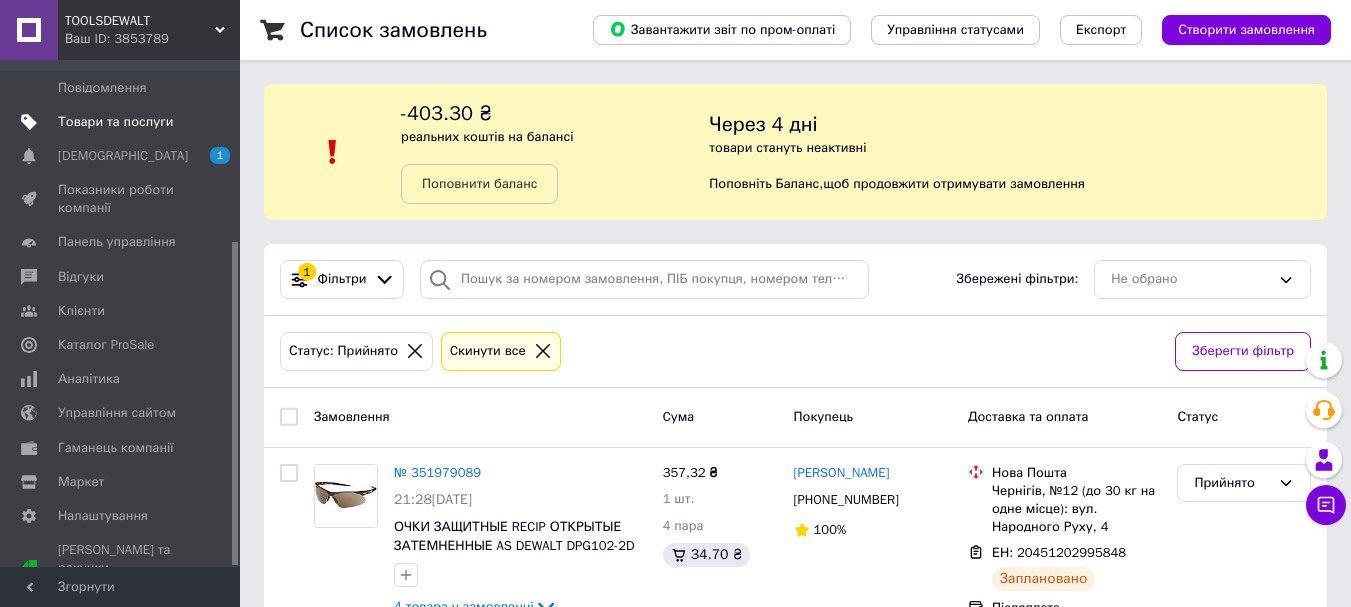 click on "Товари та послуги" at bounding box center (115, 122) 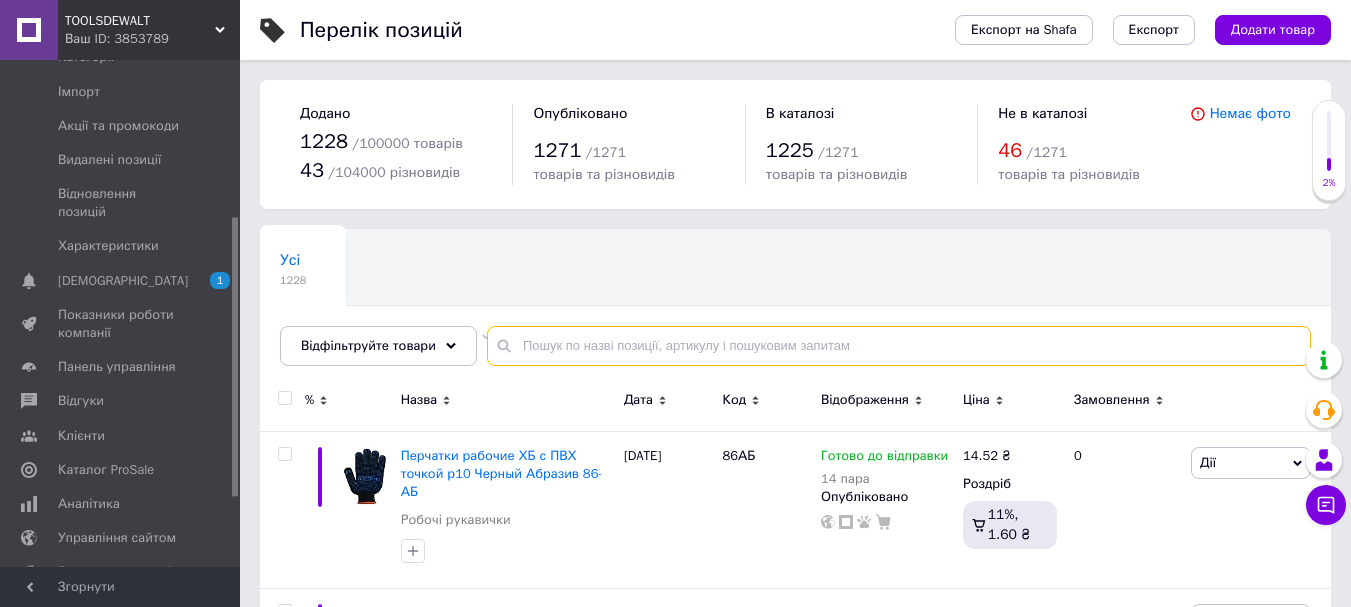 click at bounding box center [899, 346] 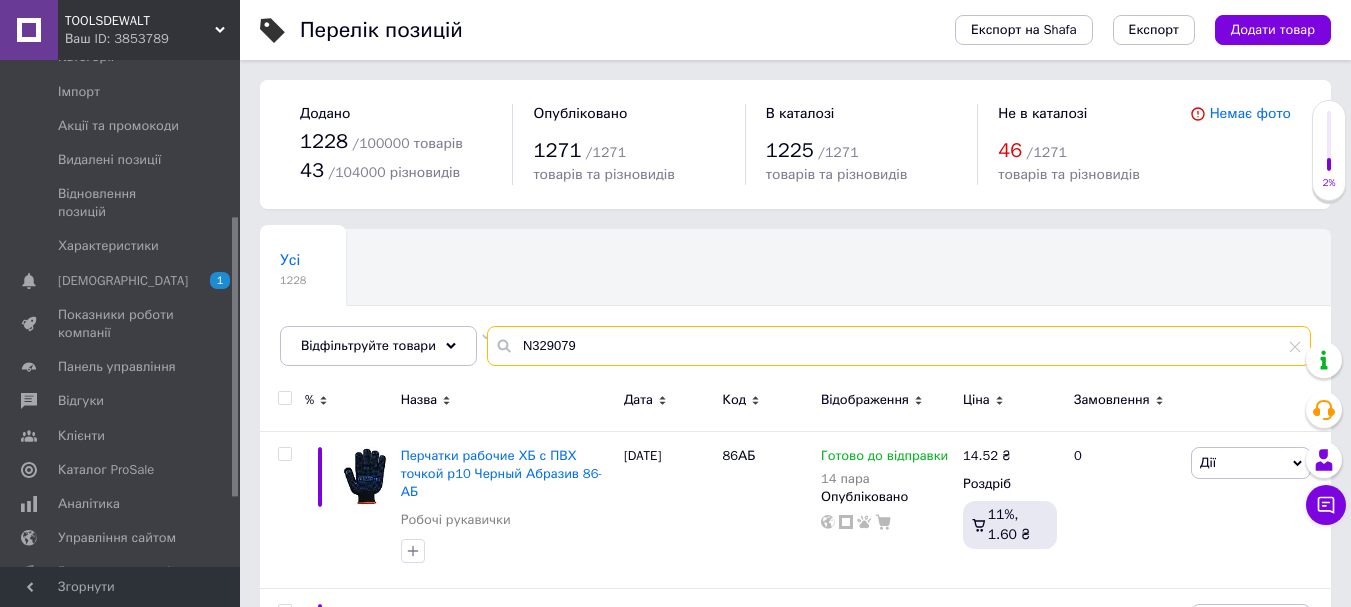 type on "N329079" 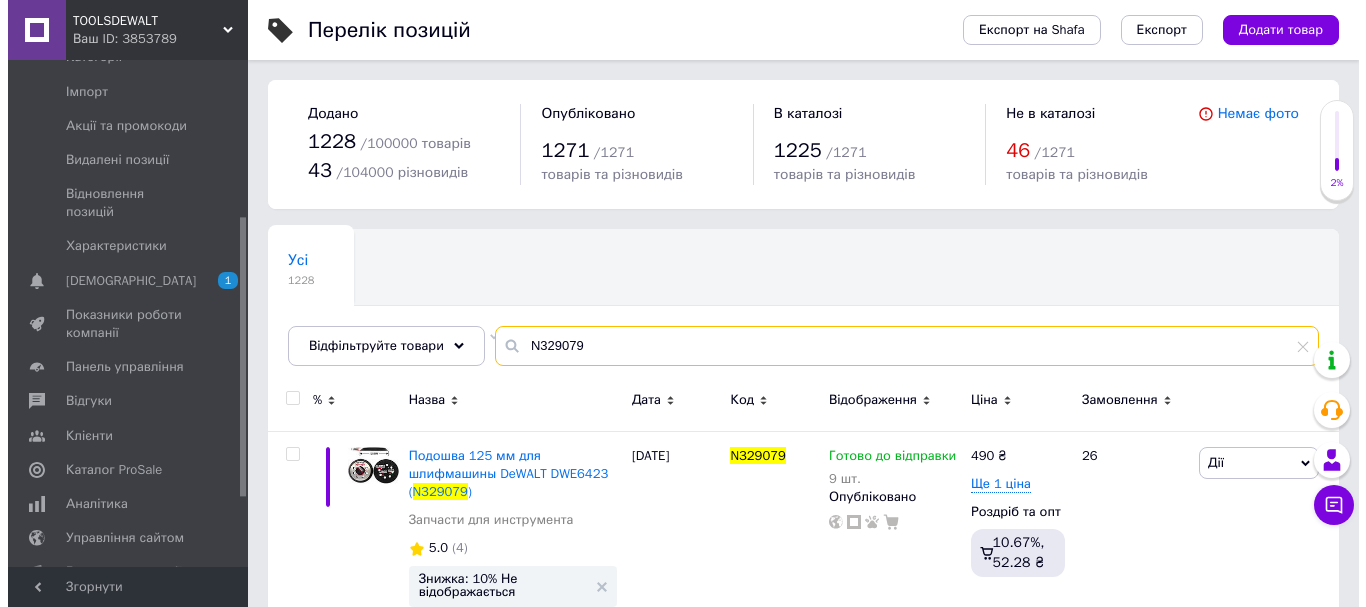 scroll, scrollTop: 74, scrollLeft: 0, axis: vertical 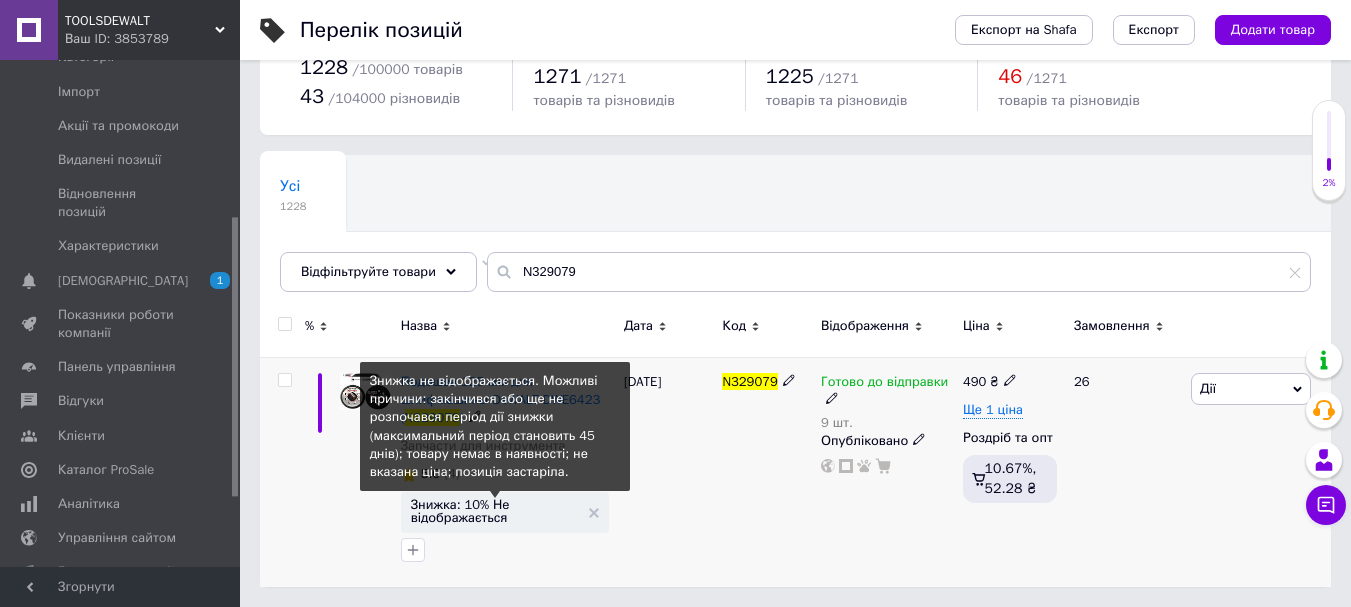 click on "Знижка: 10% Не відображається" at bounding box center [495, 511] 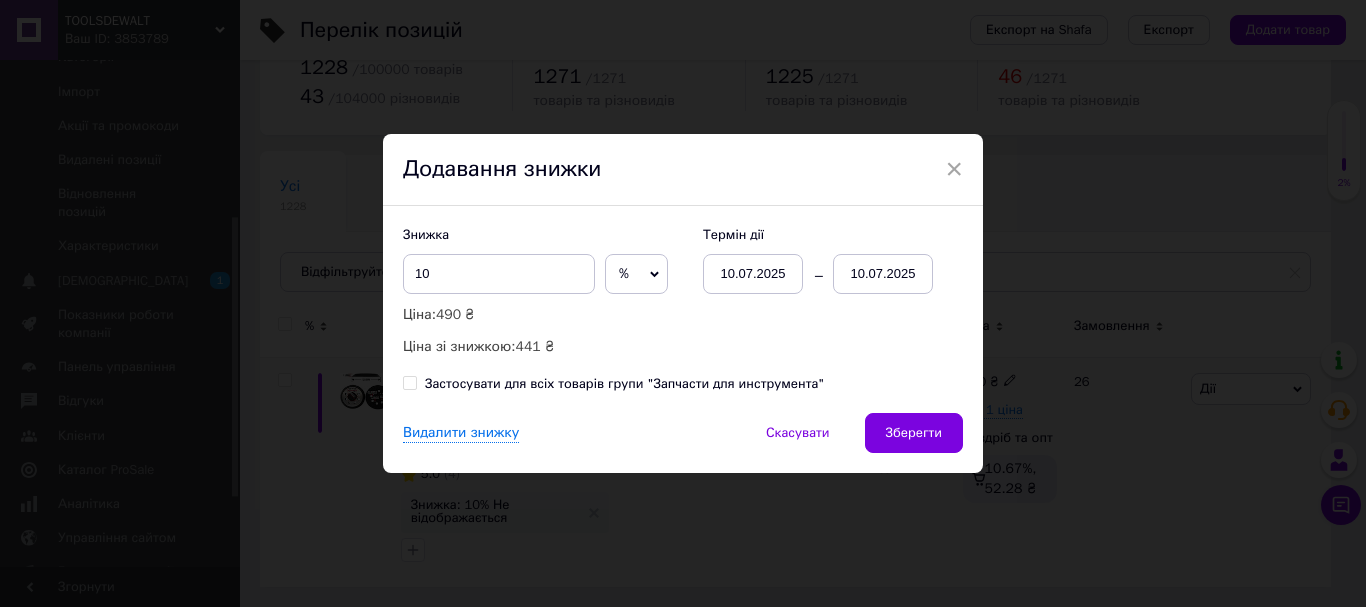 click on "10.07.2025" at bounding box center (753, 274) 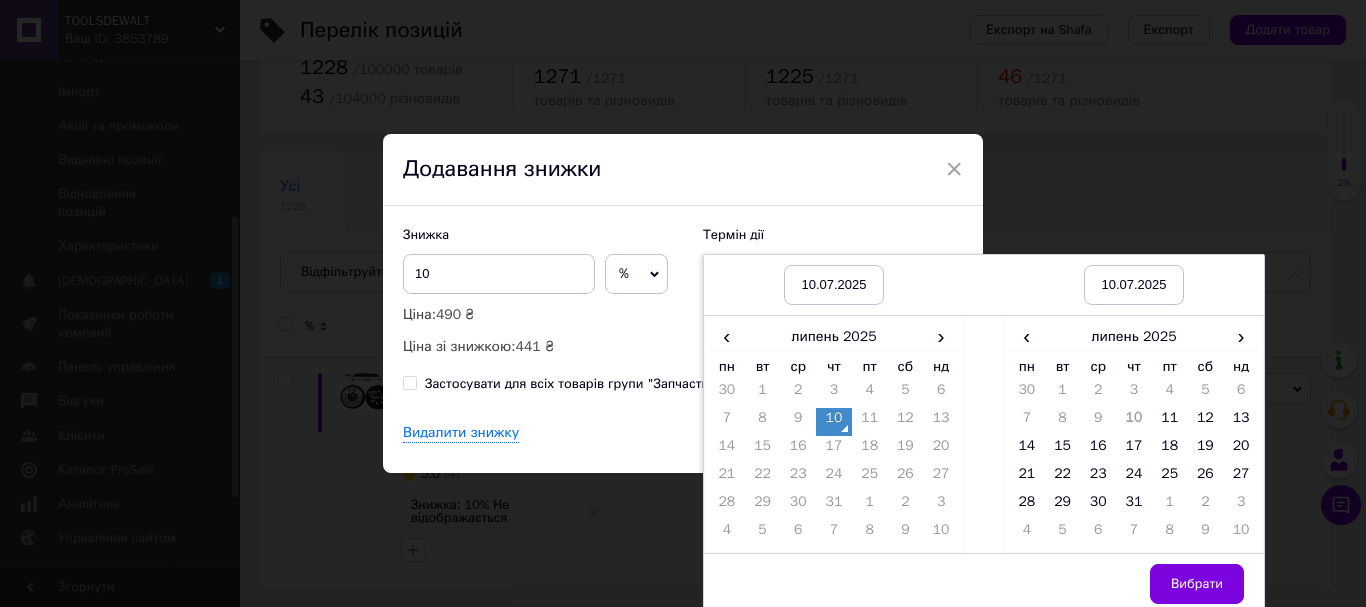 click on "10" at bounding box center [834, 422] 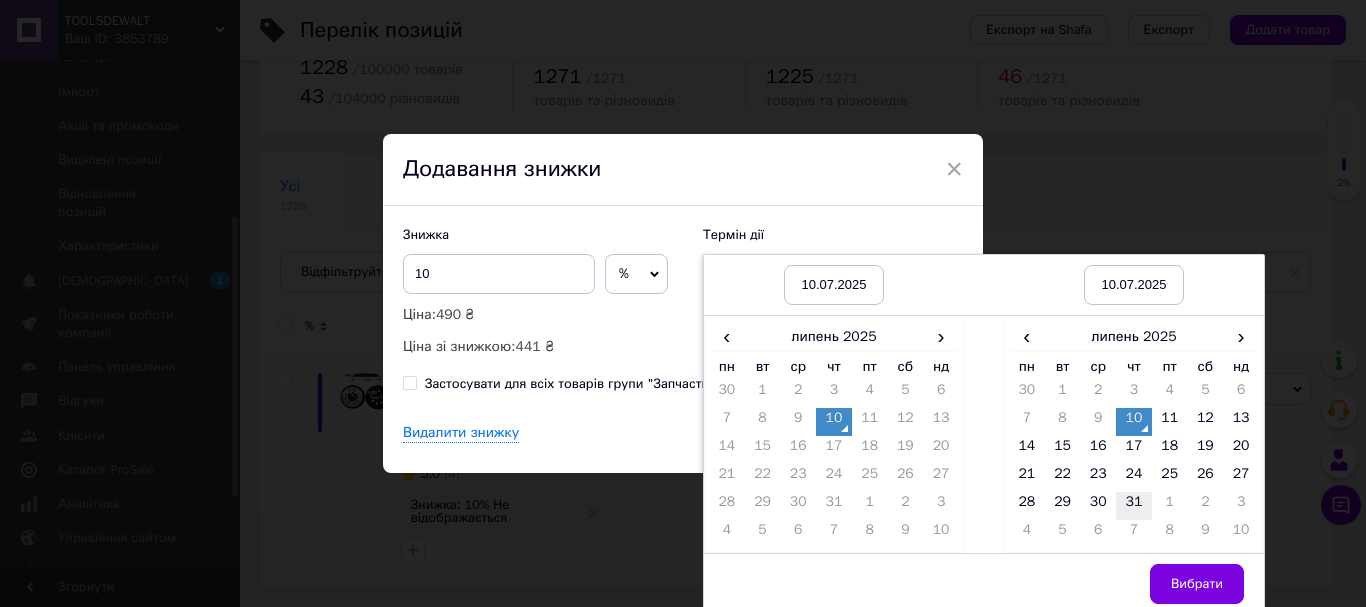 click on "31" at bounding box center (1134, 506) 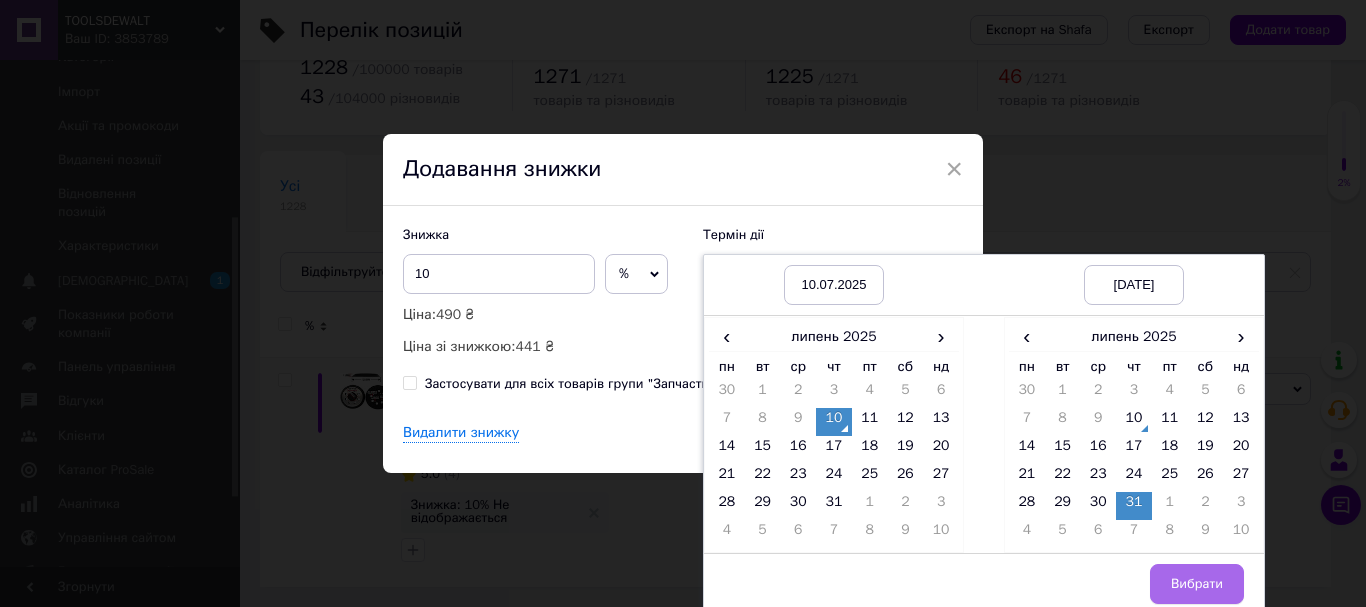 click on "Вибрати" at bounding box center (1197, 584) 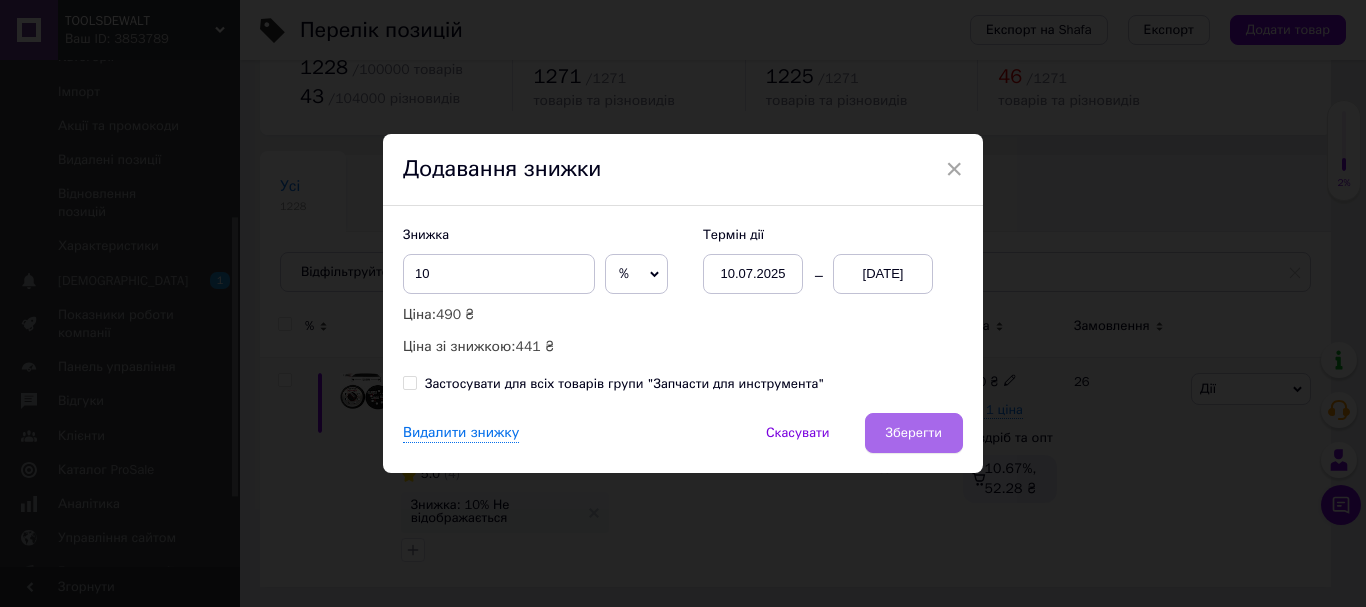 click on "Зберегти" at bounding box center [914, 433] 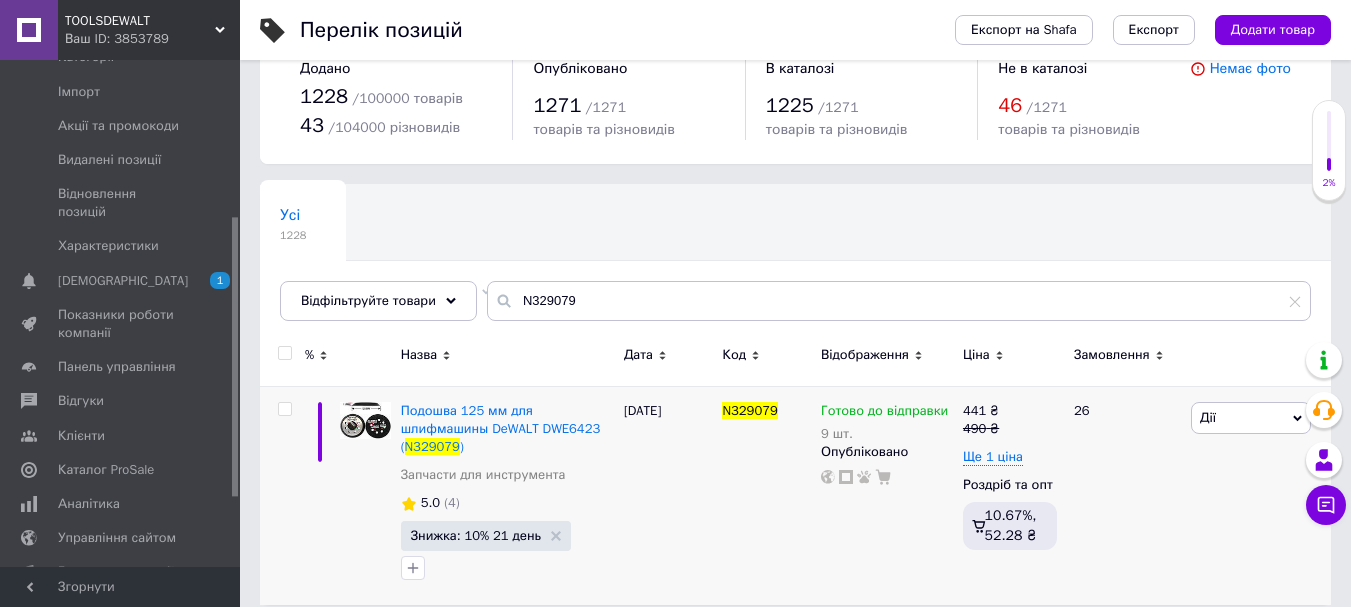 scroll, scrollTop: 0, scrollLeft: 0, axis: both 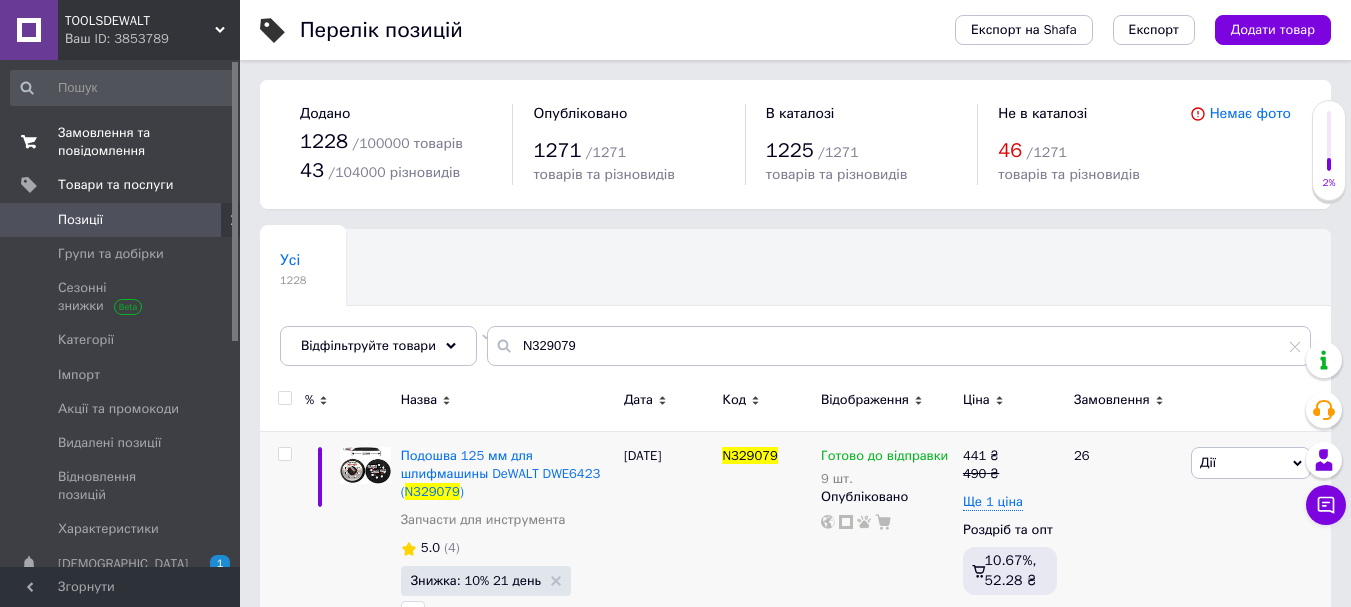 click on "Замовлення та повідомлення" at bounding box center (121, 142) 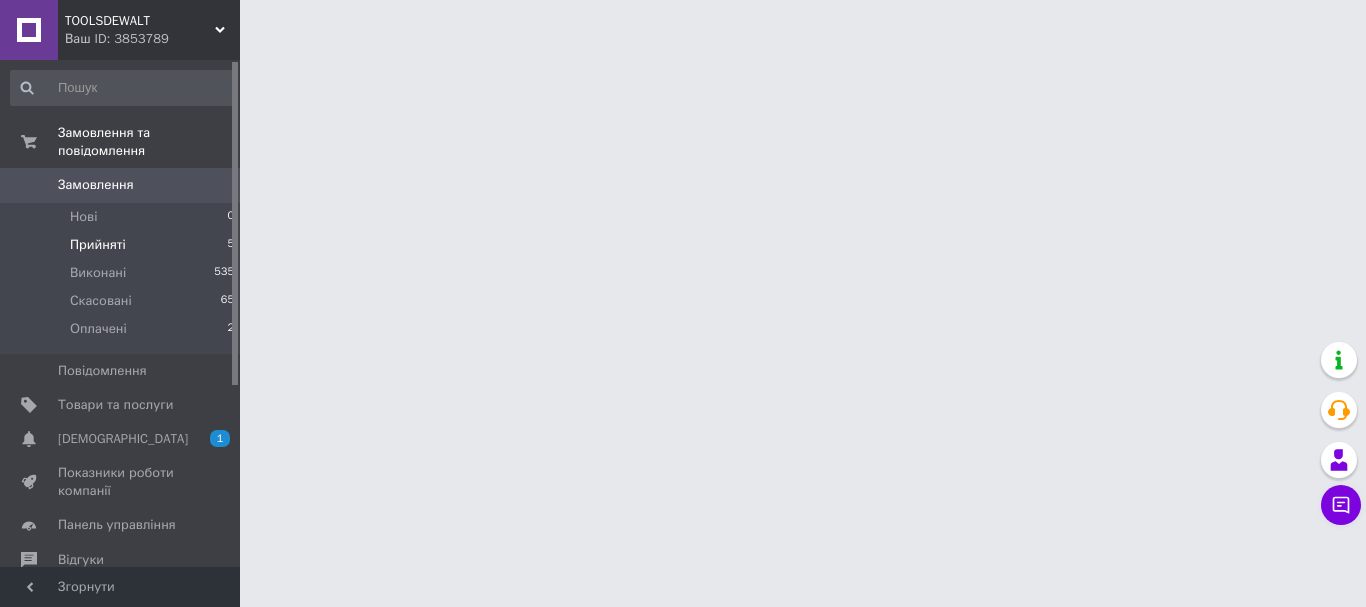 click on "Прийняті" at bounding box center [98, 245] 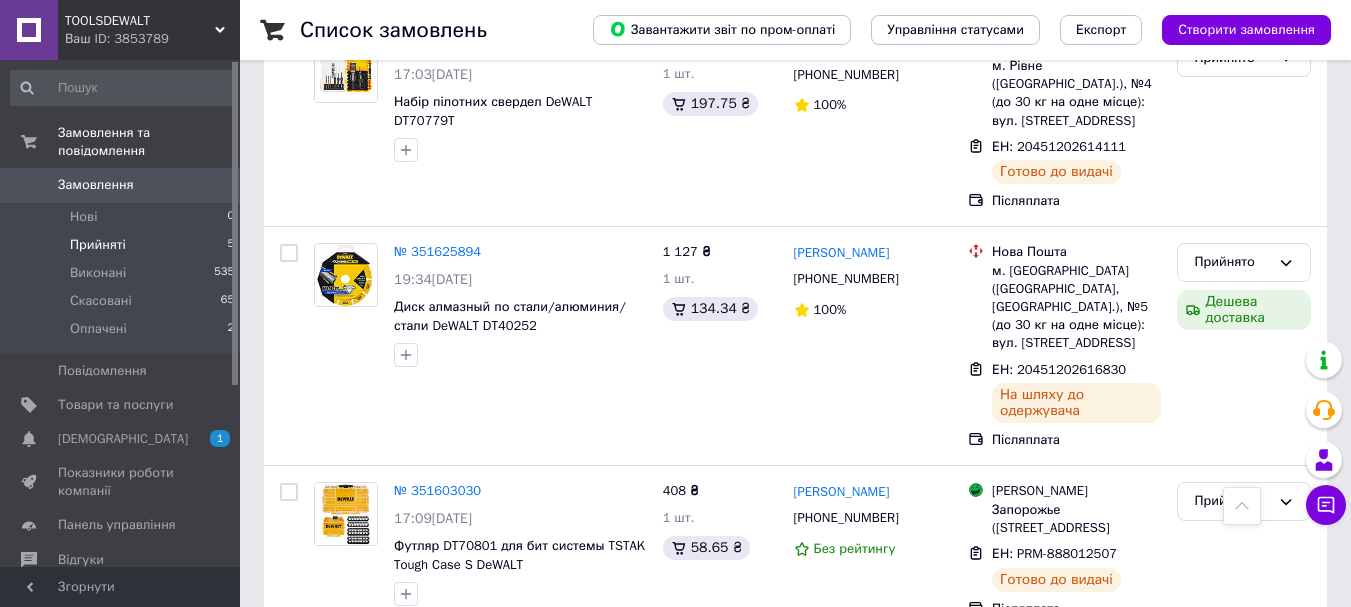 scroll, scrollTop: 833, scrollLeft: 0, axis: vertical 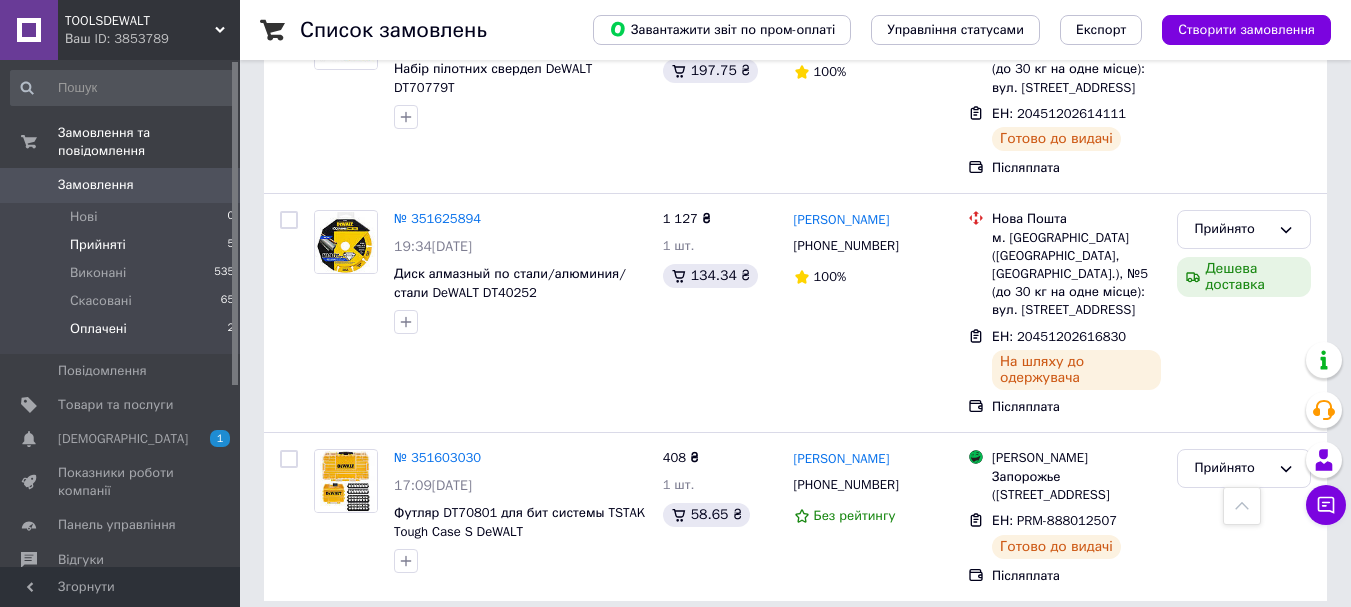 click on "Оплачені 2" at bounding box center (123, 334) 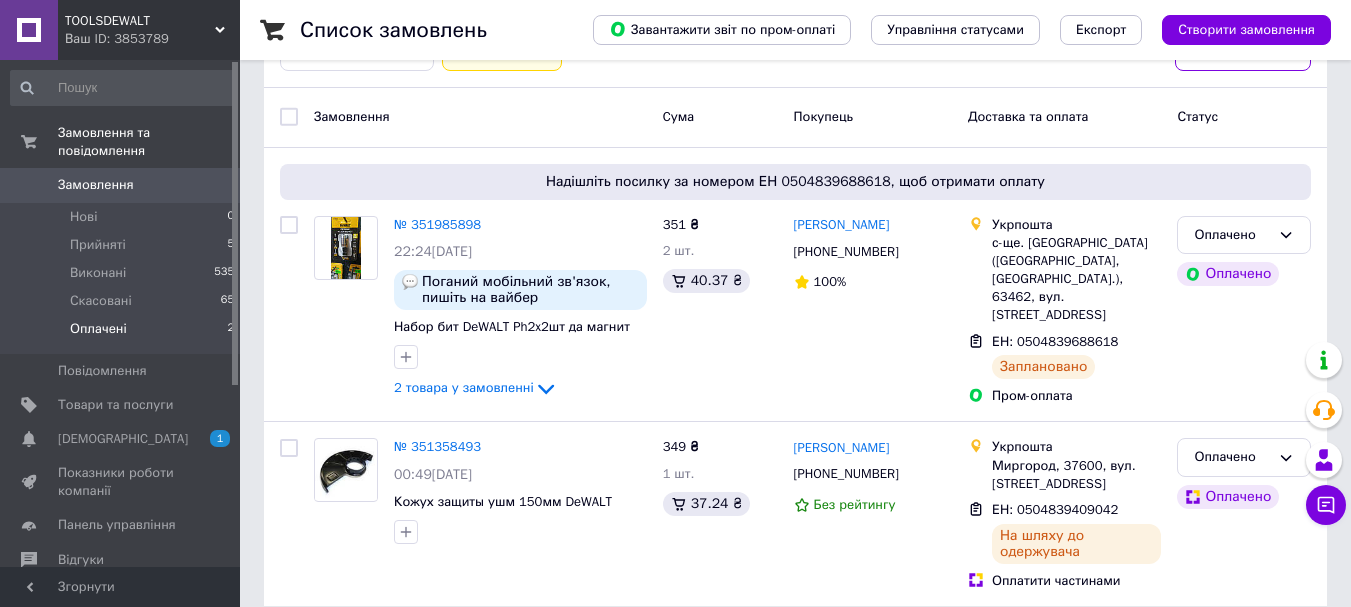 scroll, scrollTop: 318, scrollLeft: 0, axis: vertical 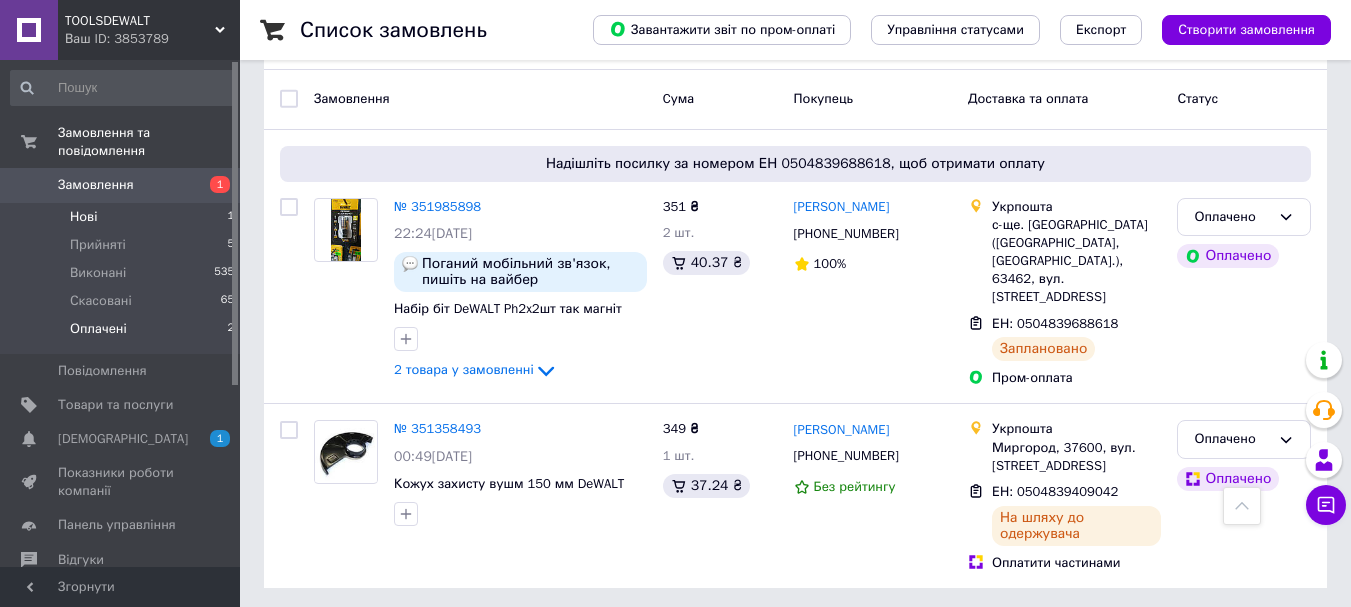 click on "Нові 1" at bounding box center (123, 217) 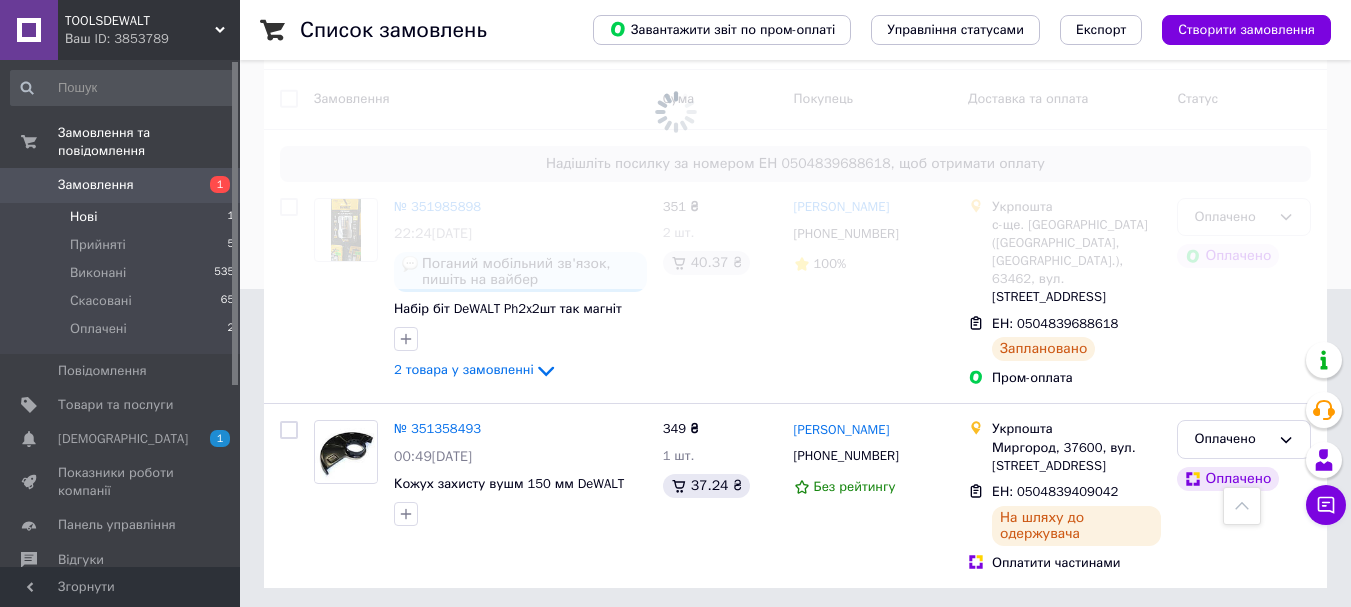 scroll, scrollTop: 0, scrollLeft: 0, axis: both 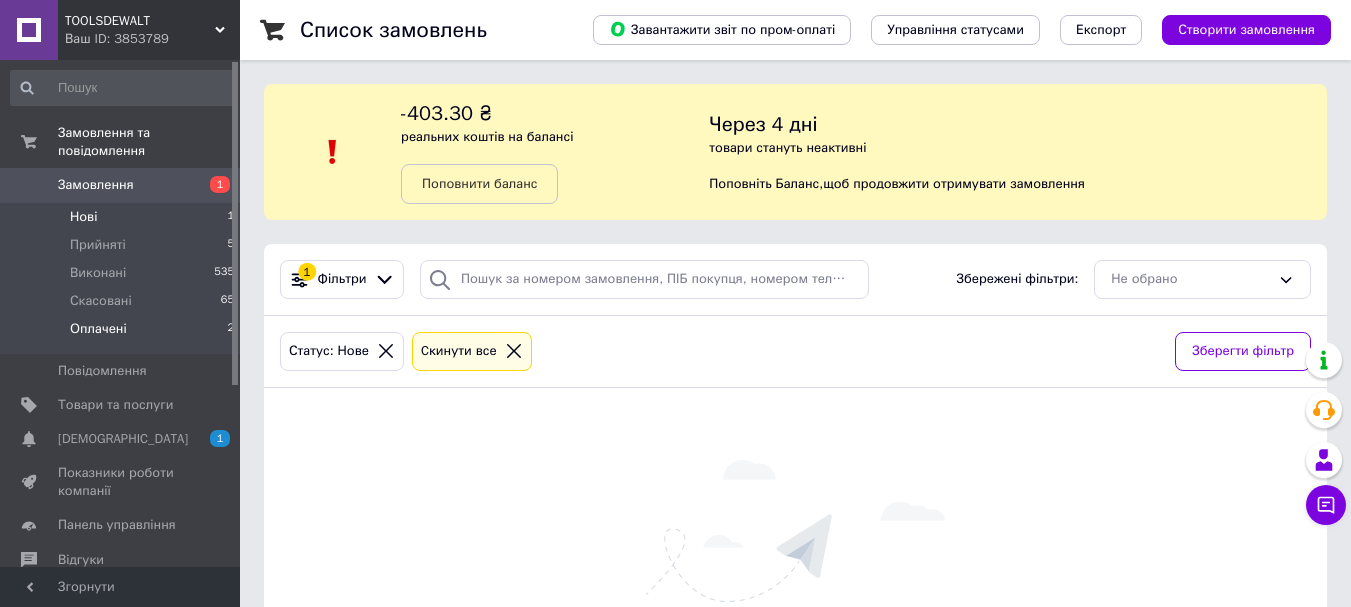 click on "Оплачені" at bounding box center [98, 329] 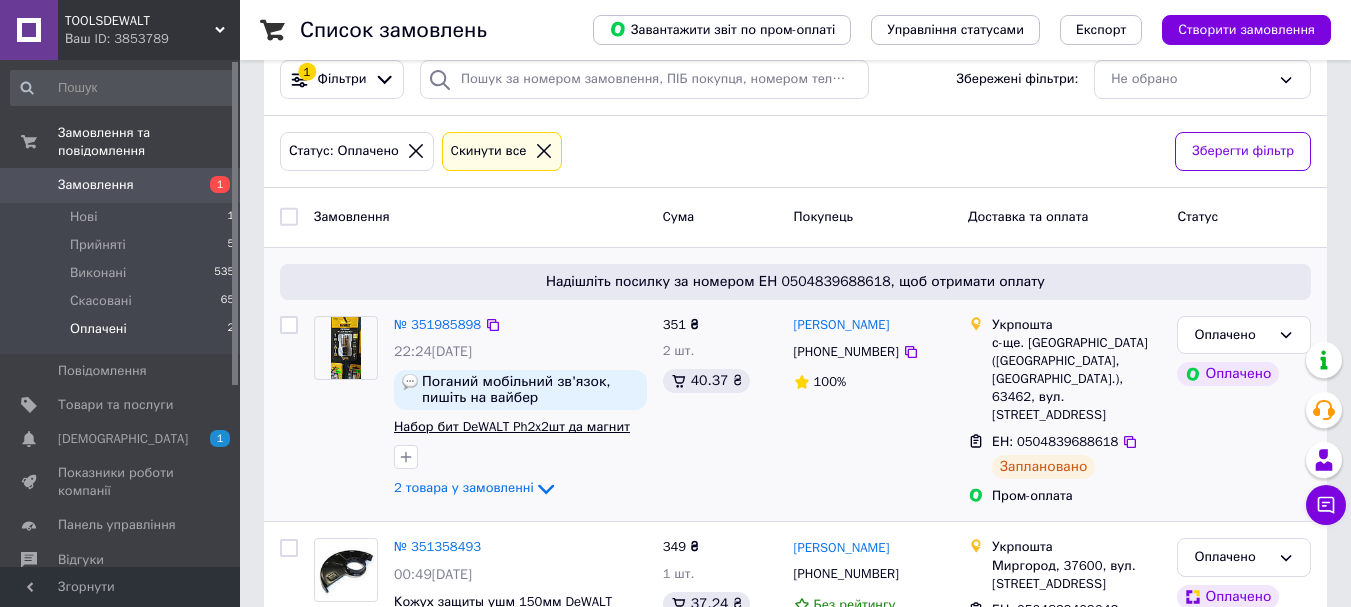 scroll, scrollTop: 300, scrollLeft: 0, axis: vertical 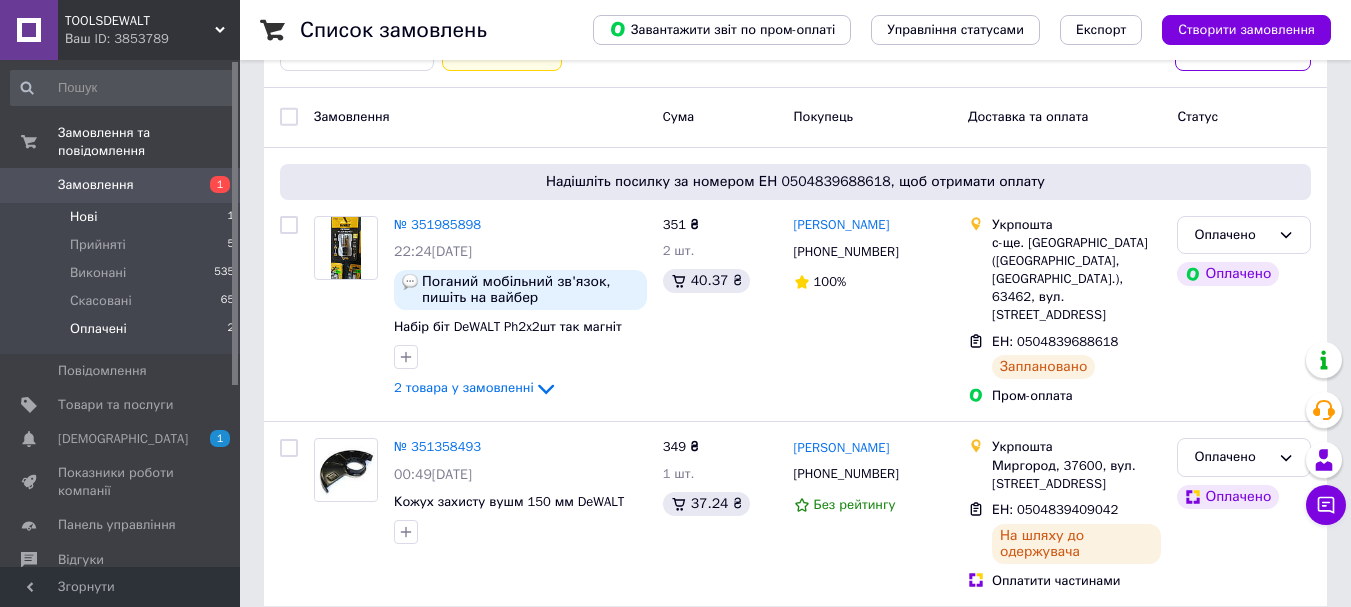 click on "Нові 1" at bounding box center [123, 217] 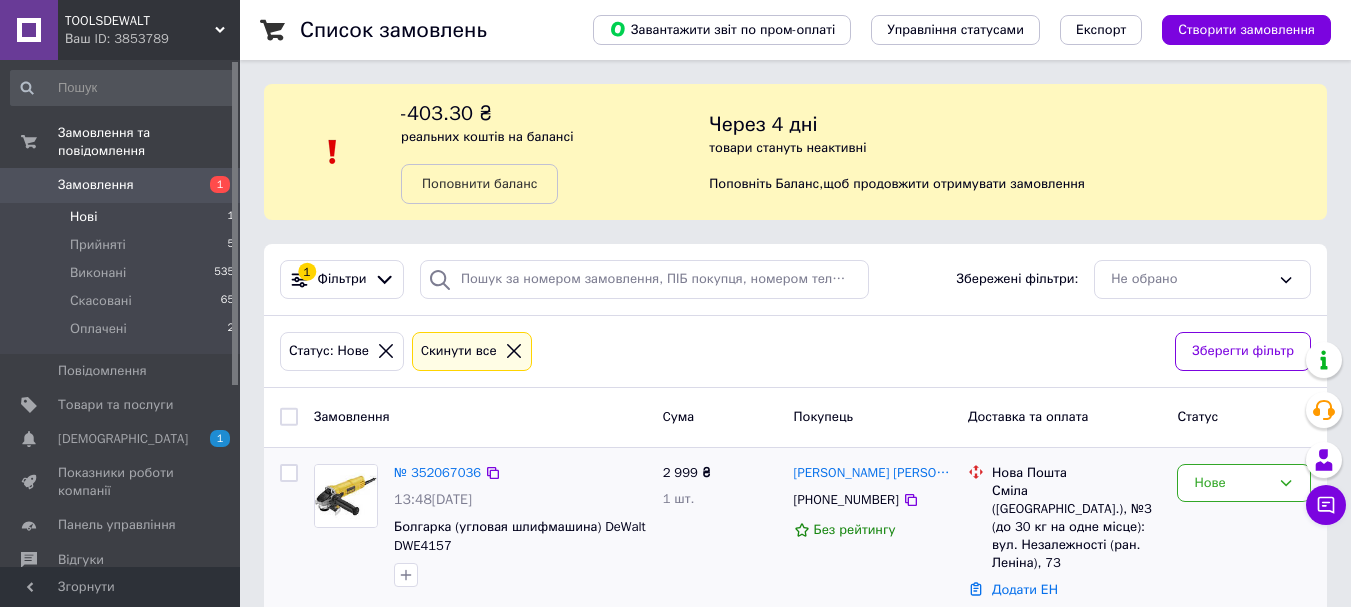 scroll, scrollTop: 40, scrollLeft: 0, axis: vertical 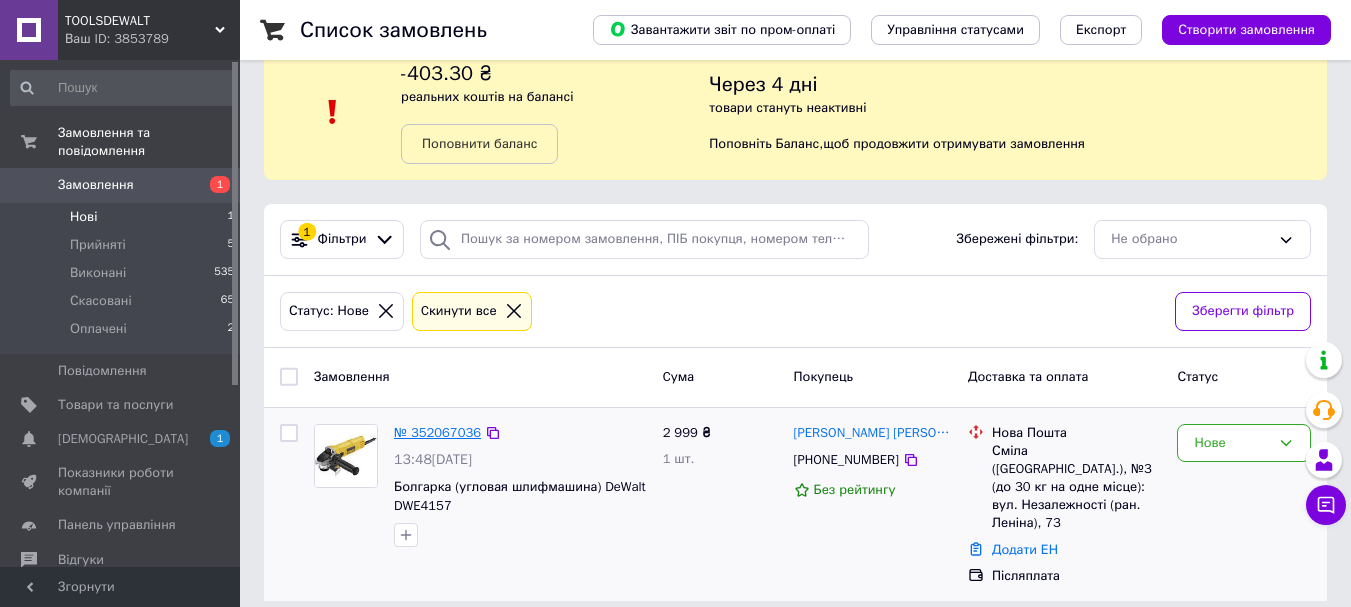 click on "№ 352067036" at bounding box center [437, 432] 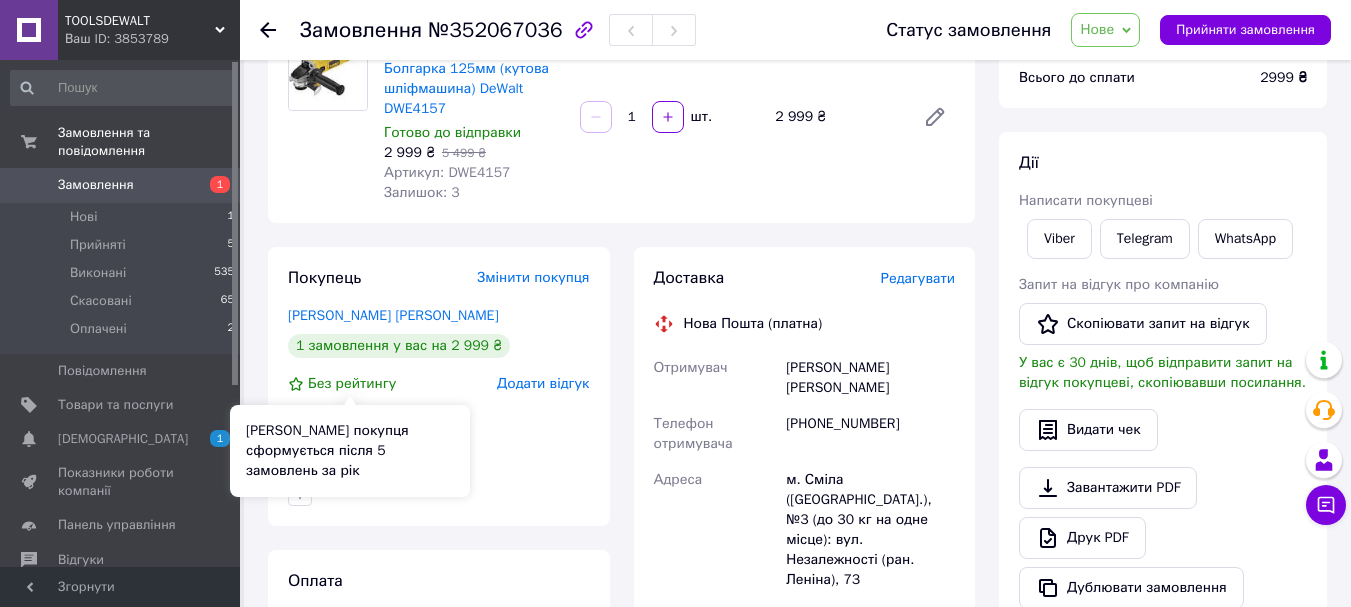 scroll, scrollTop: 100, scrollLeft: 0, axis: vertical 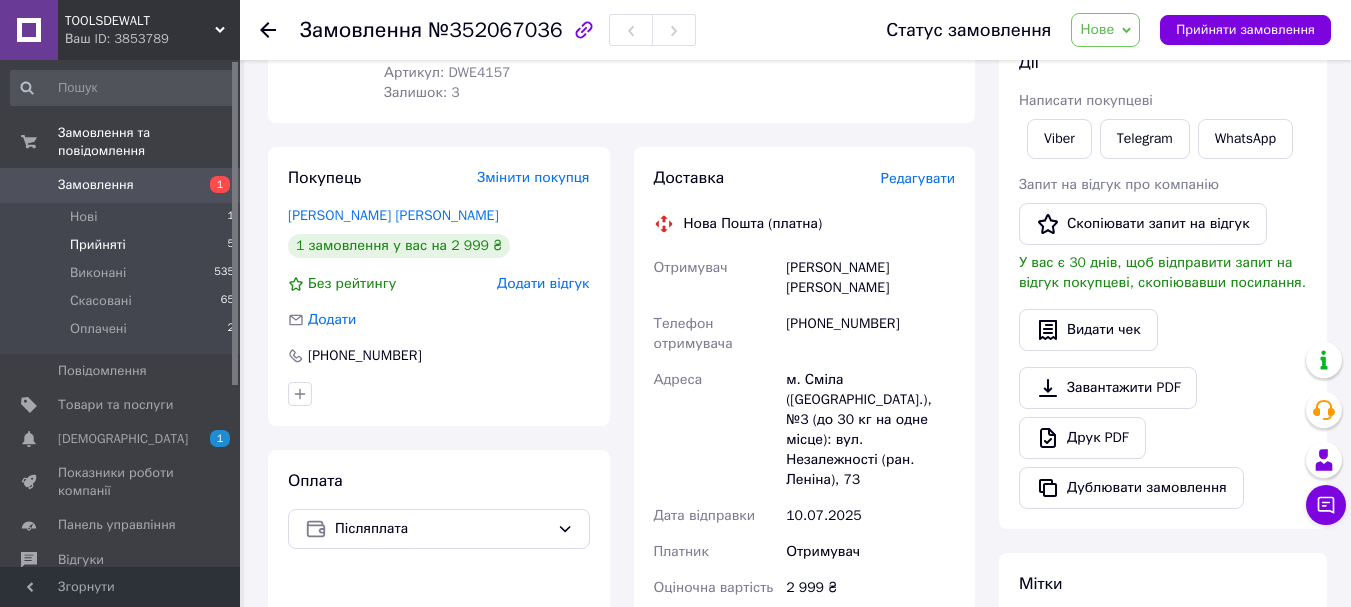 click on "Прийняті 5" at bounding box center [123, 245] 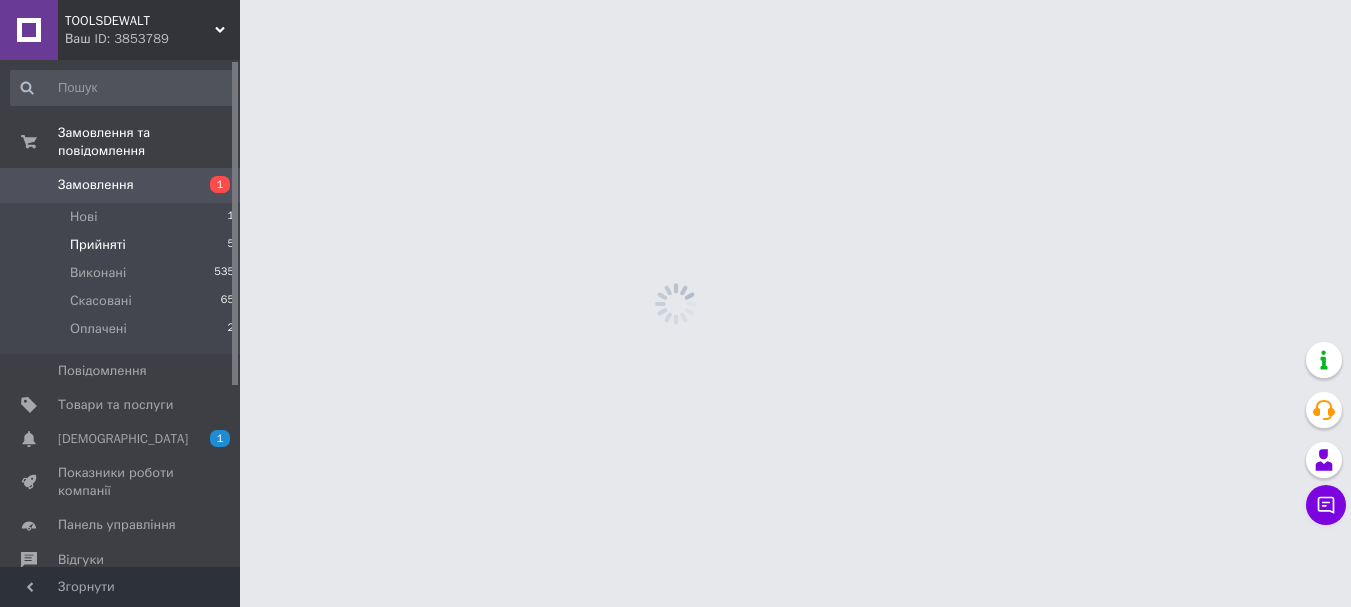 scroll, scrollTop: 0, scrollLeft: 0, axis: both 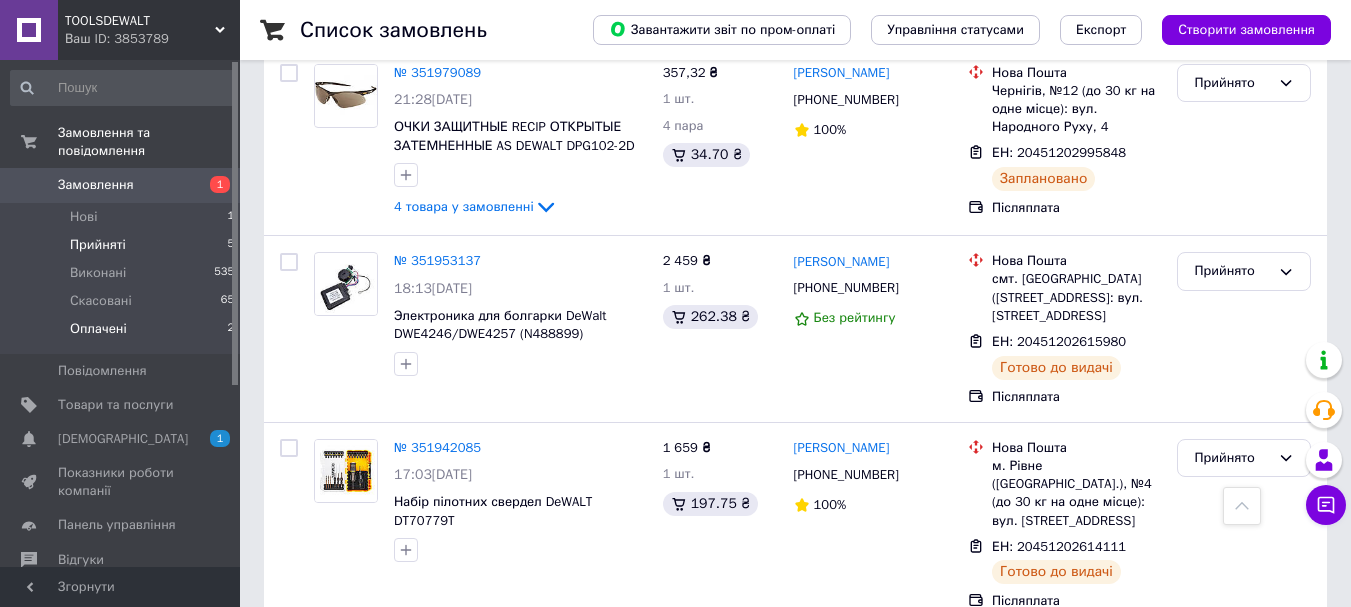 click on "Оплачені 2" at bounding box center (123, 334) 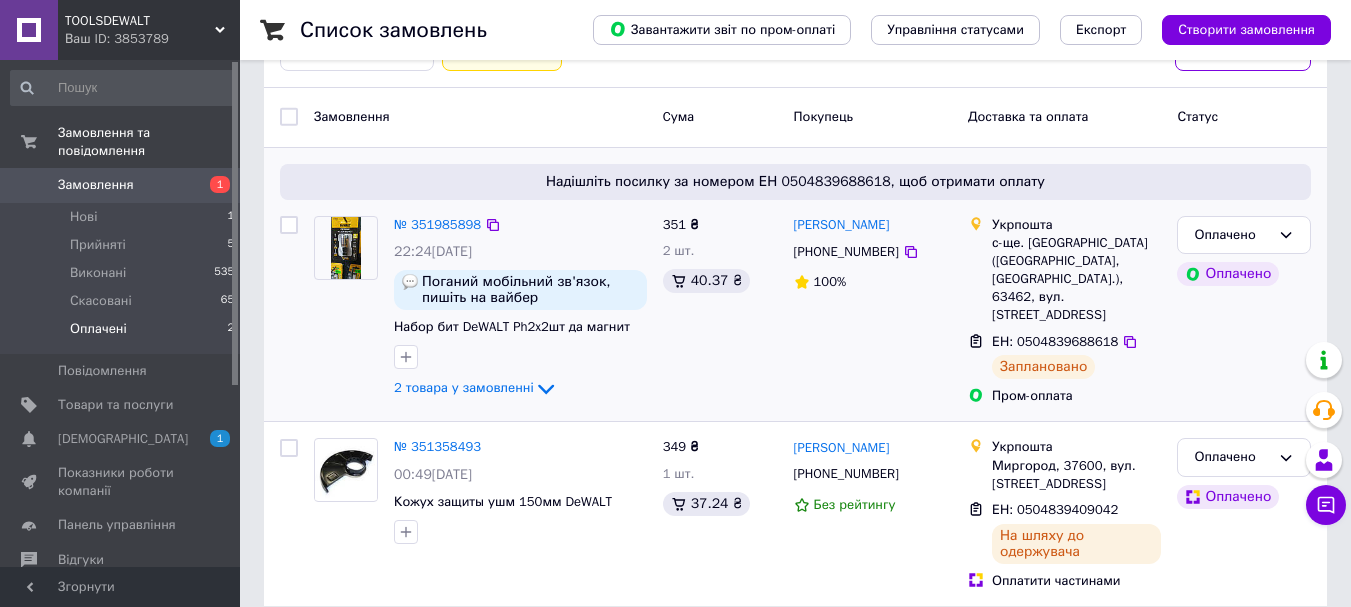 scroll, scrollTop: 318, scrollLeft: 0, axis: vertical 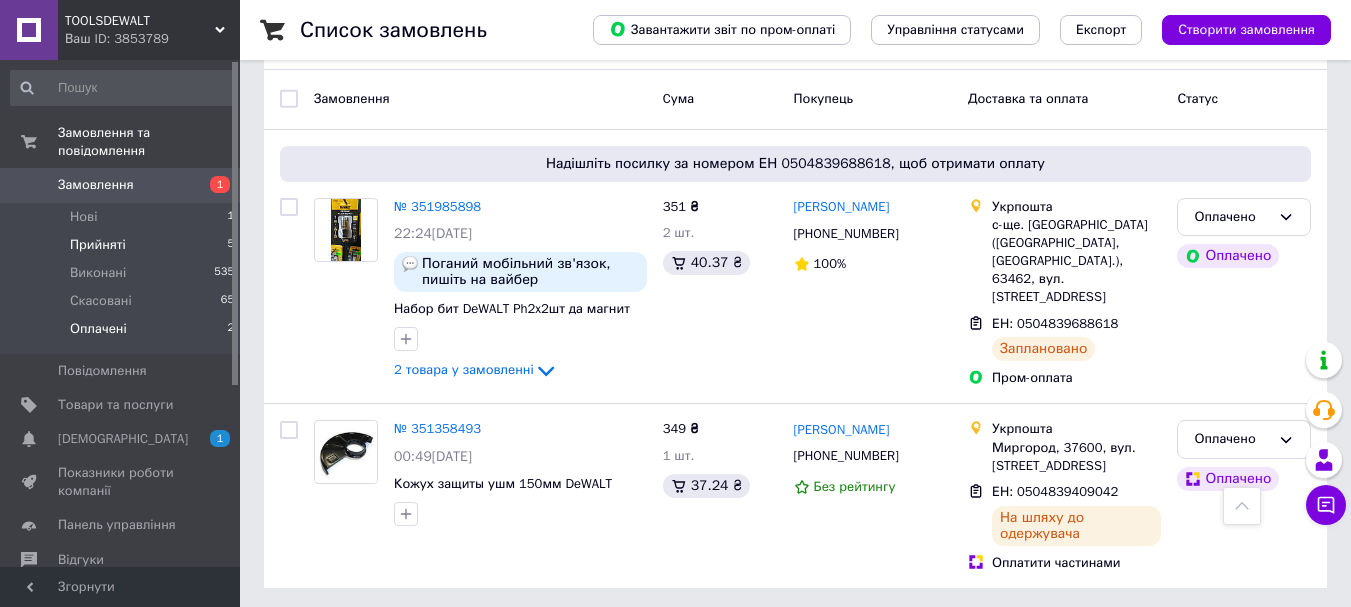 click on "Прийняті" at bounding box center (98, 245) 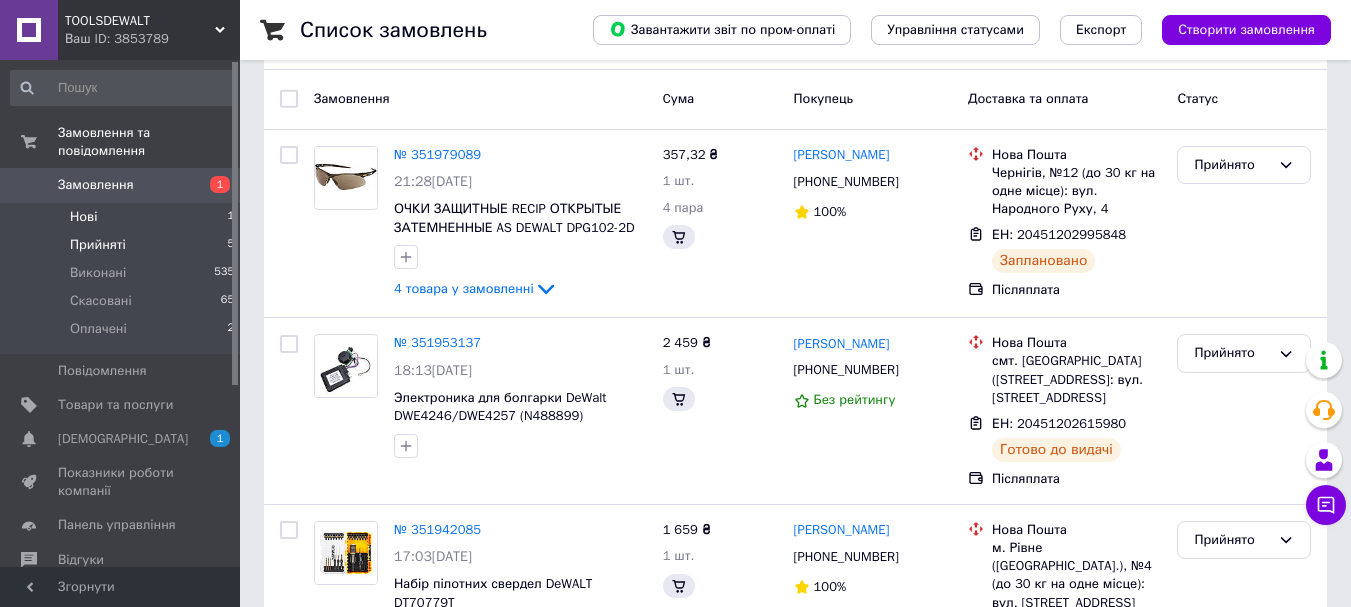 scroll, scrollTop: 0, scrollLeft: 0, axis: both 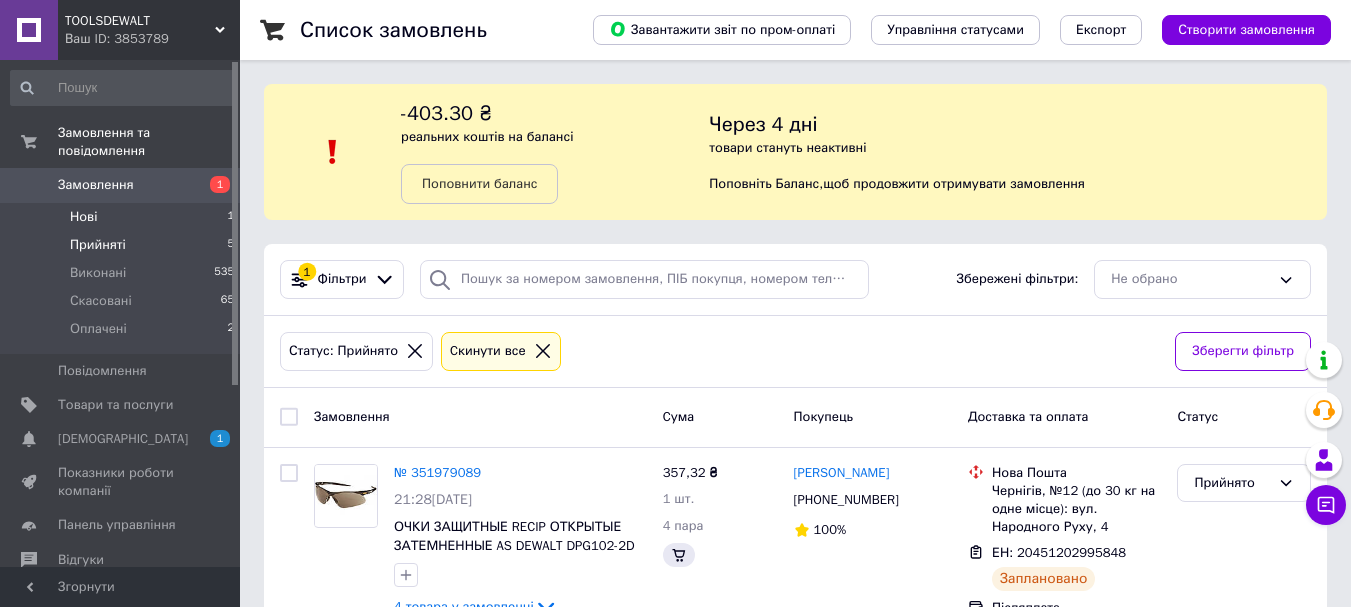 click on "Нові 1" at bounding box center (123, 217) 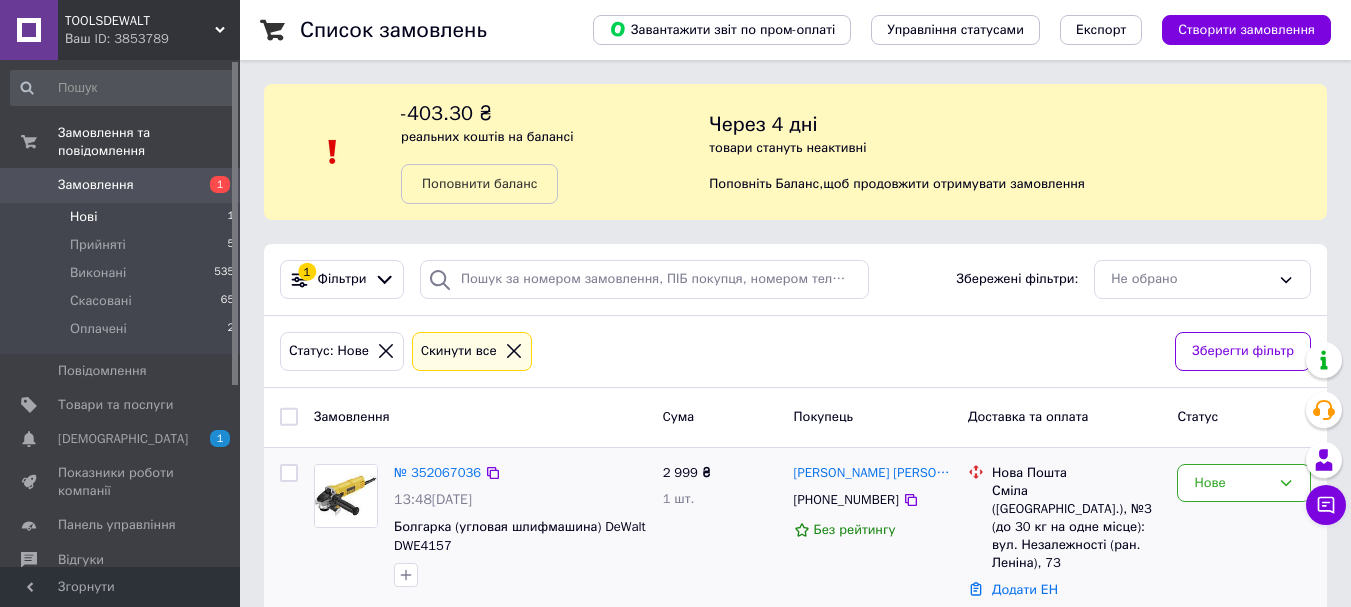 scroll, scrollTop: 40, scrollLeft: 0, axis: vertical 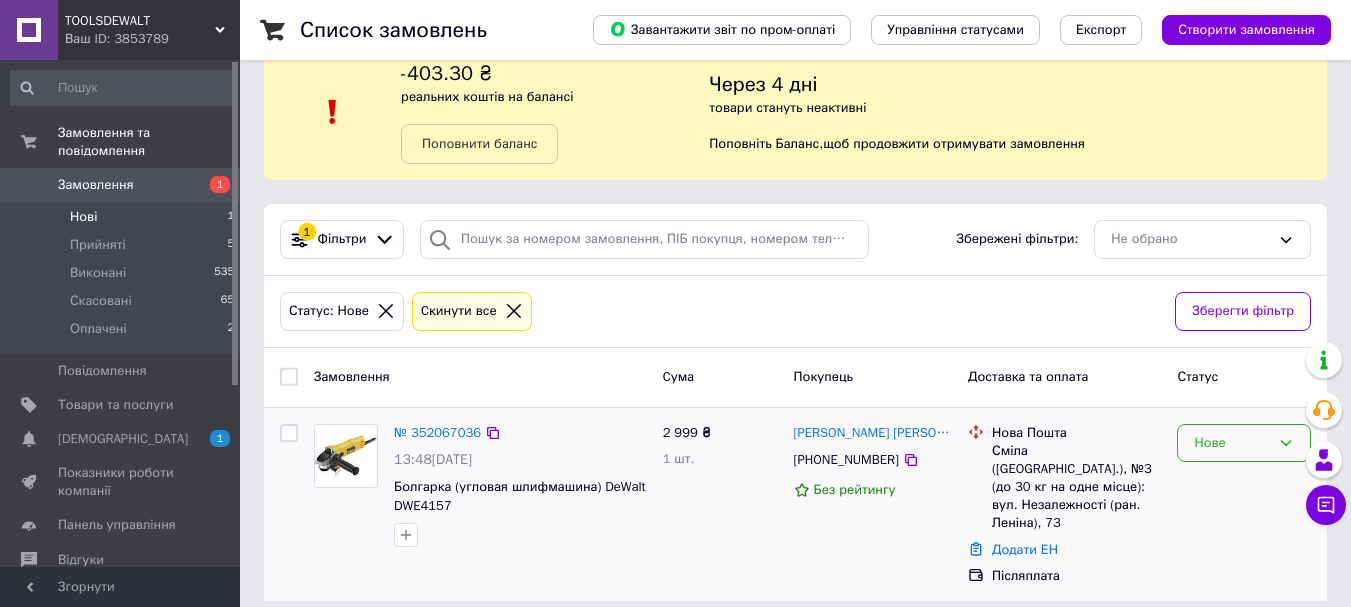 click on "Нове" at bounding box center [1232, 443] 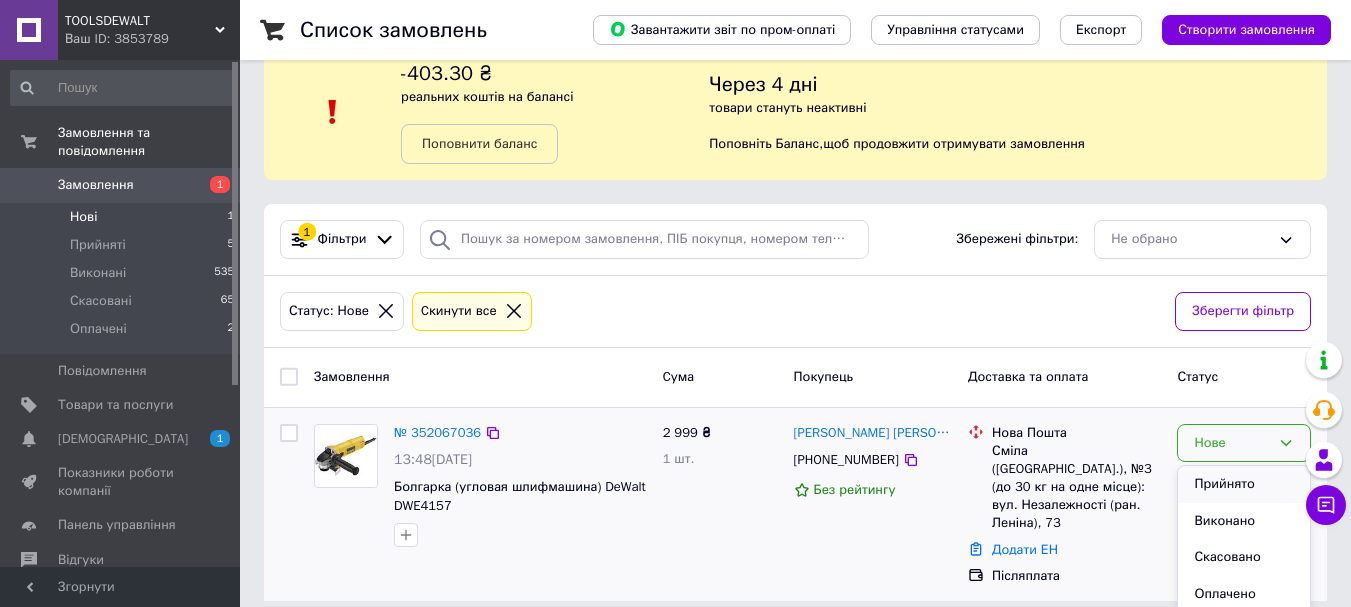 click on "Прийнято" at bounding box center (1244, 484) 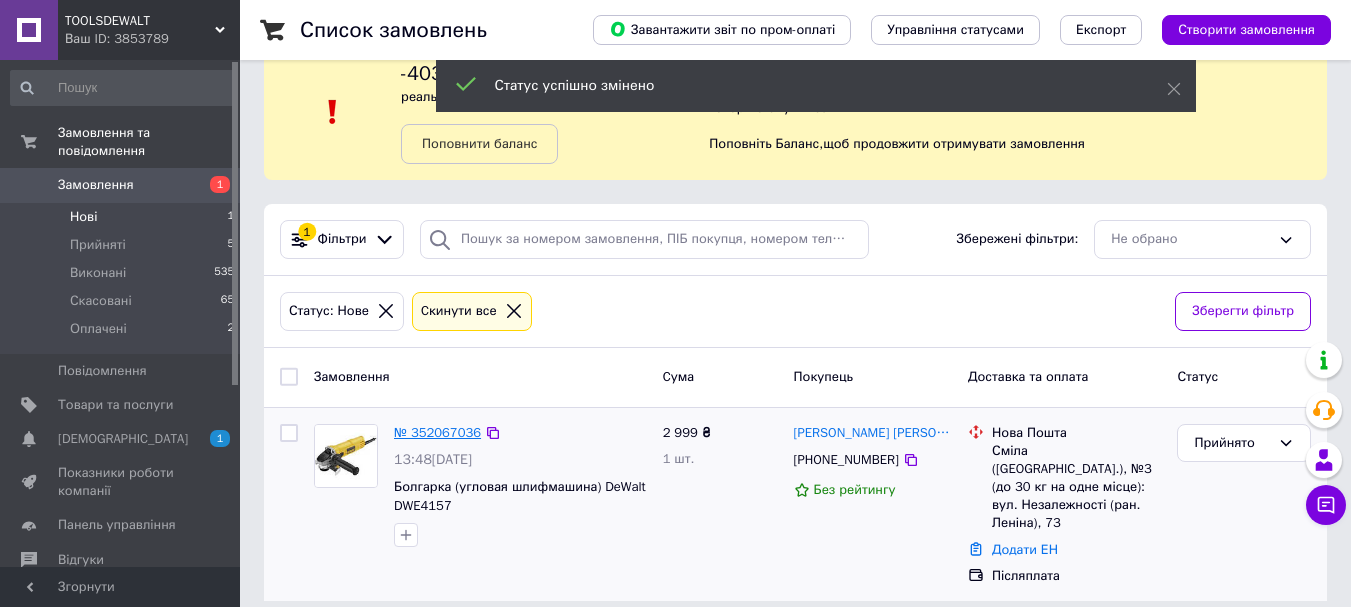 click on "№ 352067036" at bounding box center [437, 432] 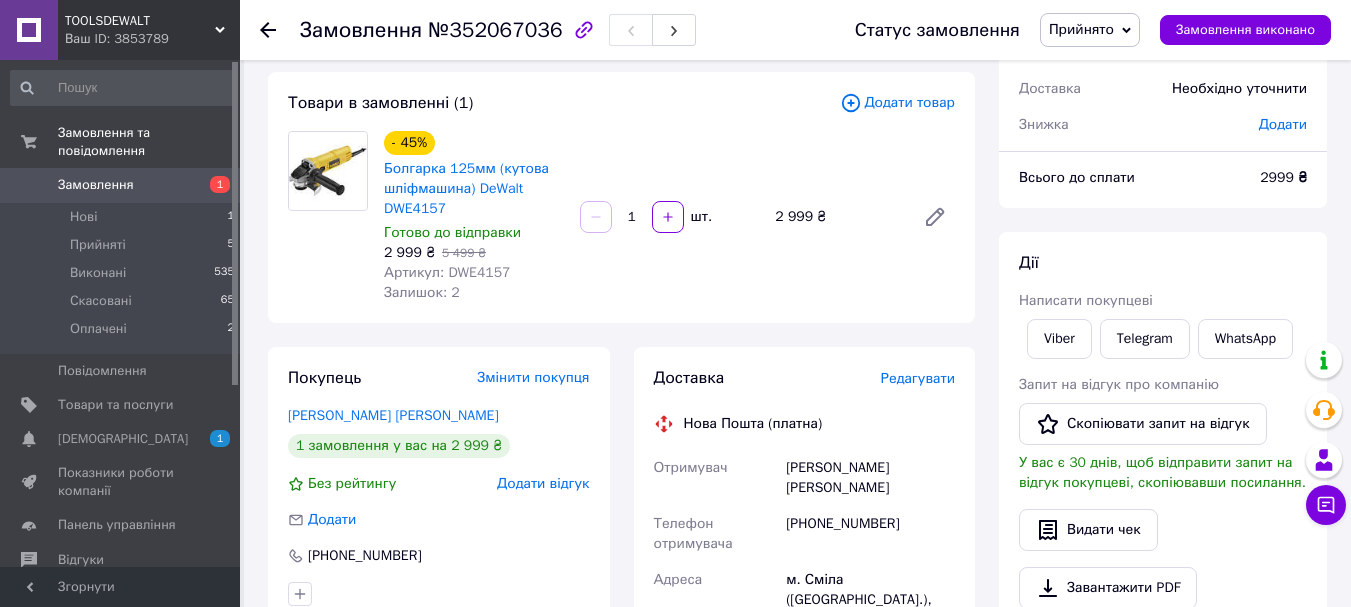 scroll, scrollTop: 200, scrollLeft: 0, axis: vertical 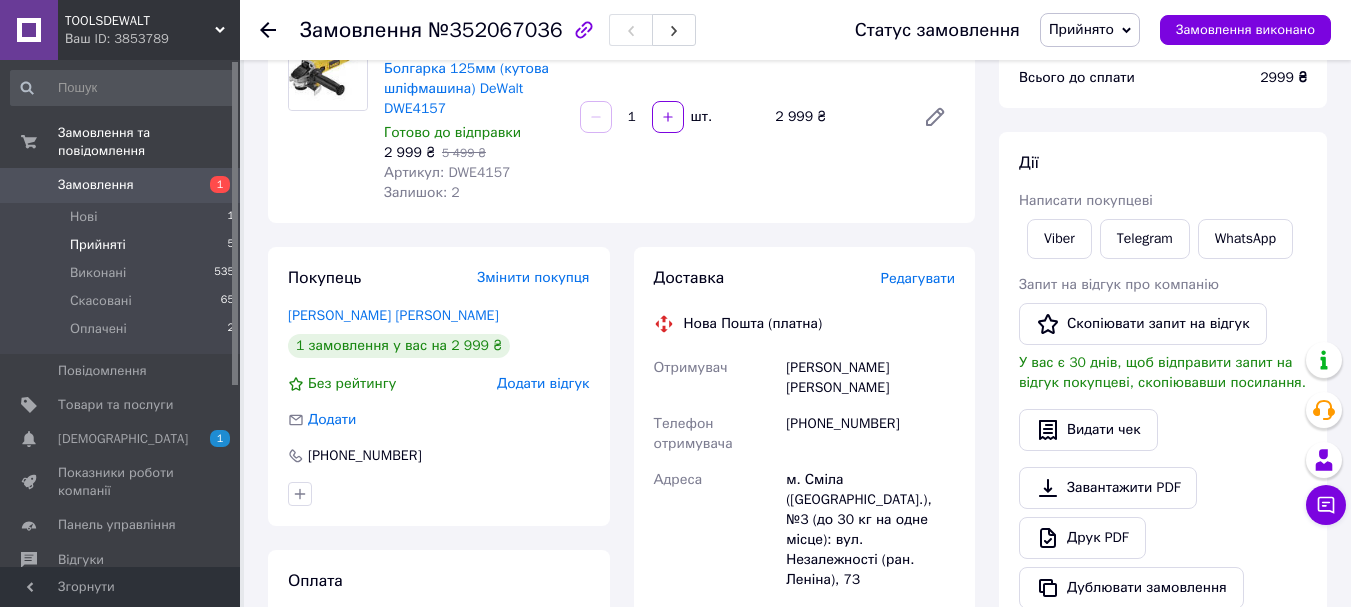 click on "Прийняті" at bounding box center [98, 245] 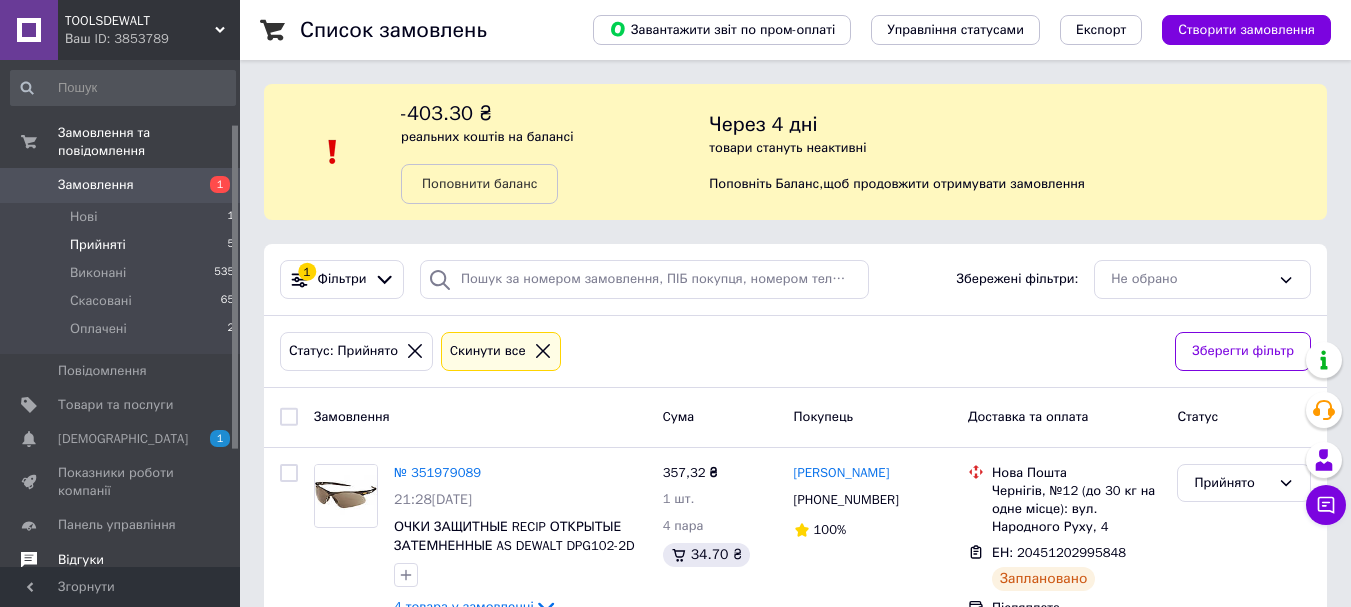 scroll, scrollTop: 200, scrollLeft: 0, axis: vertical 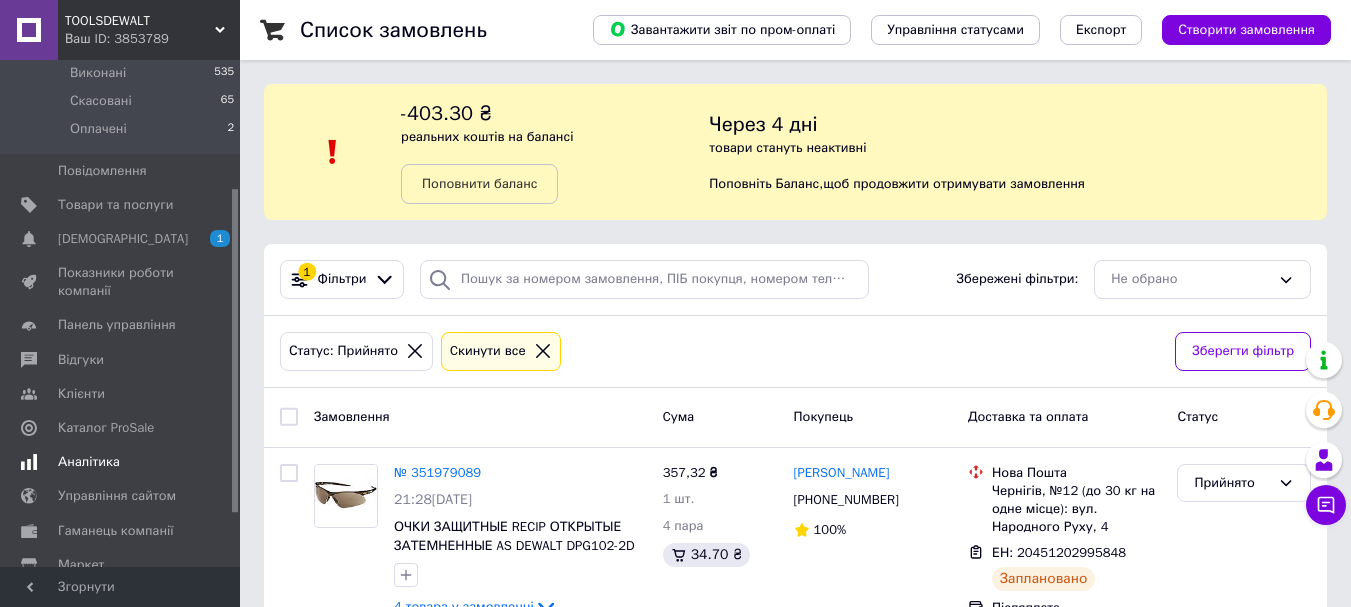 click on "Аналітика" at bounding box center (89, 462) 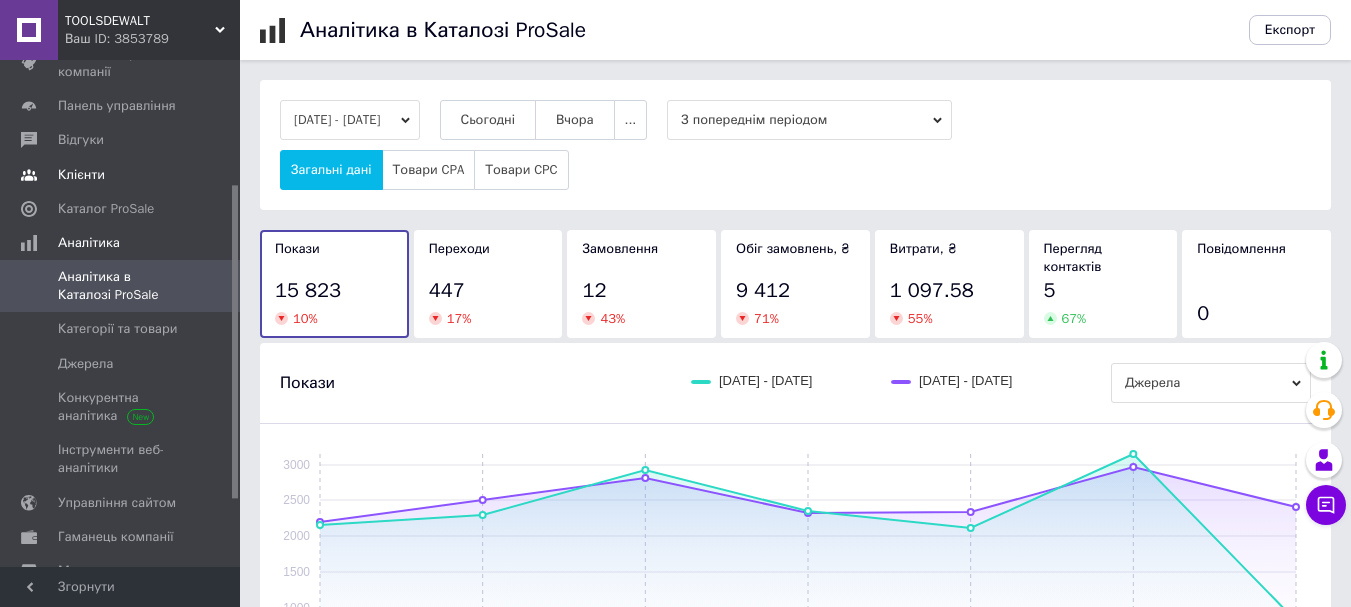 scroll, scrollTop: 0, scrollLeft: 0, axis: both 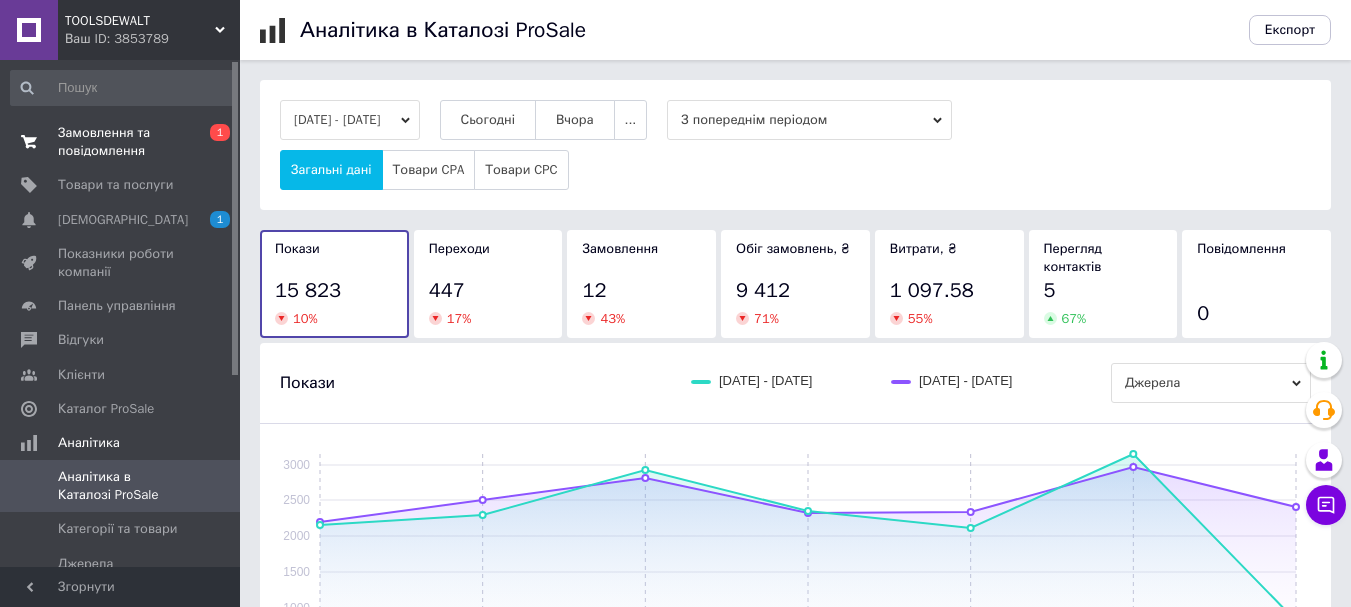 click on "Замовлення та повідомлення" at bounding box center [121, 142] 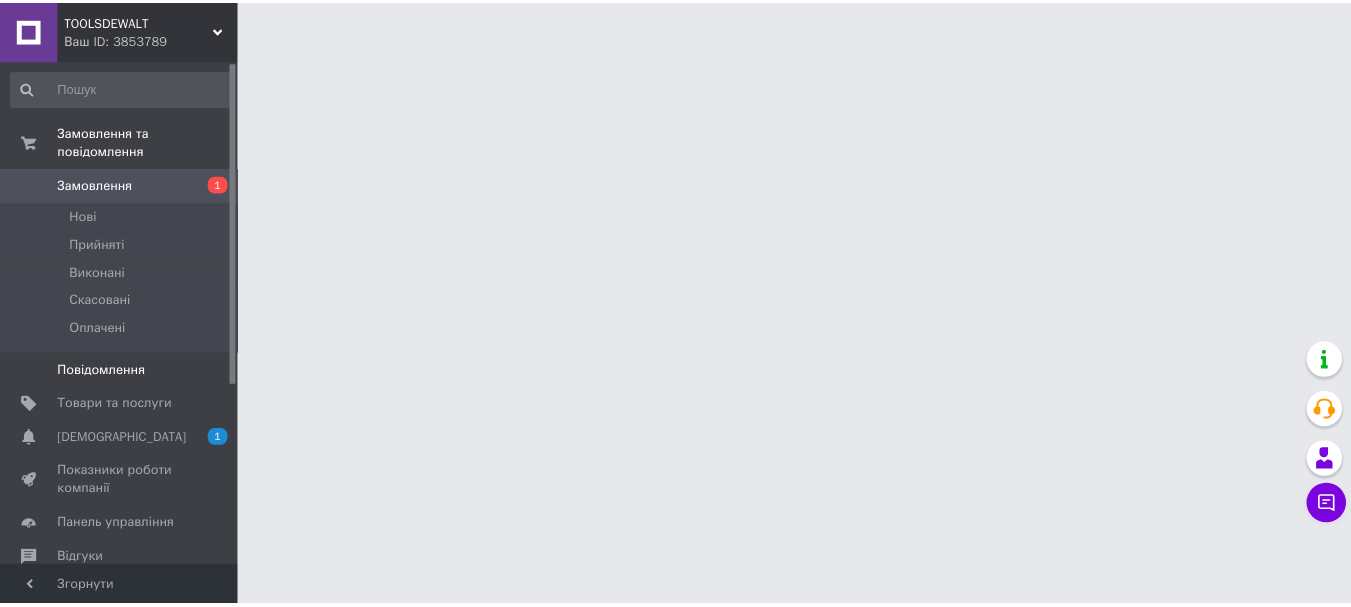 scroll, scrollTop: 0, scrollLeft: 0, axis: both 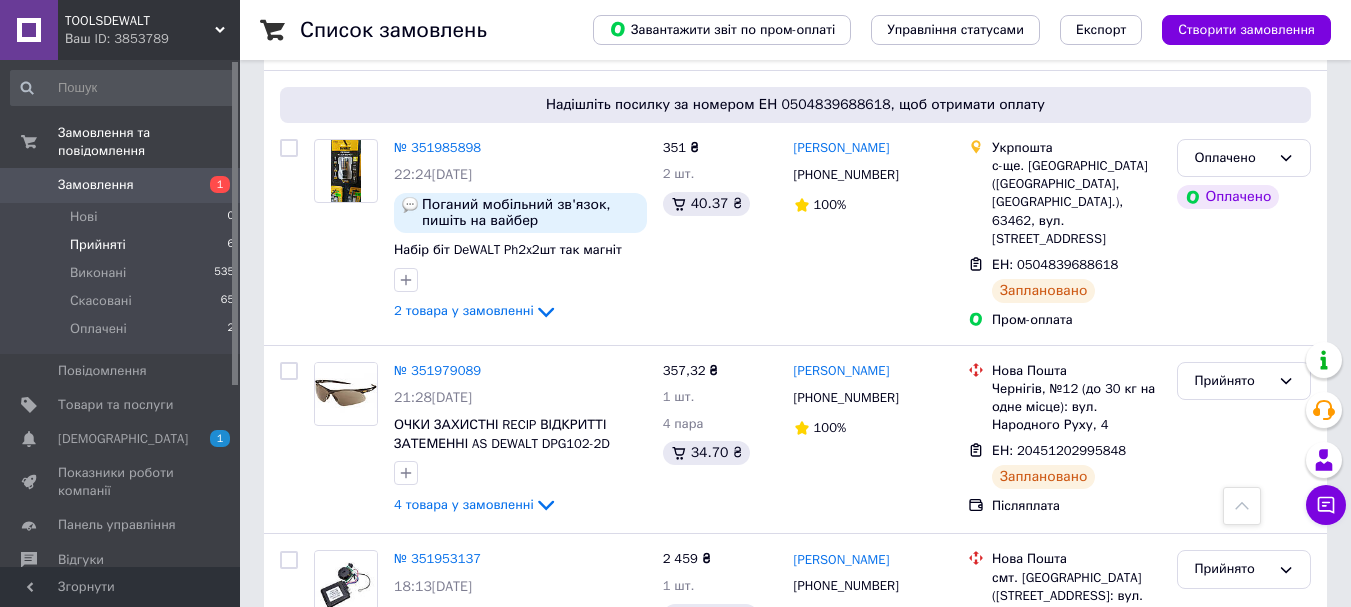 click on "Прийняті 6" at bounding box center [123, 245] 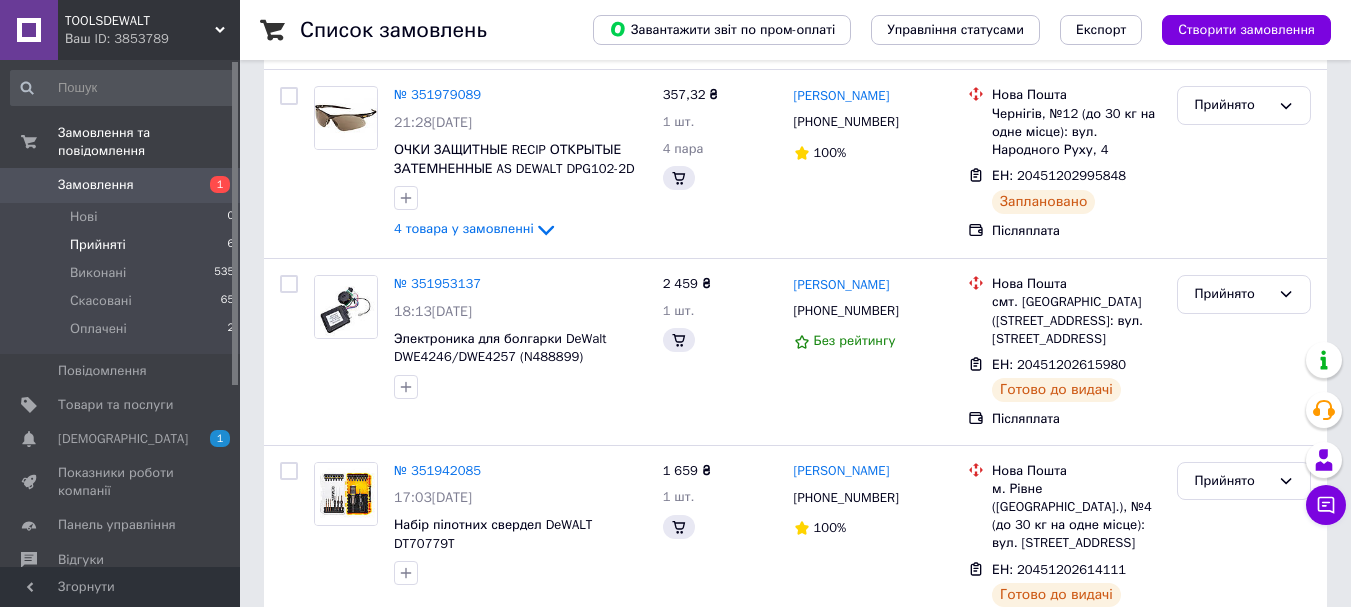 scroll, scrollTop: 0, scrollLeft: 0, axis: both 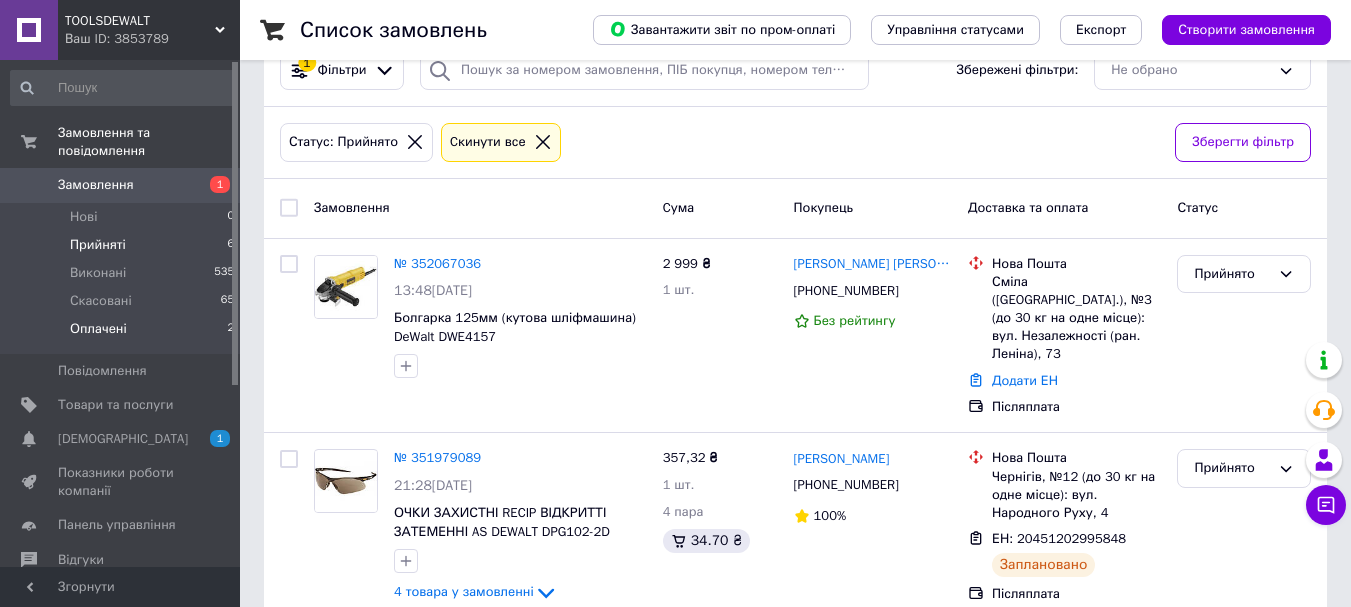 click on "Оплачені 2" at bounding box center [123, 334] 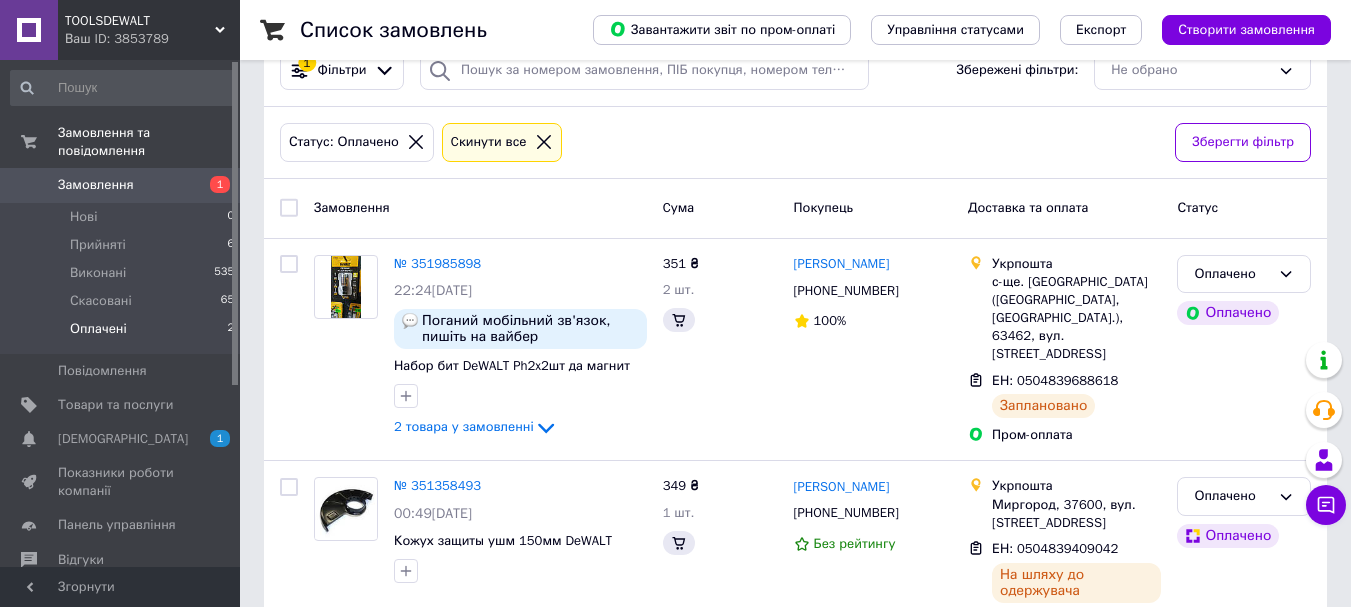 scroll, scrollTop: 0, scrollLeft: 0, axis: both 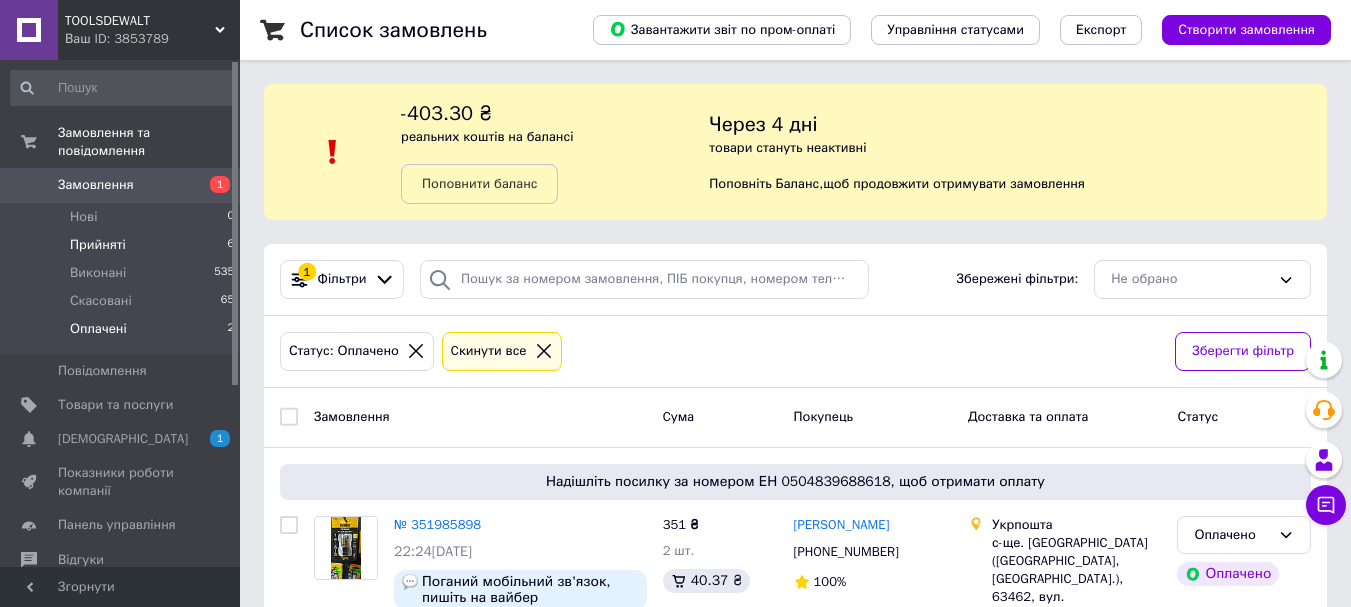 click on "Прийняті" at bounding box center [98, 245] 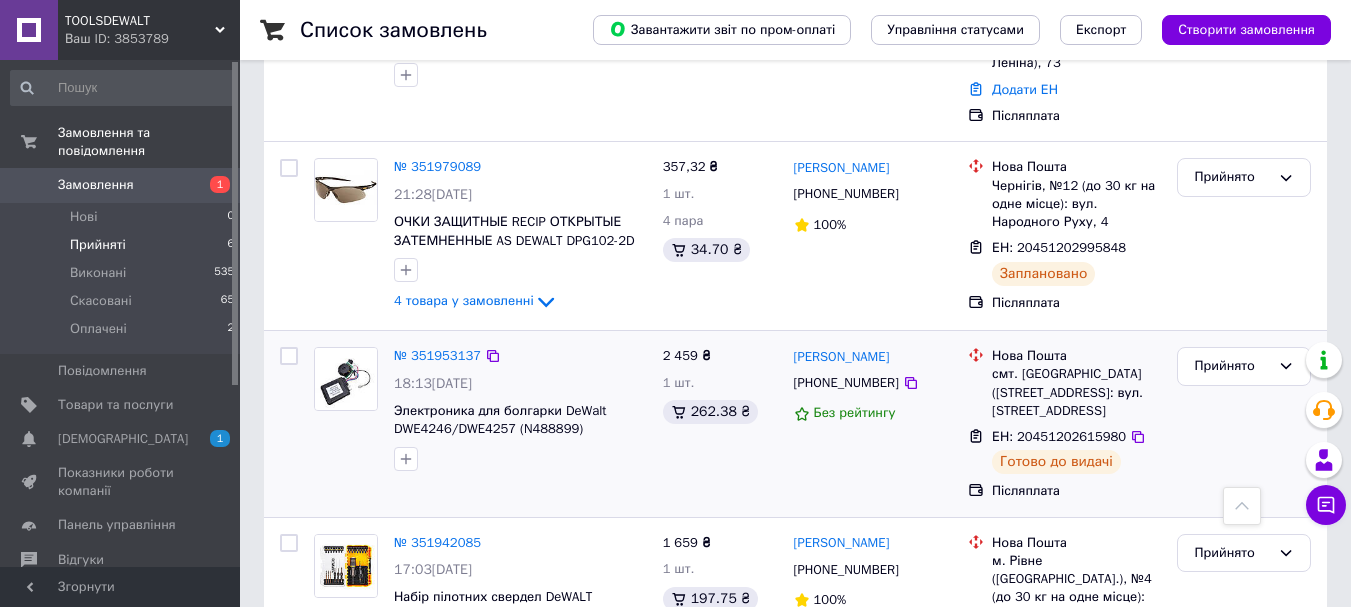 scroll, scrollTop: 300, scrollLeft: 0, axis: vertical 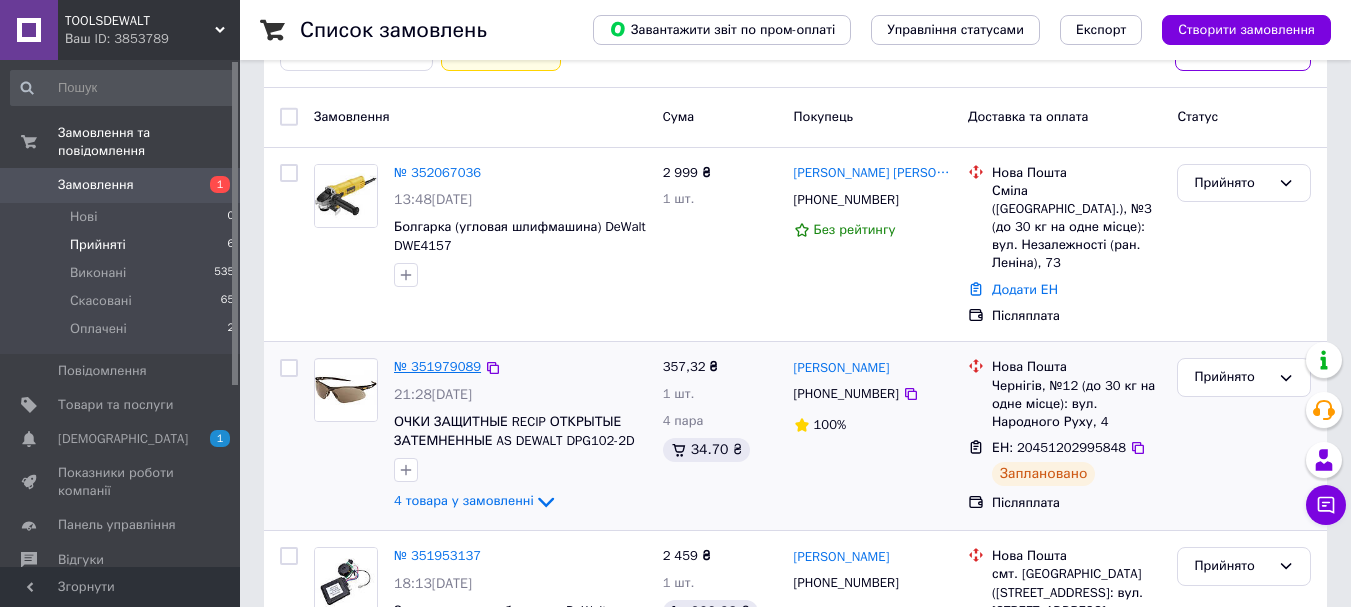 click on "№ 351979089" at bounding box center [437, 366] 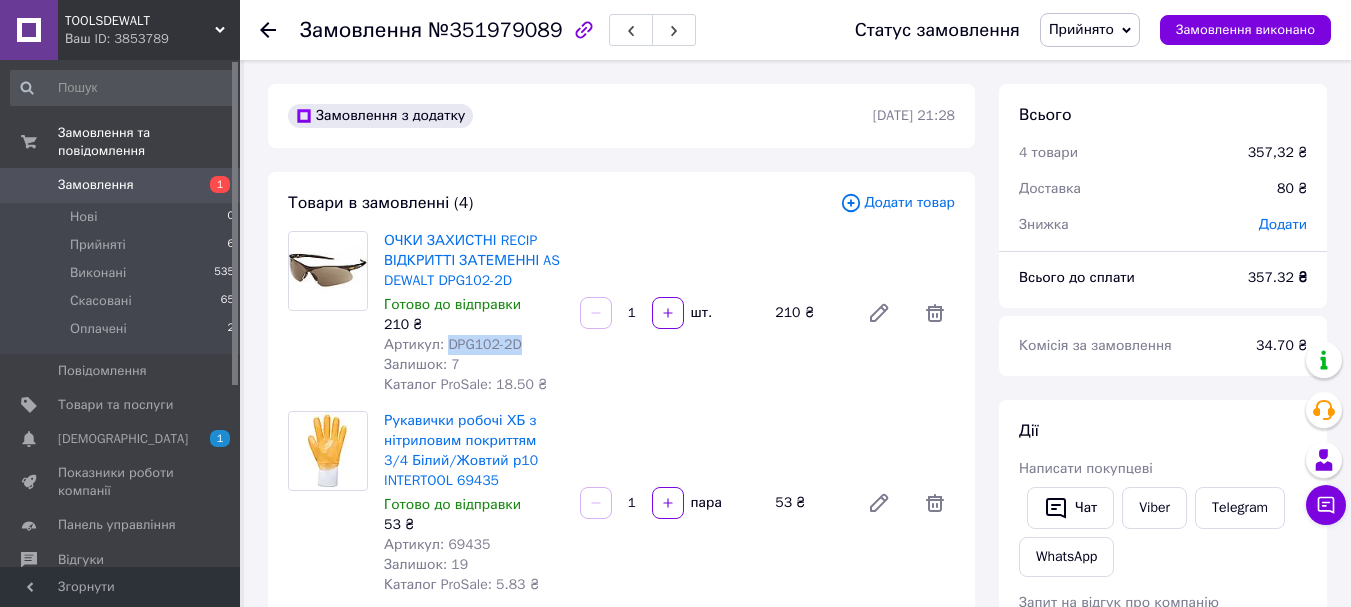 drag, startPoint x: 515, startPoint y: 347, endPoint x: 445, endPoint y: 350, distance: 70.064255 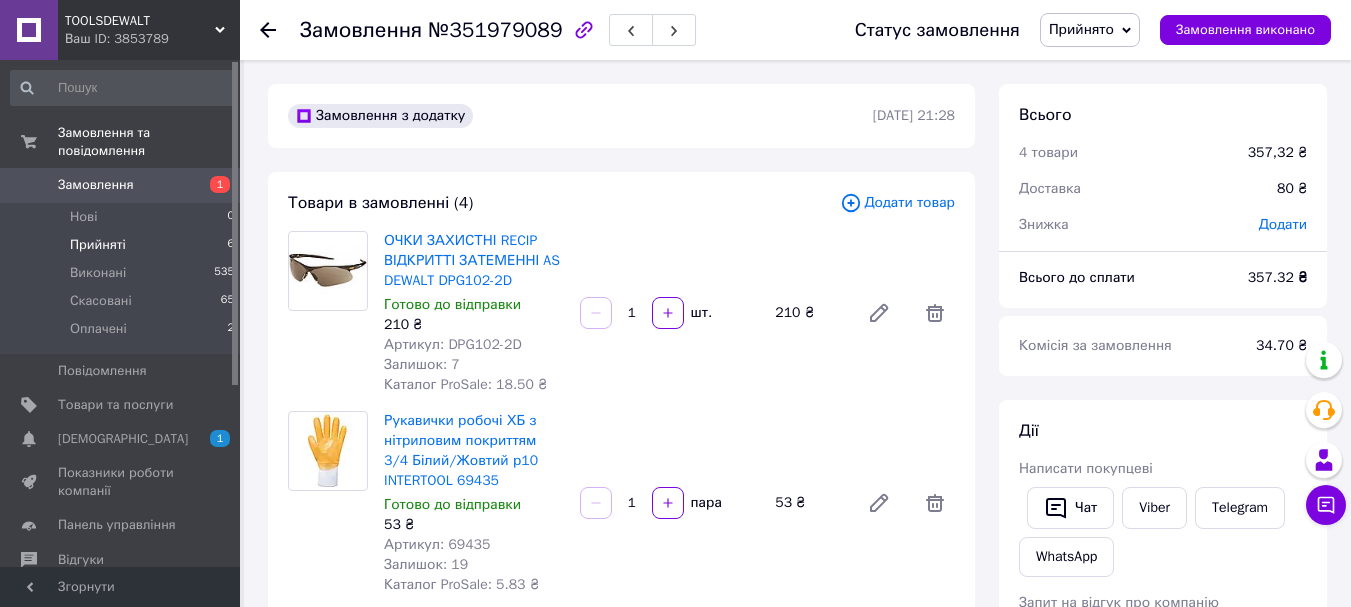 click on "Прийняті" at bounding box center [98, 245] 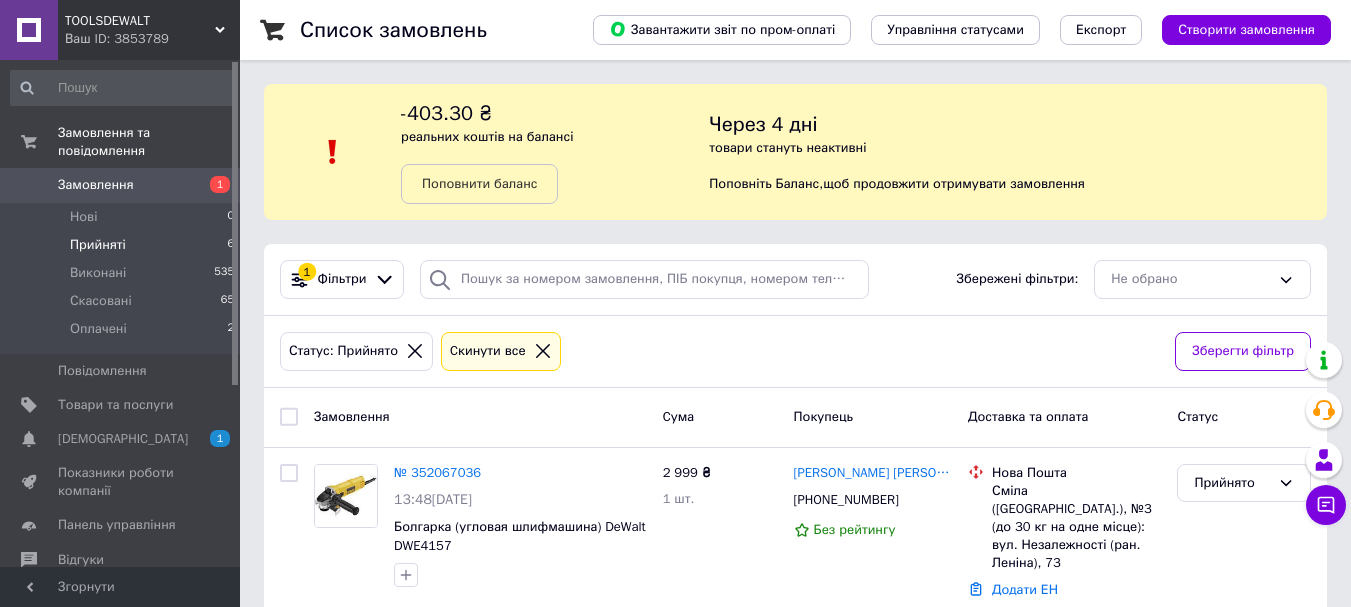 scroll, scrollTop: 300, scrollLeft: 0, axis: vertical 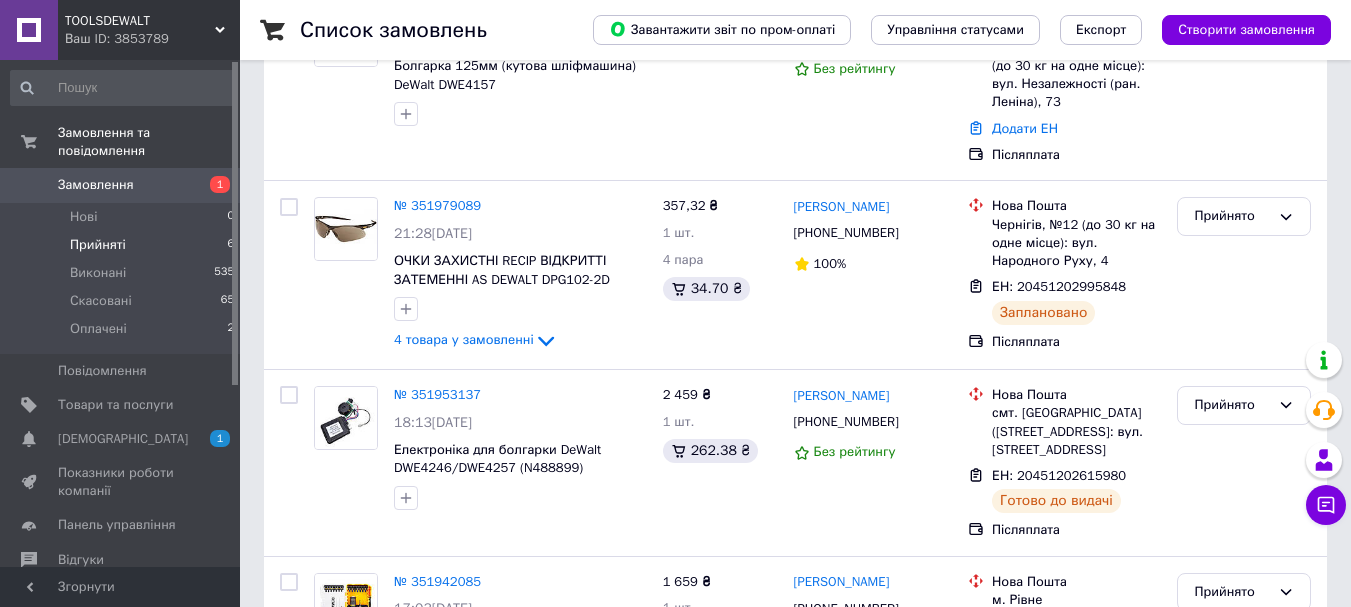 click on "Прийняті" at bounding box center (98, 245) 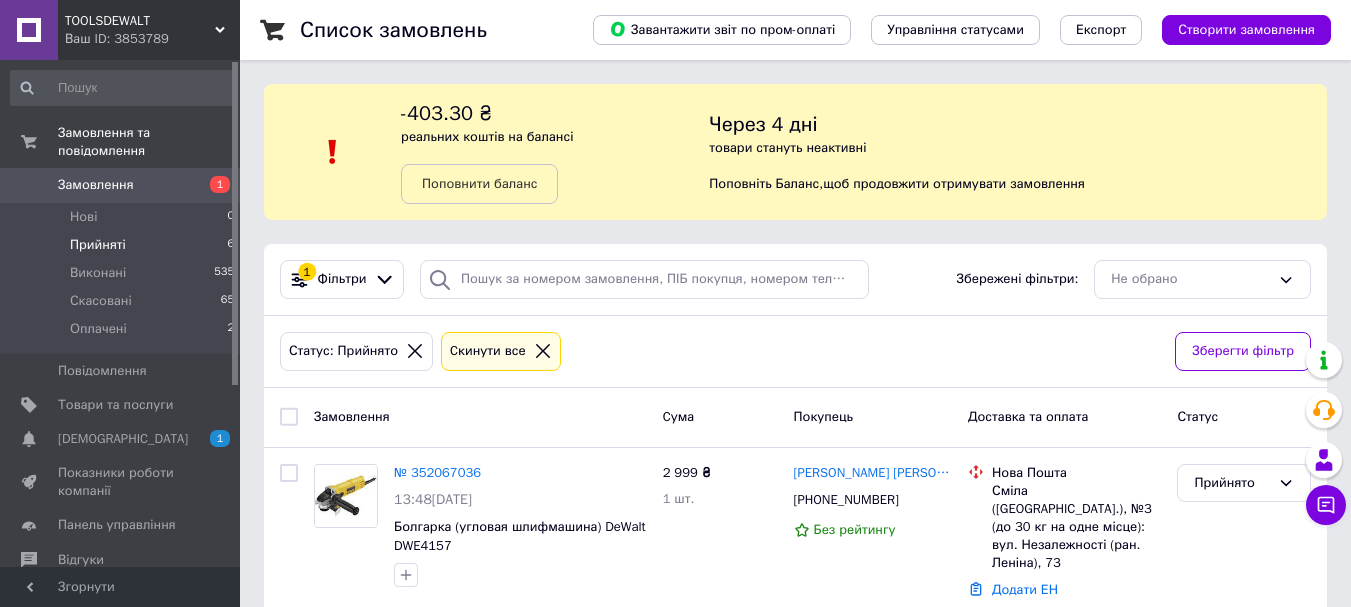 scroll, scrollTop: 300, scrollLeft: 0, axis: vertical 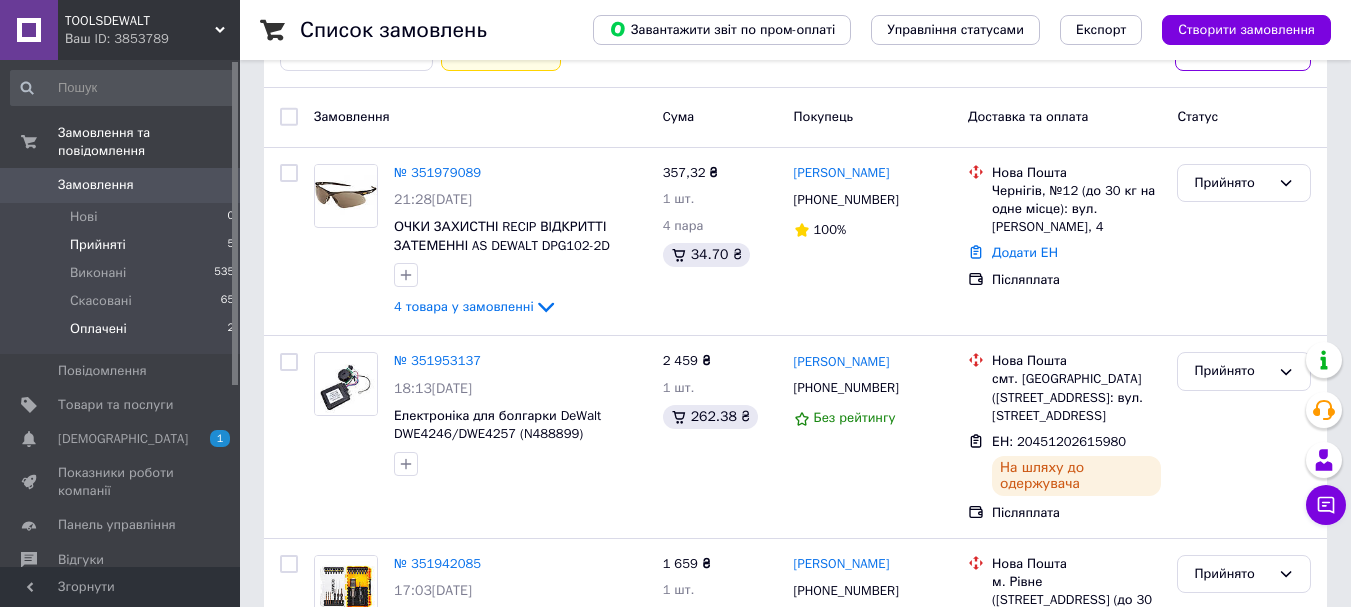click on "Оплачені" at bounding box center [98, 329] 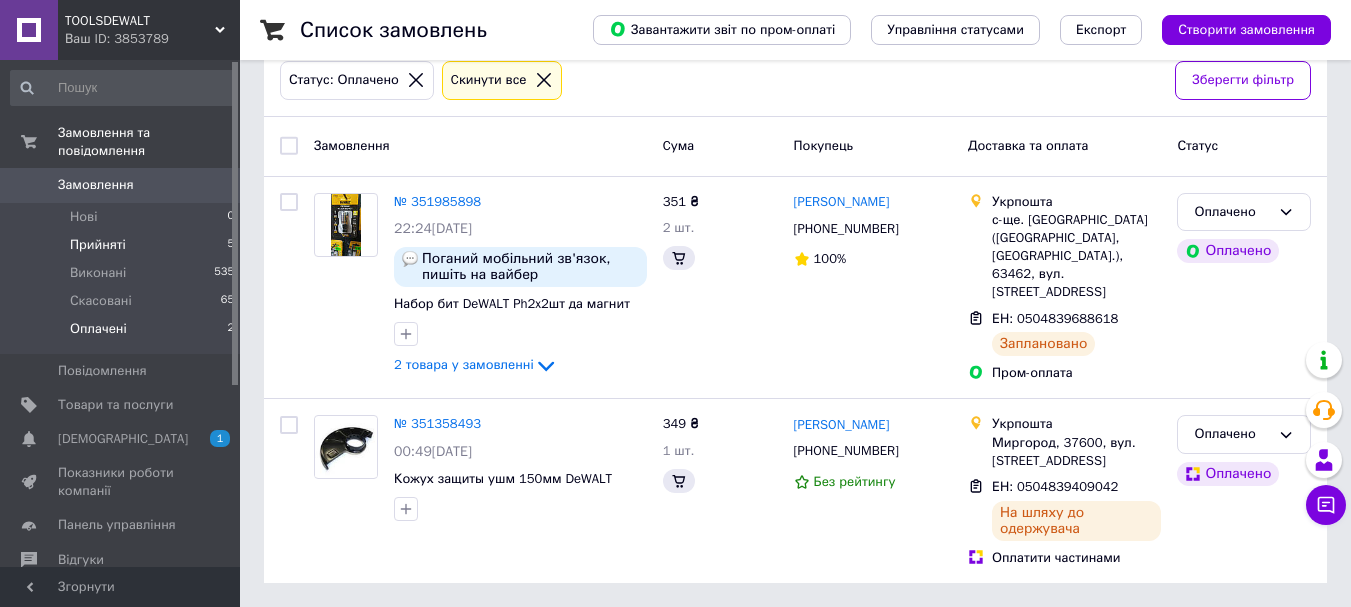 scroll, scrollTop: 0, scrollLeft: 0, axis: both 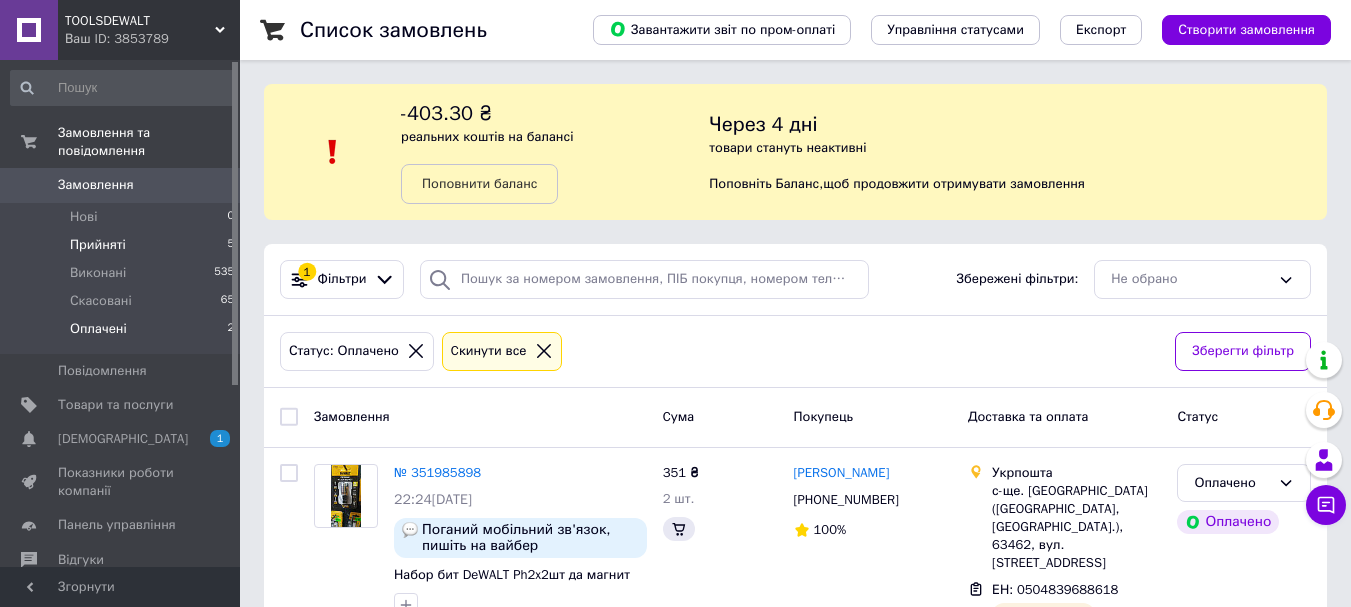 click on "Прийняті" at bounding box center (98, 245) 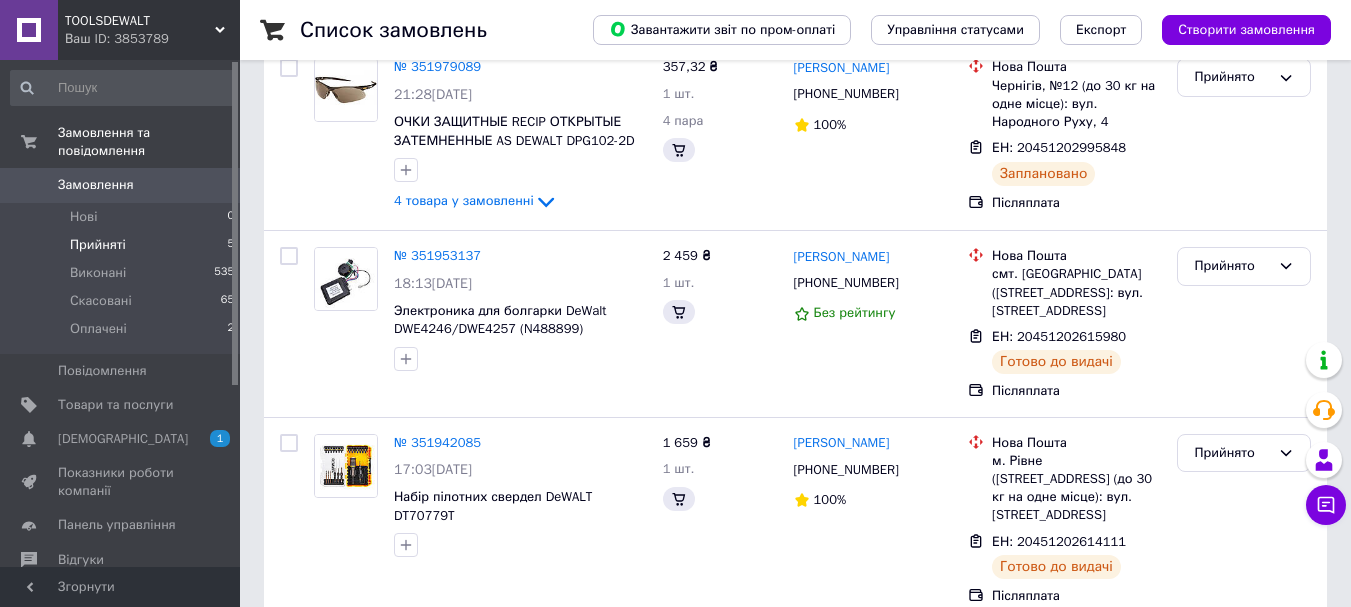 scroll, scrollTop: 0, scrollLeft: 0, axis: both 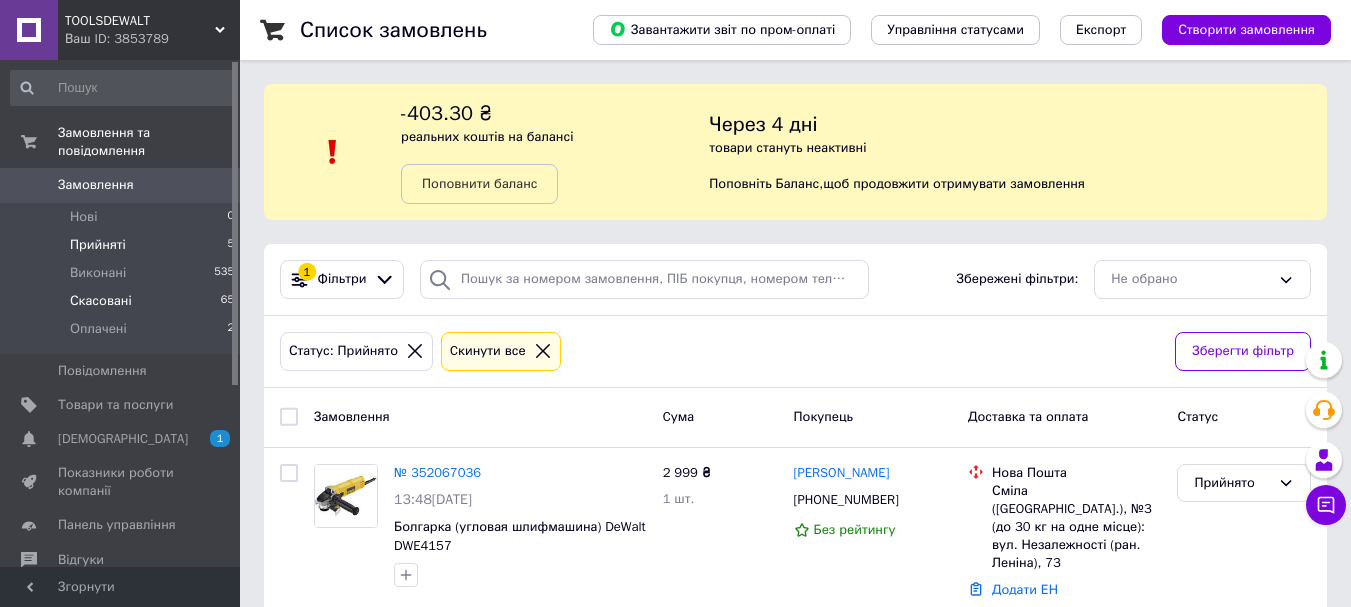 click on "Скасовані 65" at bounding box center (123, 301) 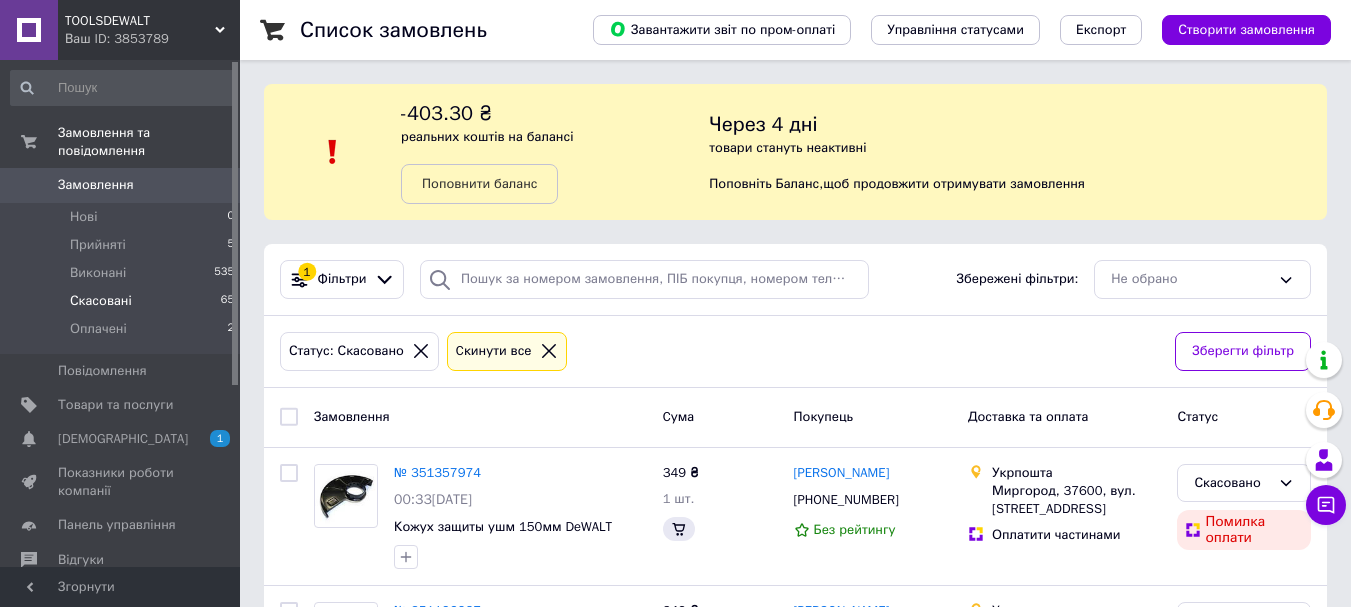 scroll, scrollTop: 100, scrollLeft: 0, axis: vertical 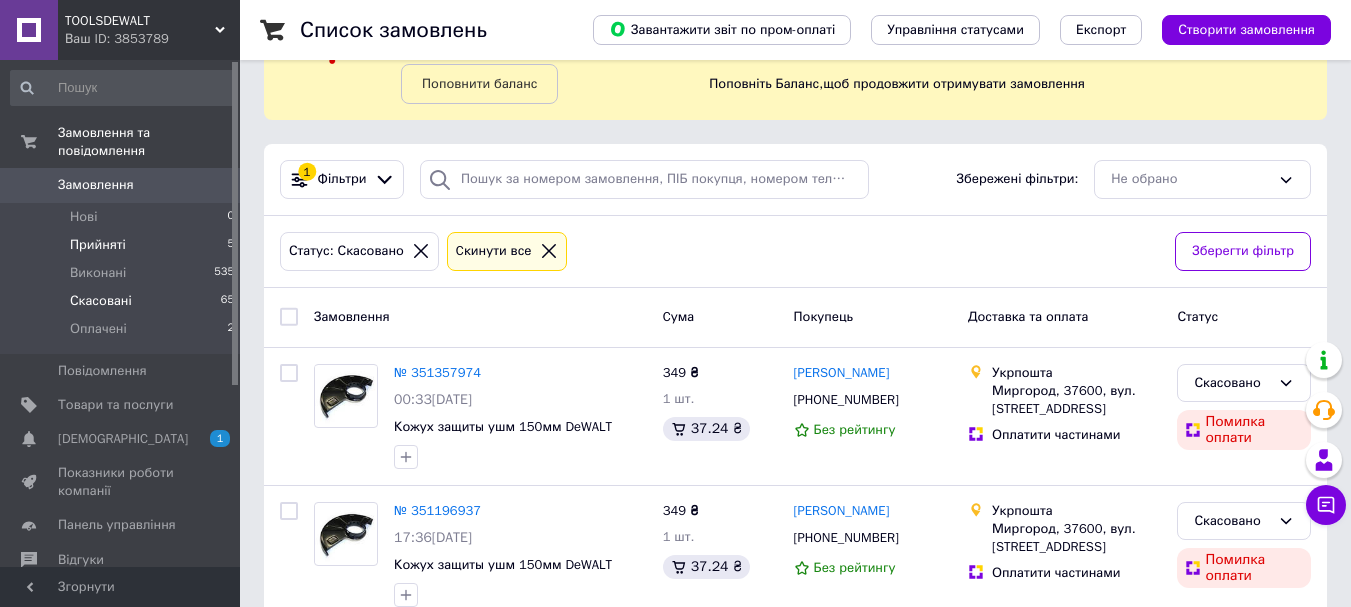 click on "Прийняті" at bounding box center (98, 245) 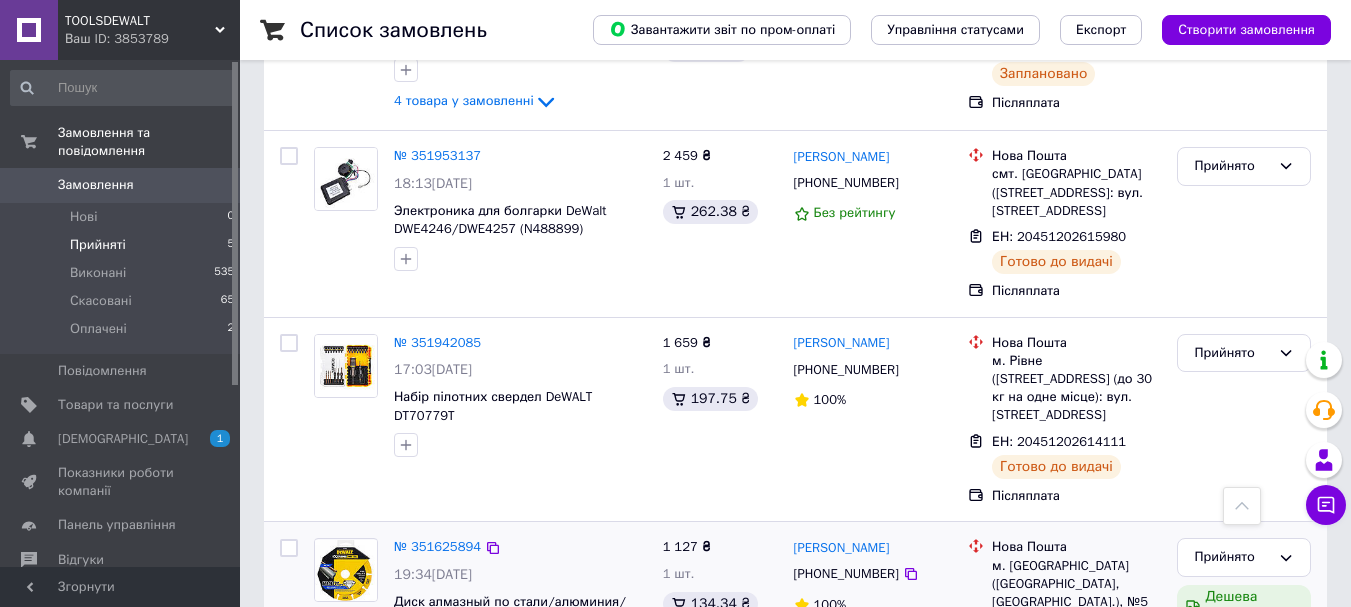 scroll, scrollTop: 600, scrollLeft: 0, axis: vertical 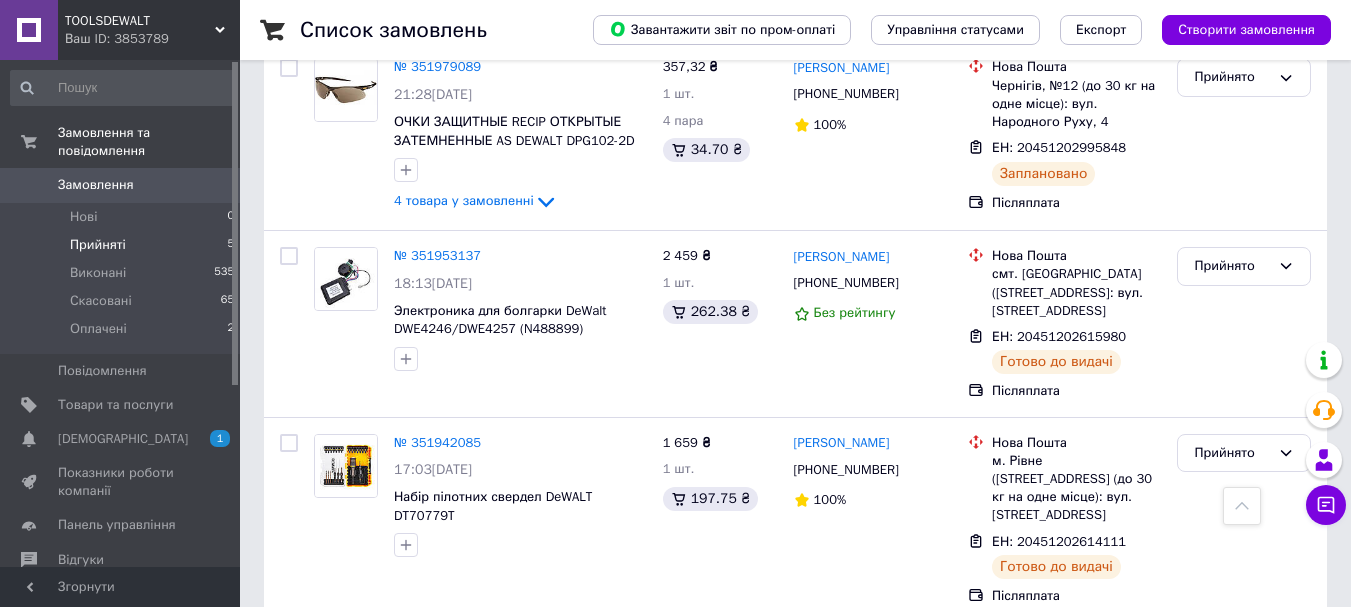 click on "Прийняті 5" at bounding box center (123, 245) 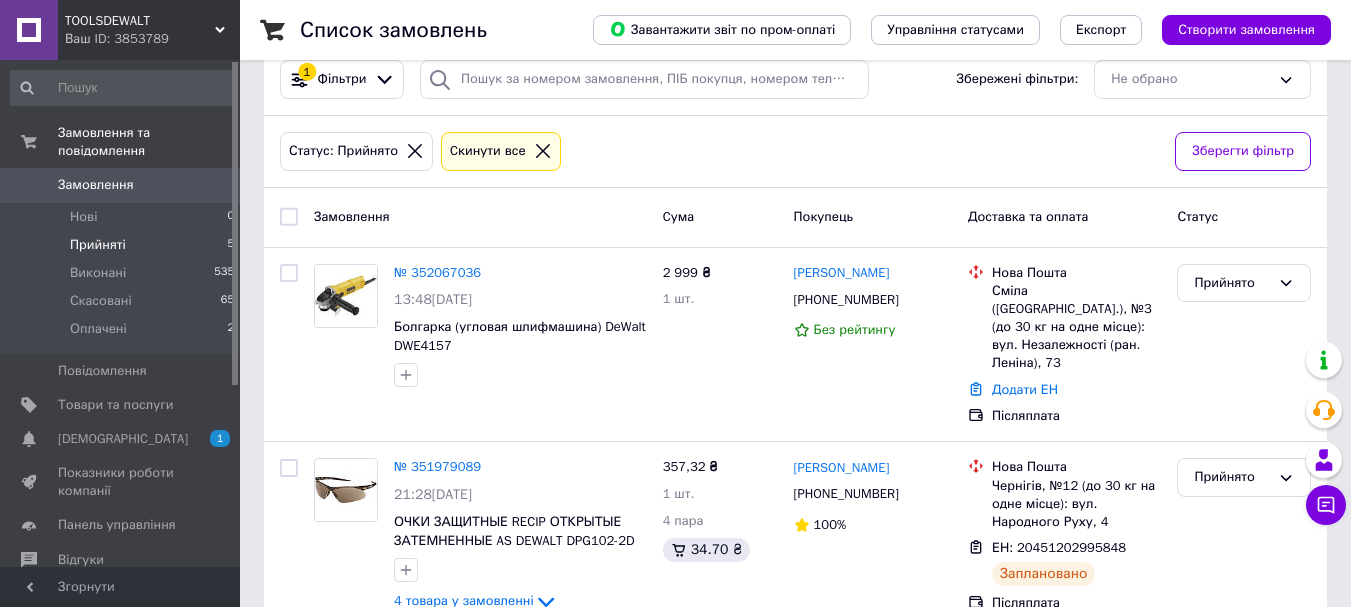 scroll, scrollTop: 300, scrollLeft: 0, axis: vertical 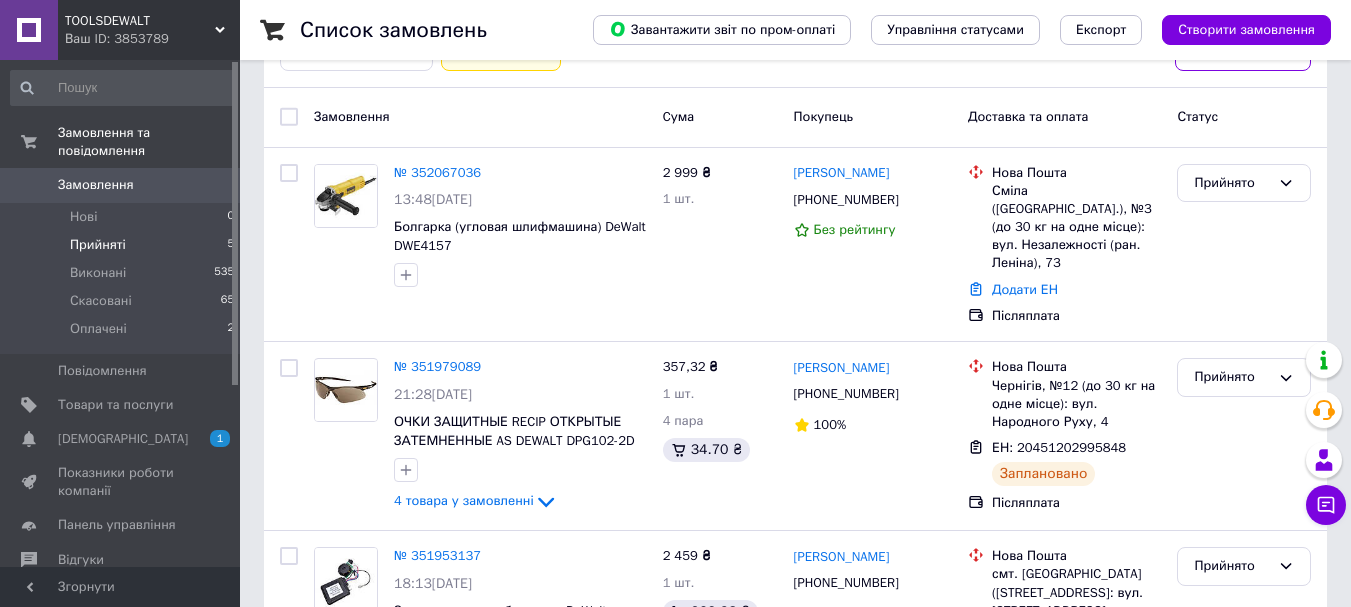 click on "Прийняті 5" at bounding box center [123, 245] 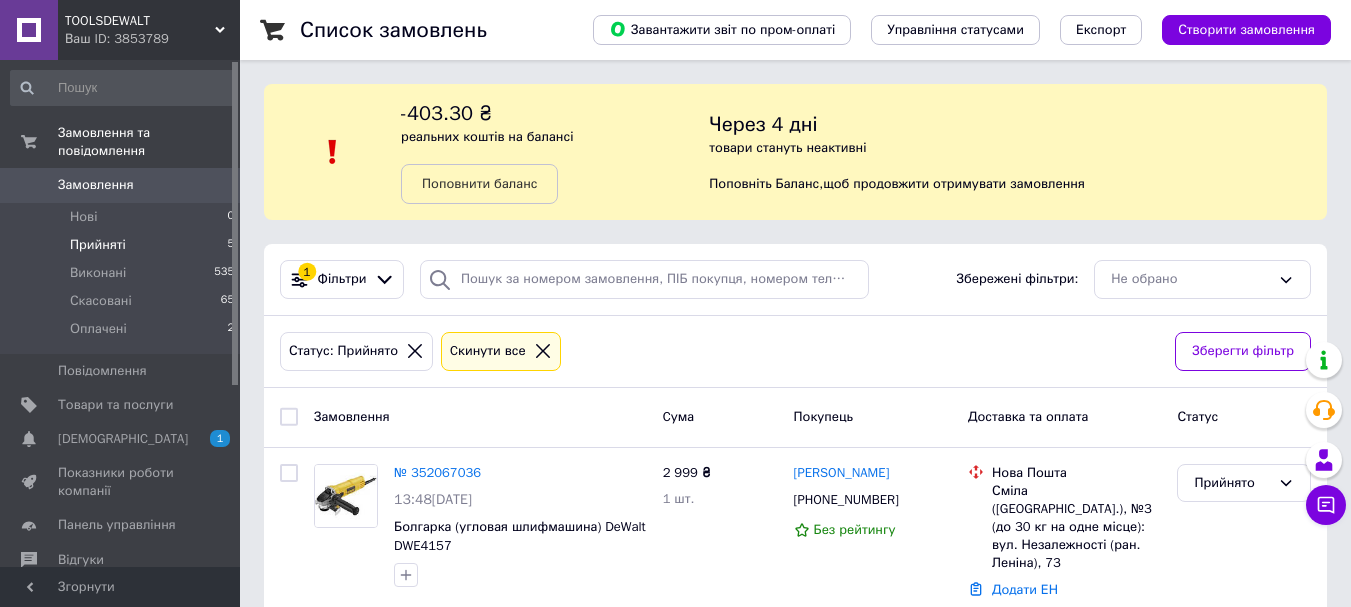 click on "Прийняті 5" at bounding box center [123, 245] 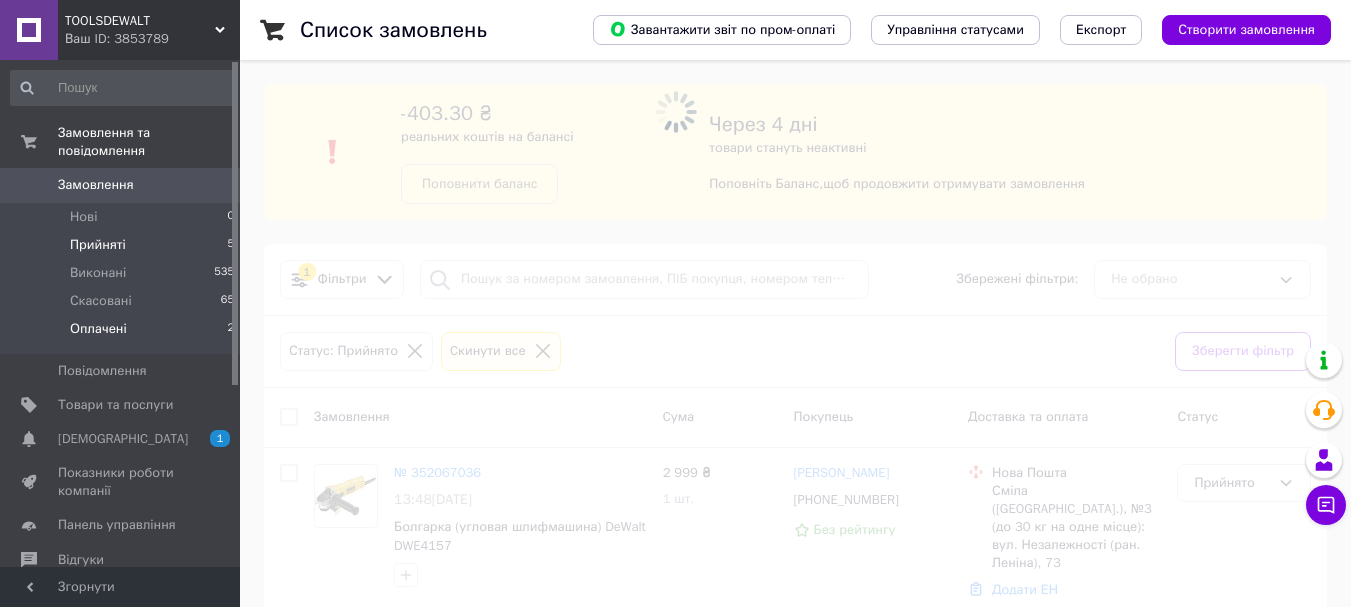 click on "Оплачені 2" at bounding box center (123, 334) 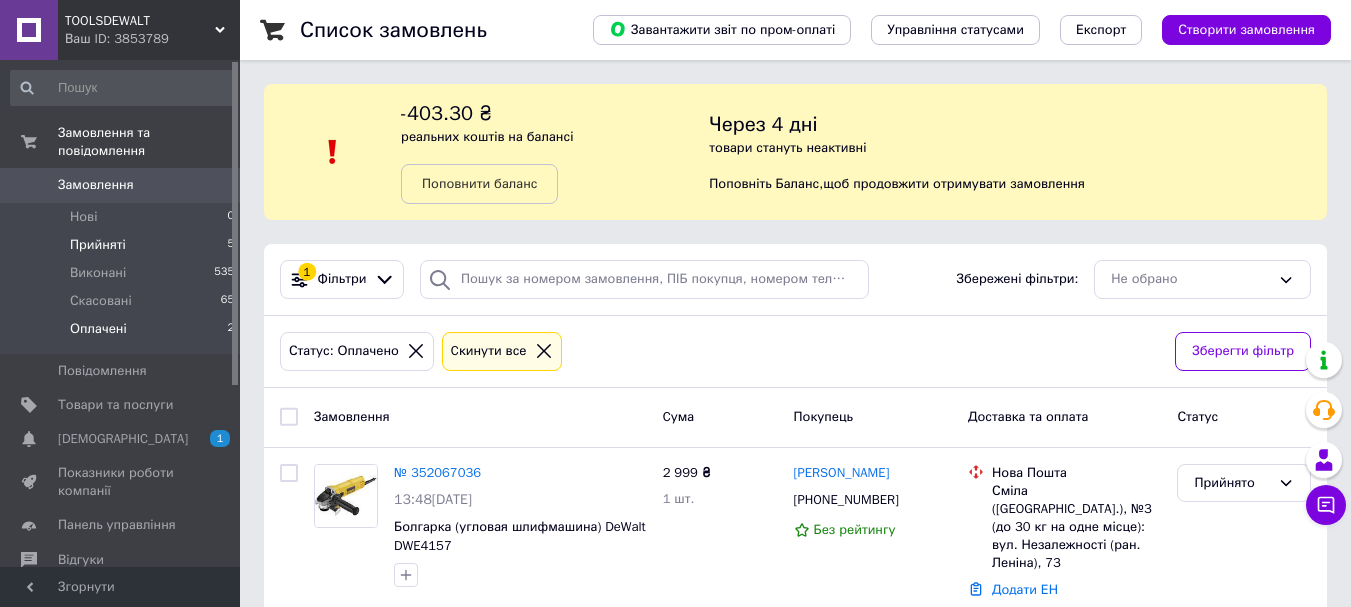 click on "Прийняті 5" at bounding box center (123, 245) 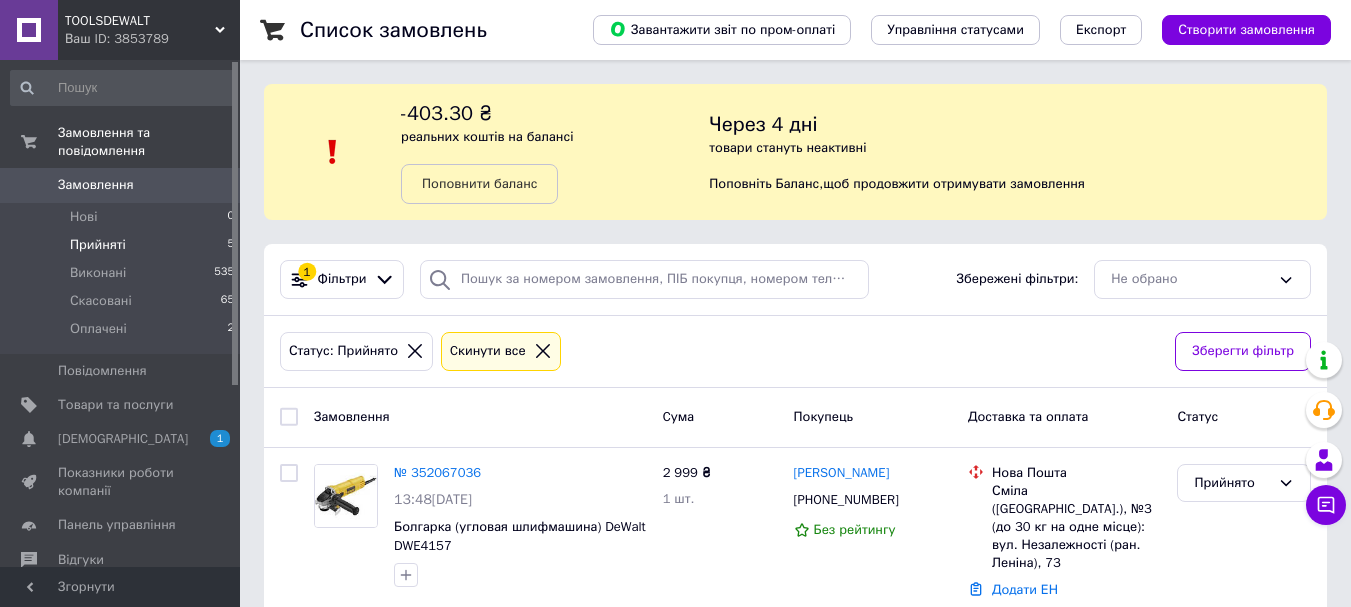 click on "Прийняті" at bounding box center (98, 245) 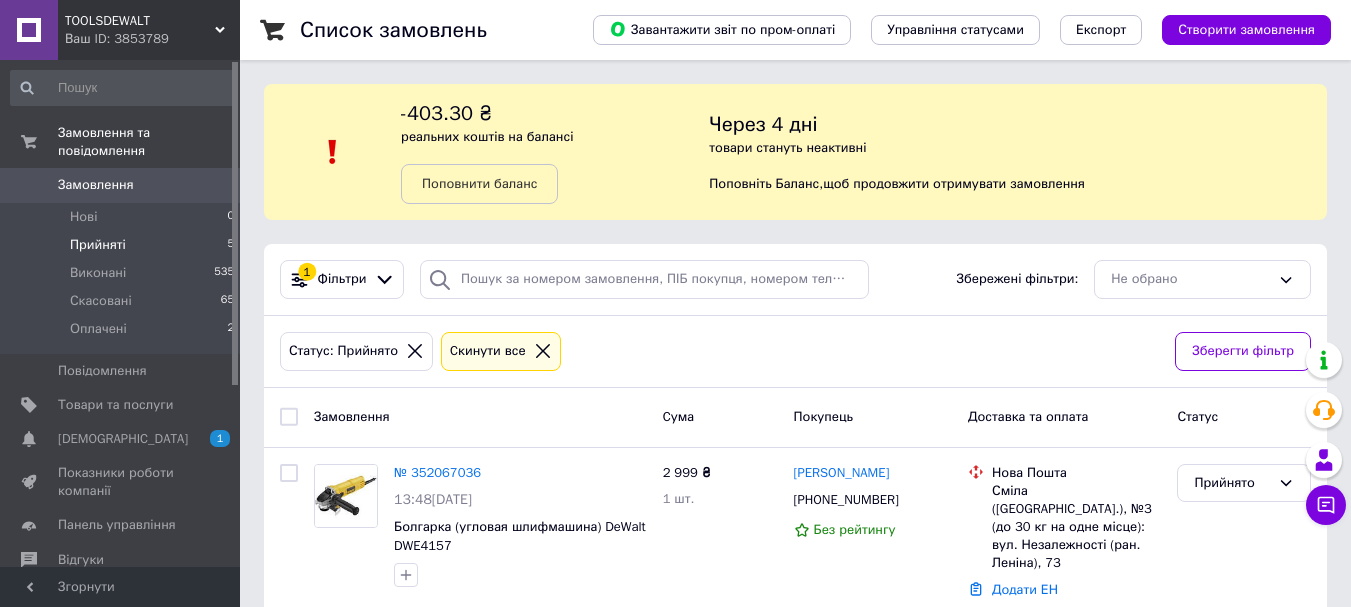 click on "Прийняті 5" at bounding box center (123, 245) 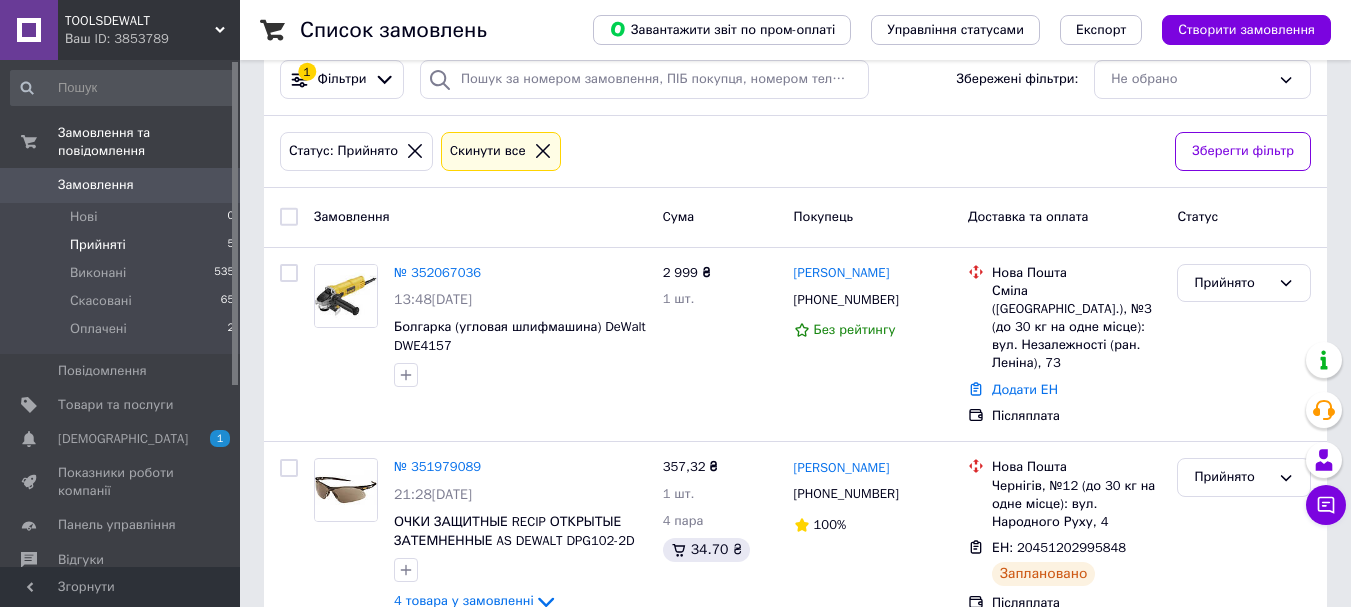 scroll, scrollTop: 300, scrollLeft: 0, axis: vertical 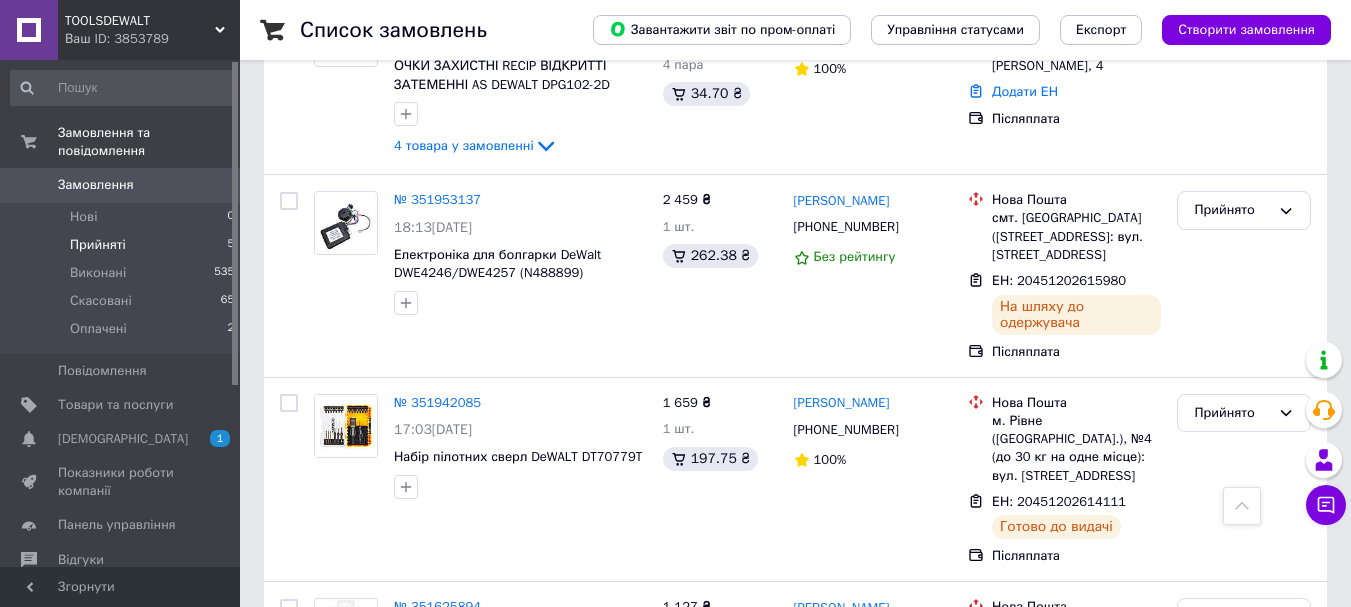 click on "Прийняті" at bounding box center (98, 245) 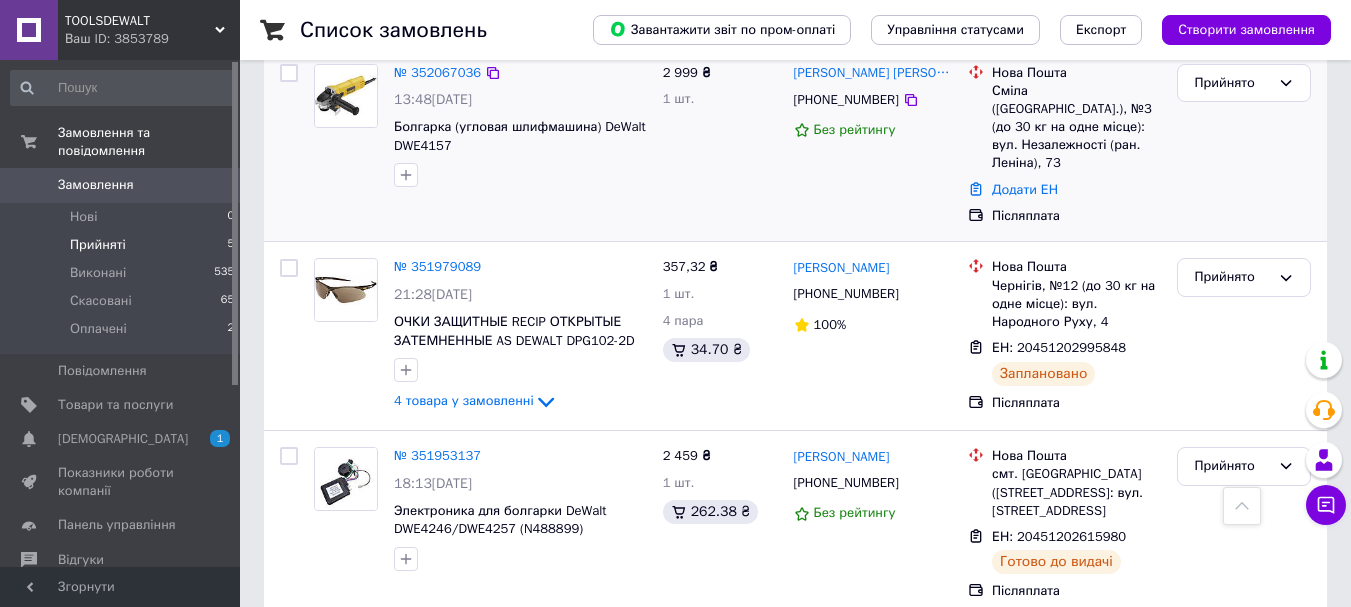 scroll, scrollTop: 200, scrollLeft: 0, axis: vertical 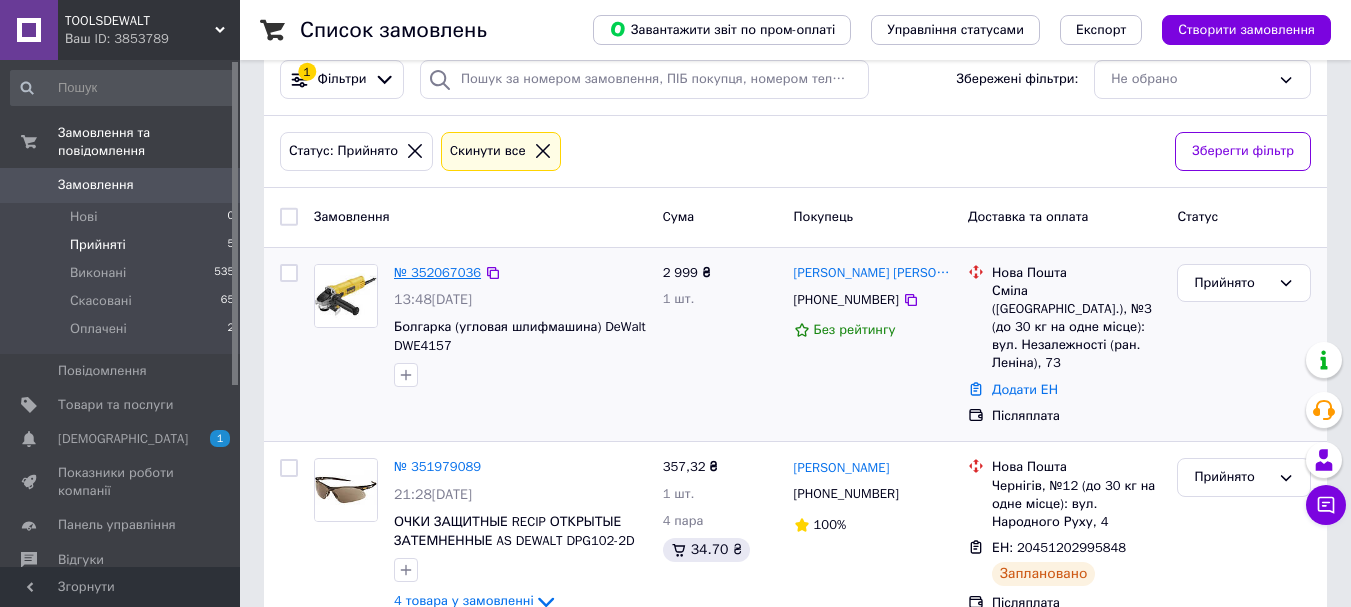 click on "№ 352067036" at bounding box center (437, 272) 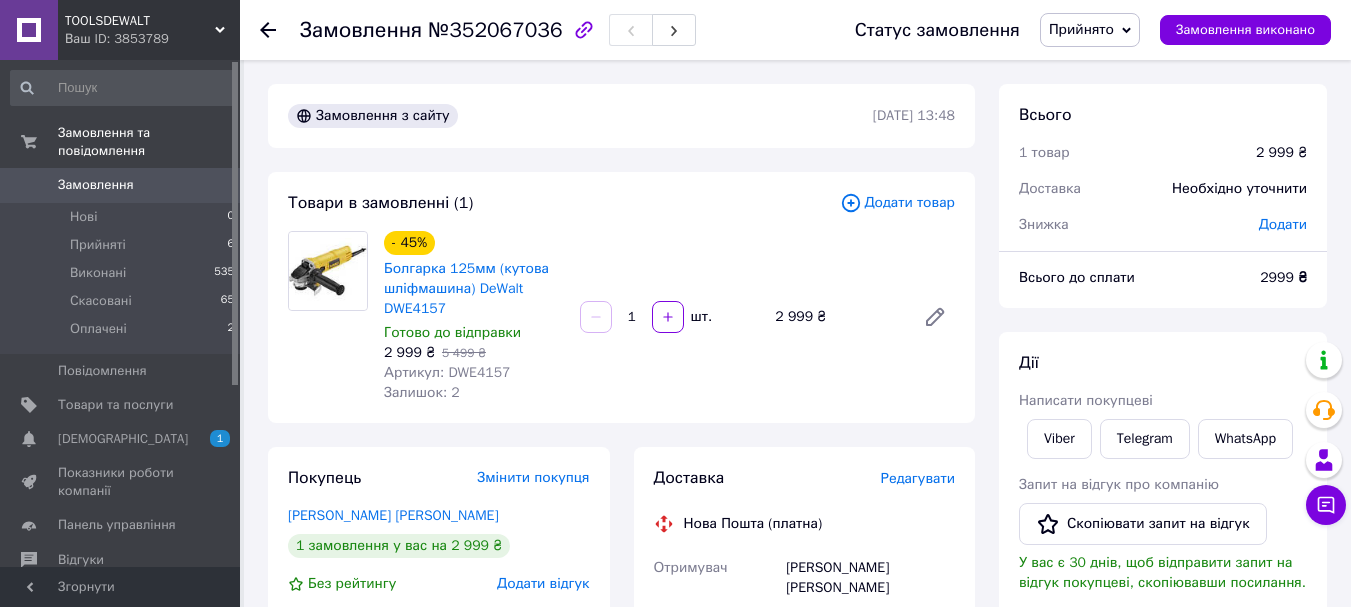 scroll, scrollTop: 300, scrollLeft: 0, axis: vertical 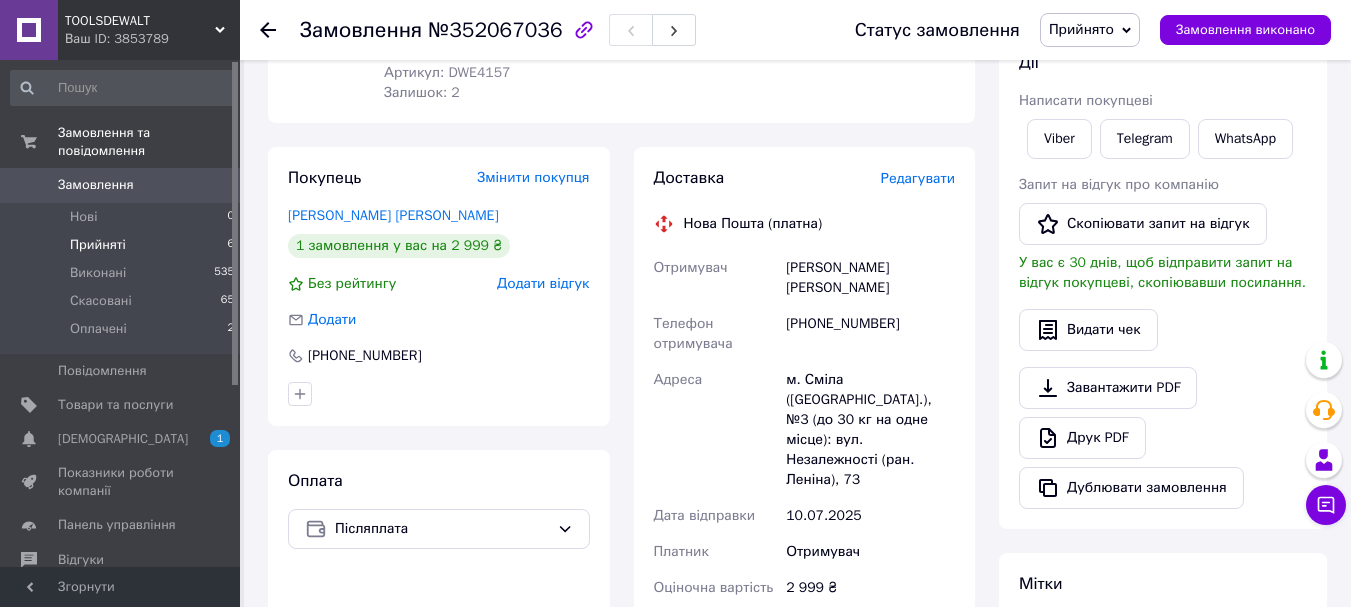 click on "Прийняті" at bounding box center [98, 245] 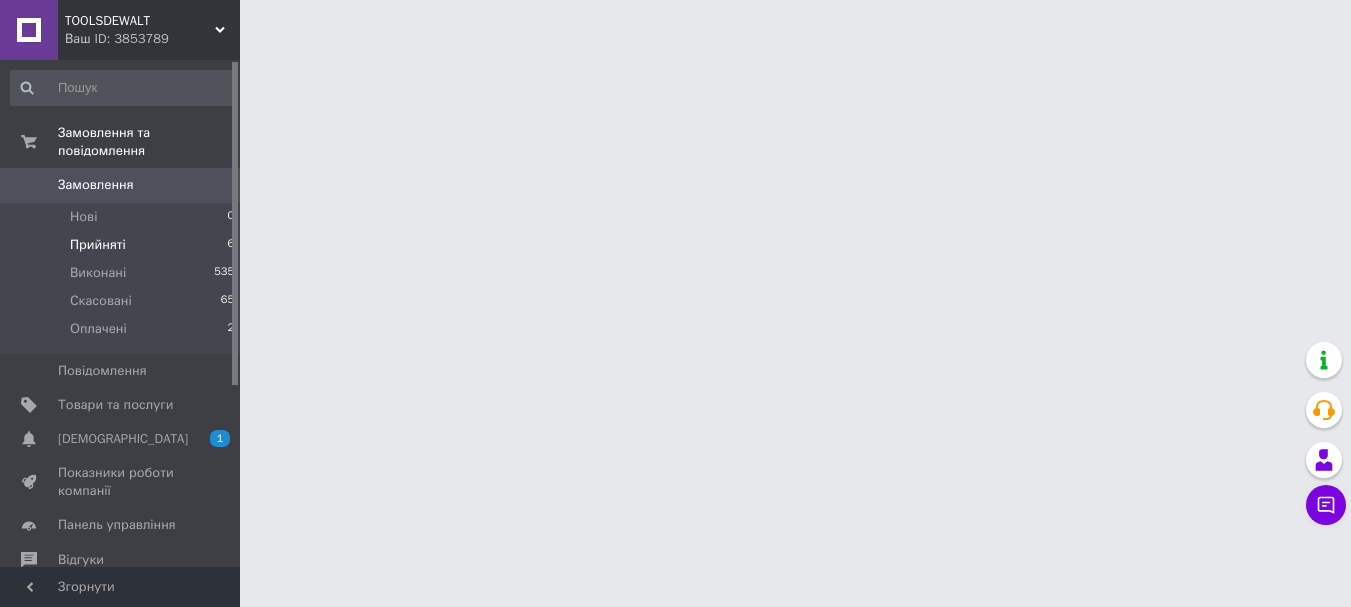 scroll, scrollTop: 0, scrollLeft: 0, axis: both 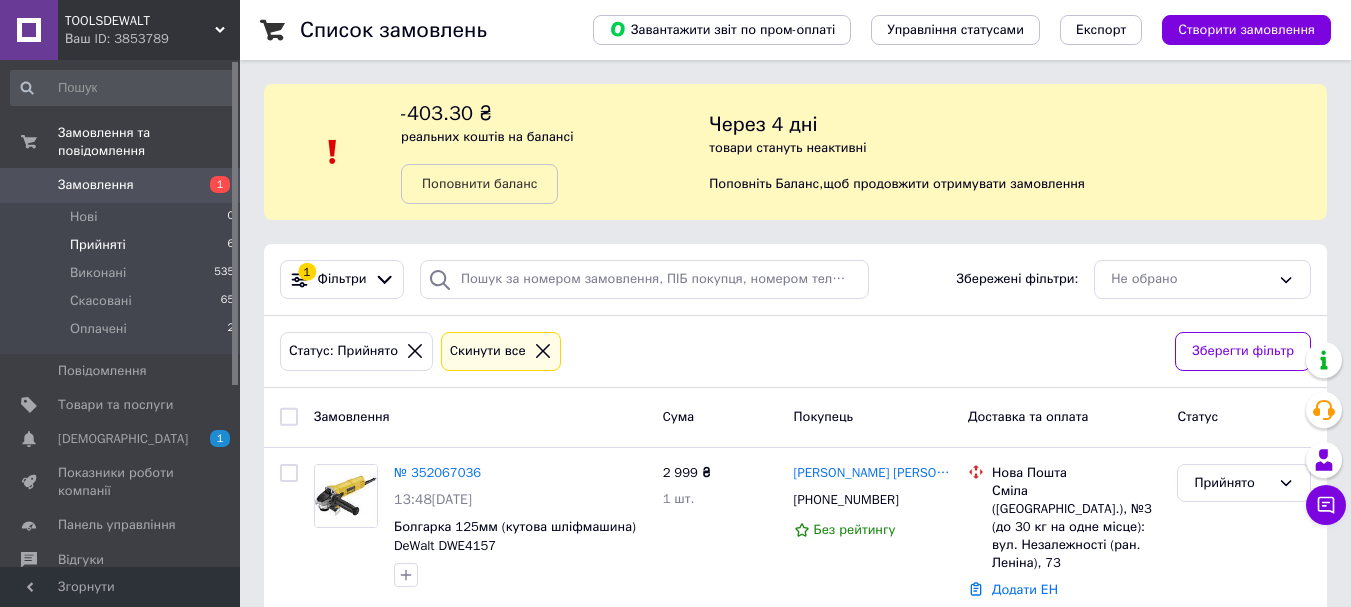 click on "Прийняті" at bounding box center [98, 245] 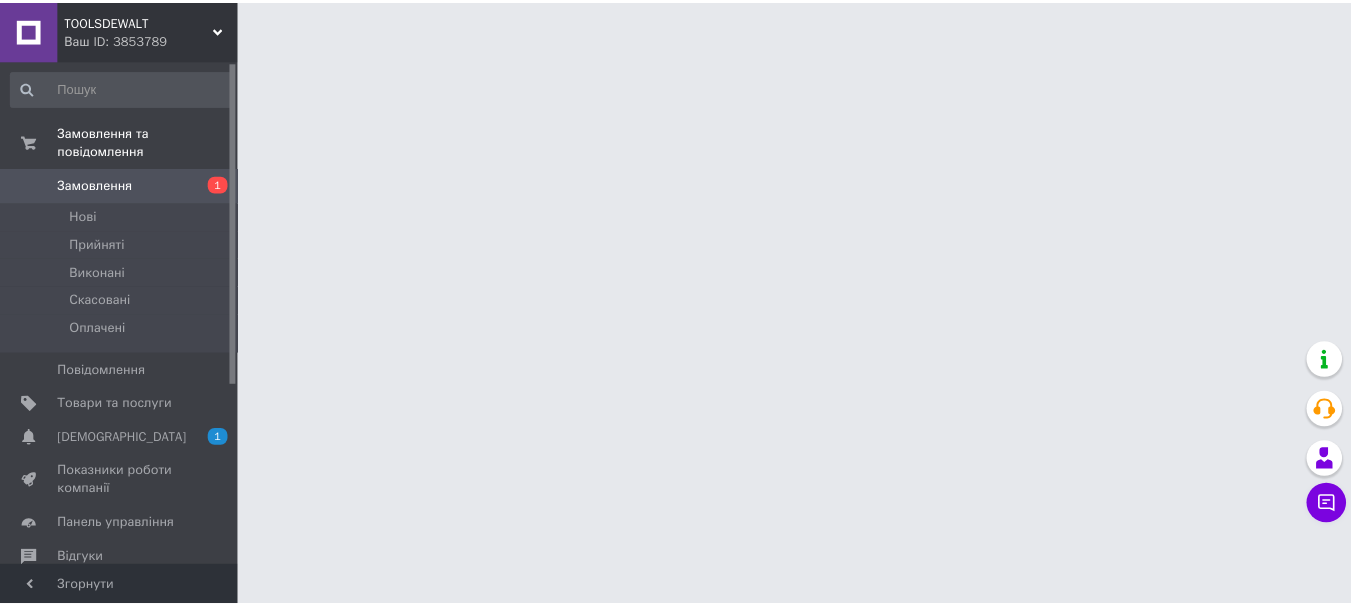 scroll, scrollTop: 0, scrollLeft: 0, axis: both 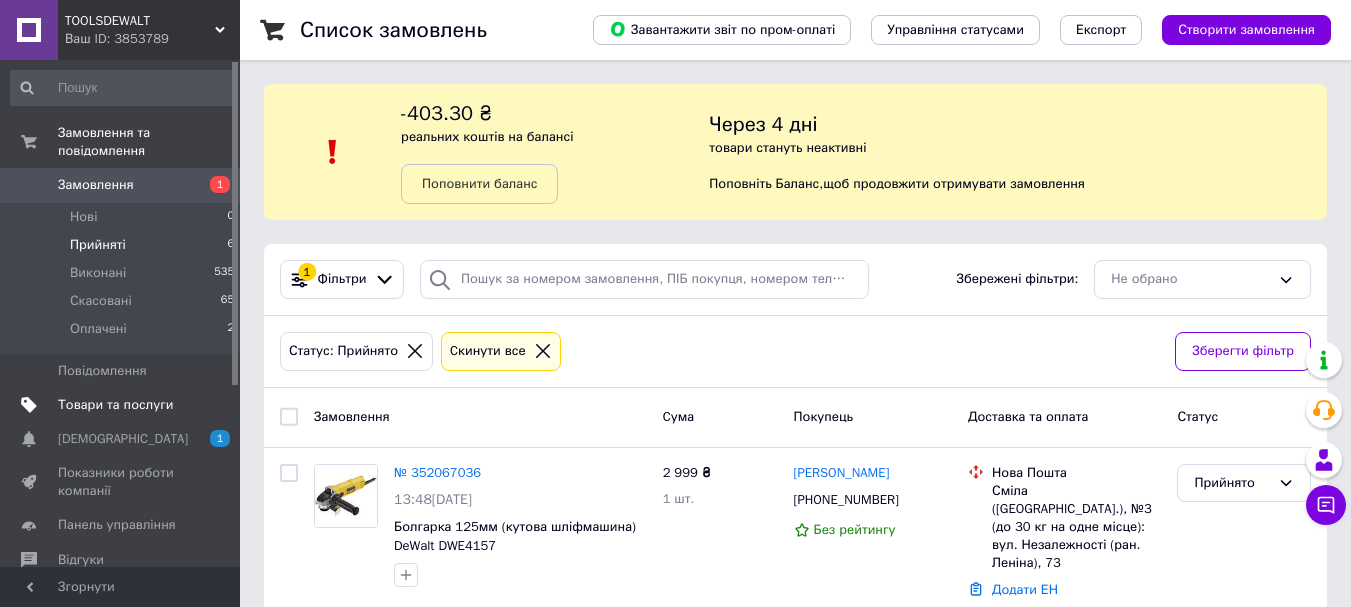 click on "Товари та послуги" at bounding box center [115, 405] 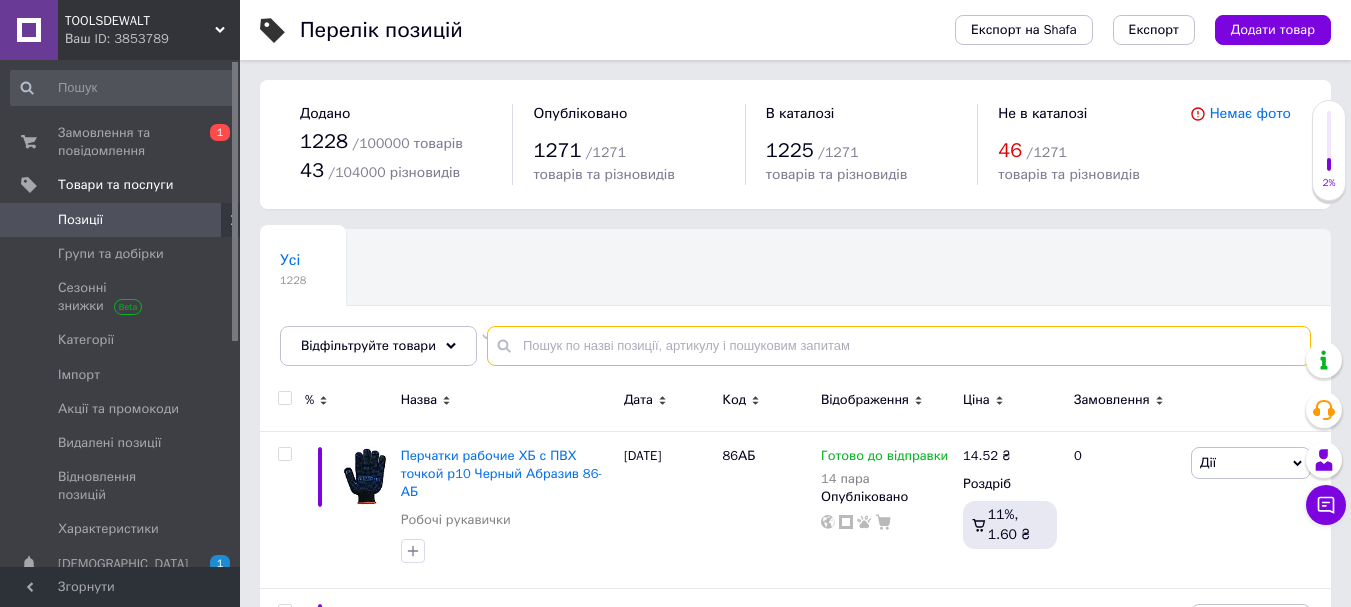 click at bounding box center (899, 346) 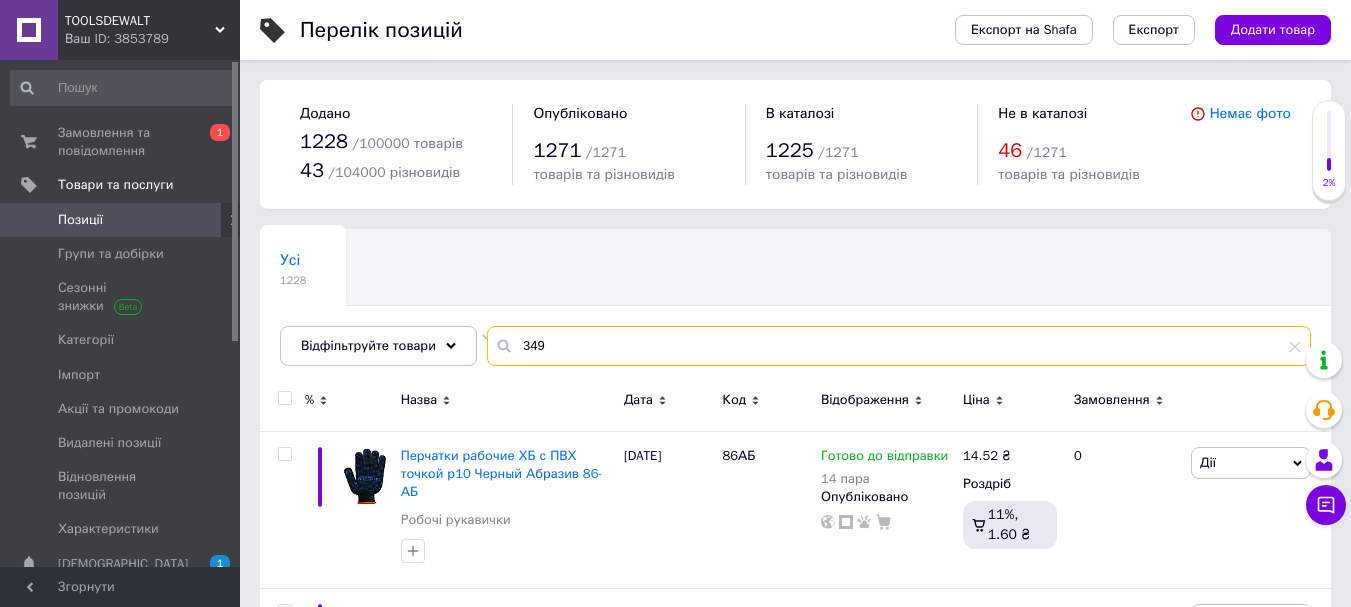 type on "349" 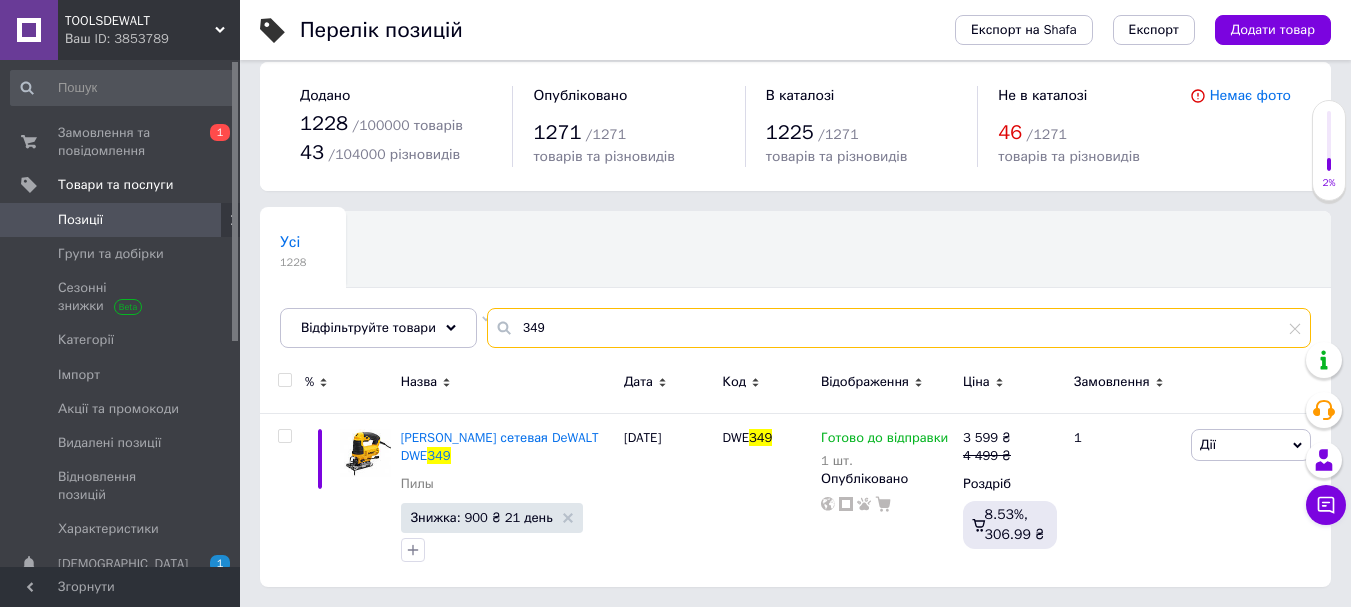 scroll, scrollTop: 18, scrollLeft: 0, axis: vertical 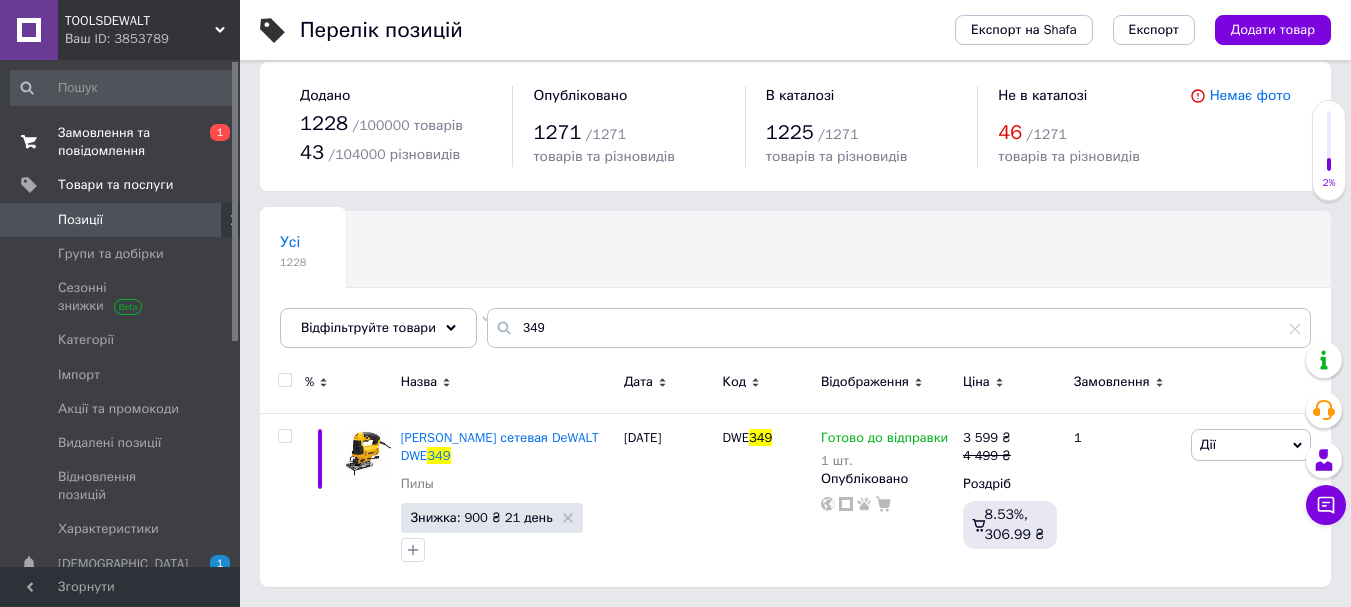 click on "Замовлення та повідомлення" at bounding box center [121, 142] 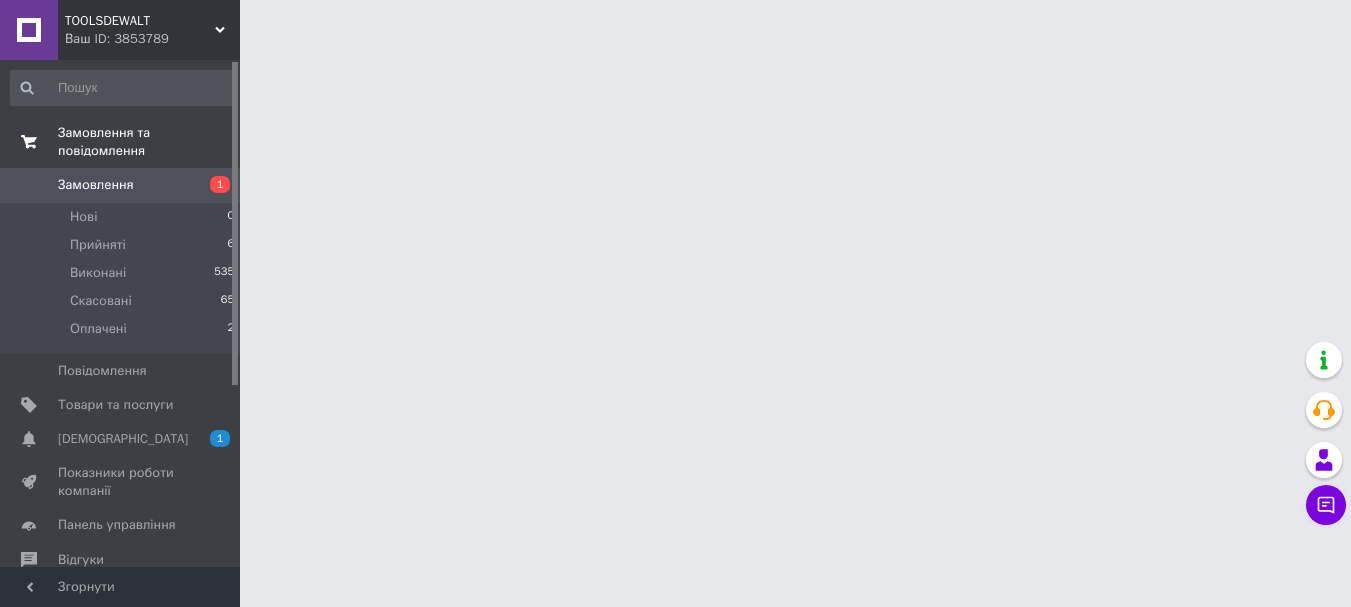 scroll, scrollTop: 0, scrollLeft: 0, axis: both 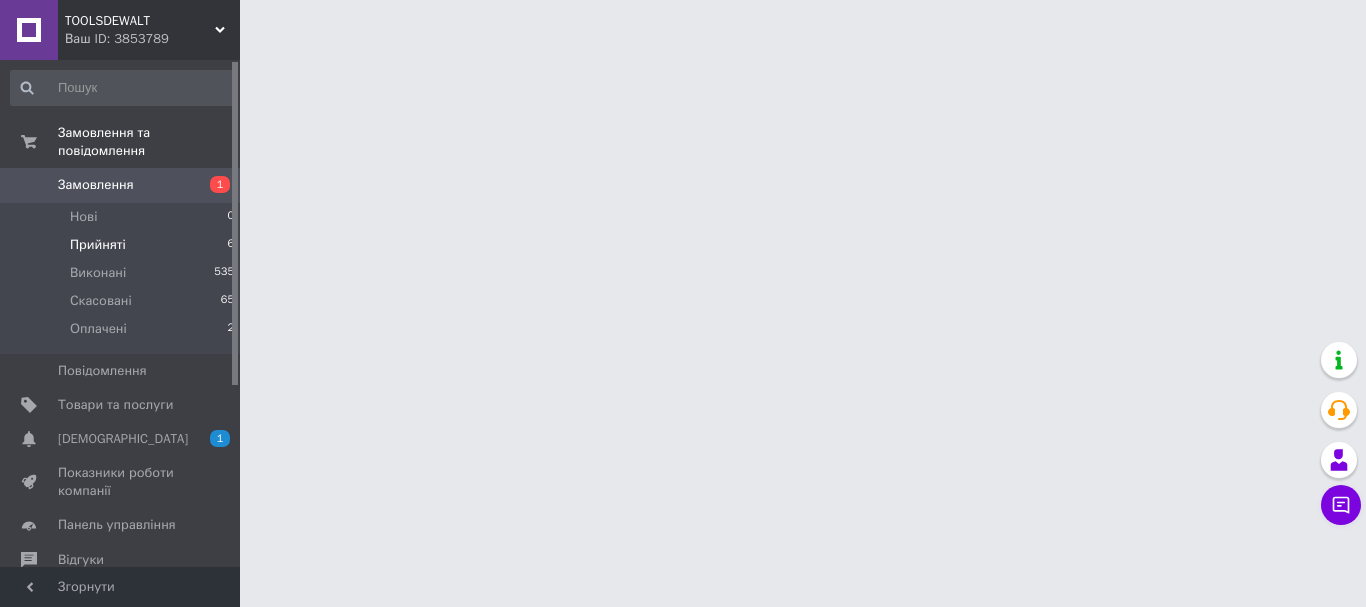 click on "Прийняті" at bounding box center (98, 245) 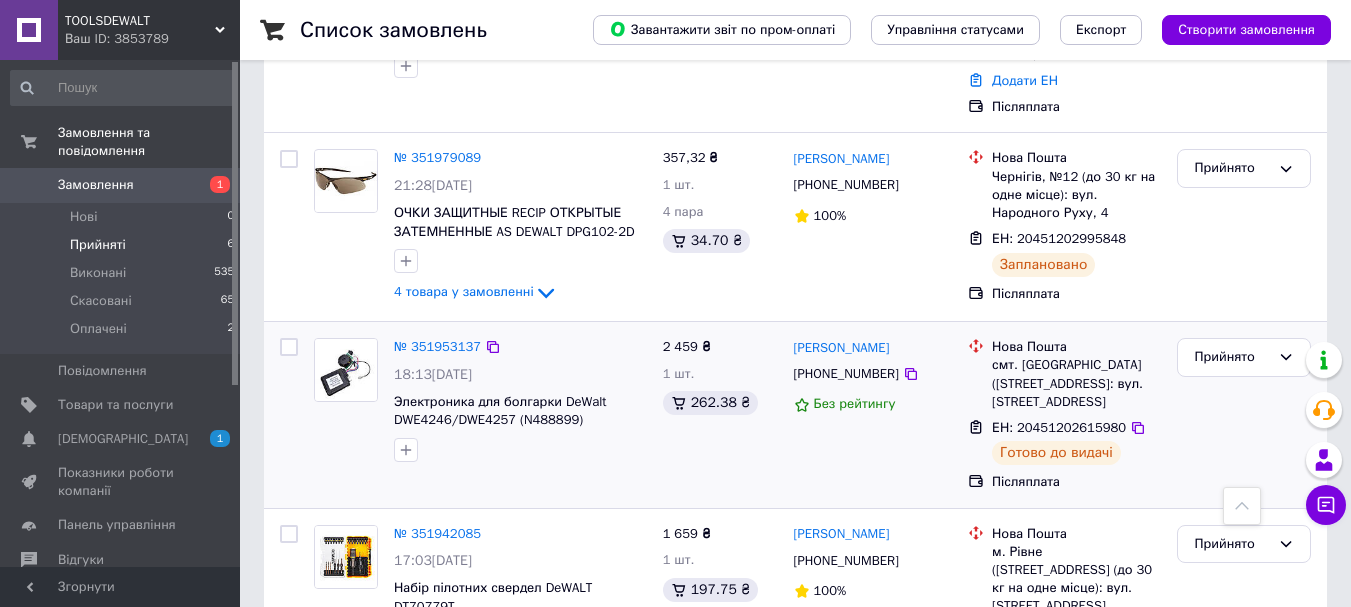 scroll, scrollTop: 609, scrollLeft: 0, axis: vertical 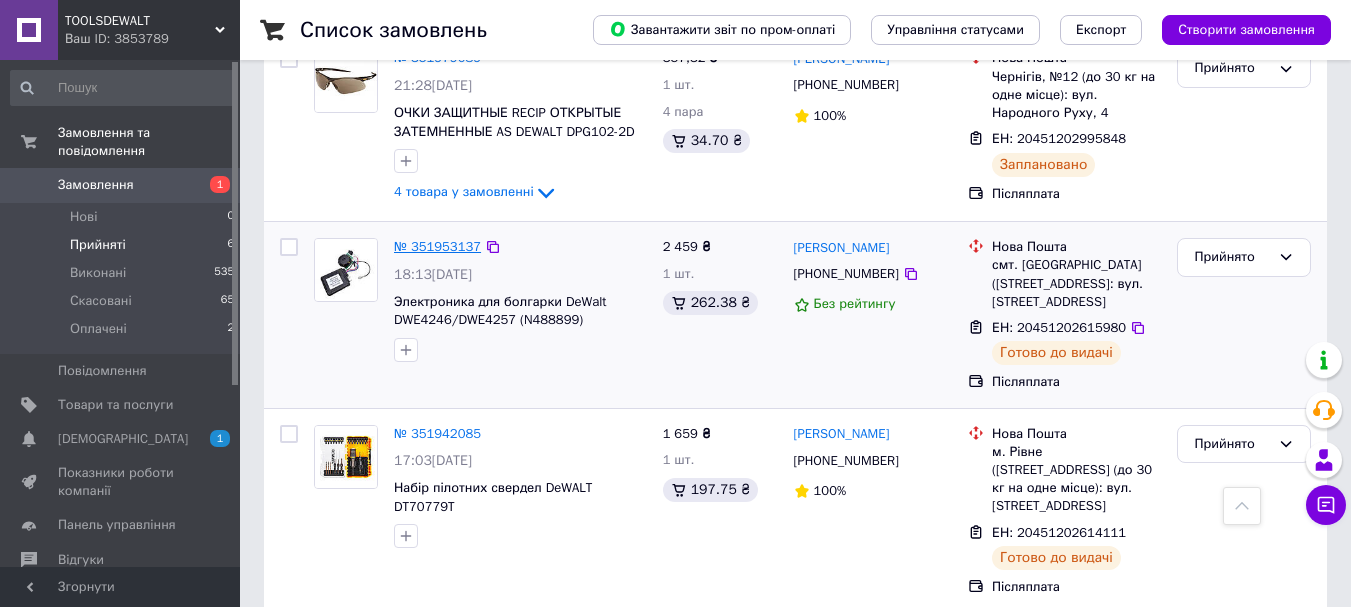 click on "№ 351953137" at bounding box center [437, 246] 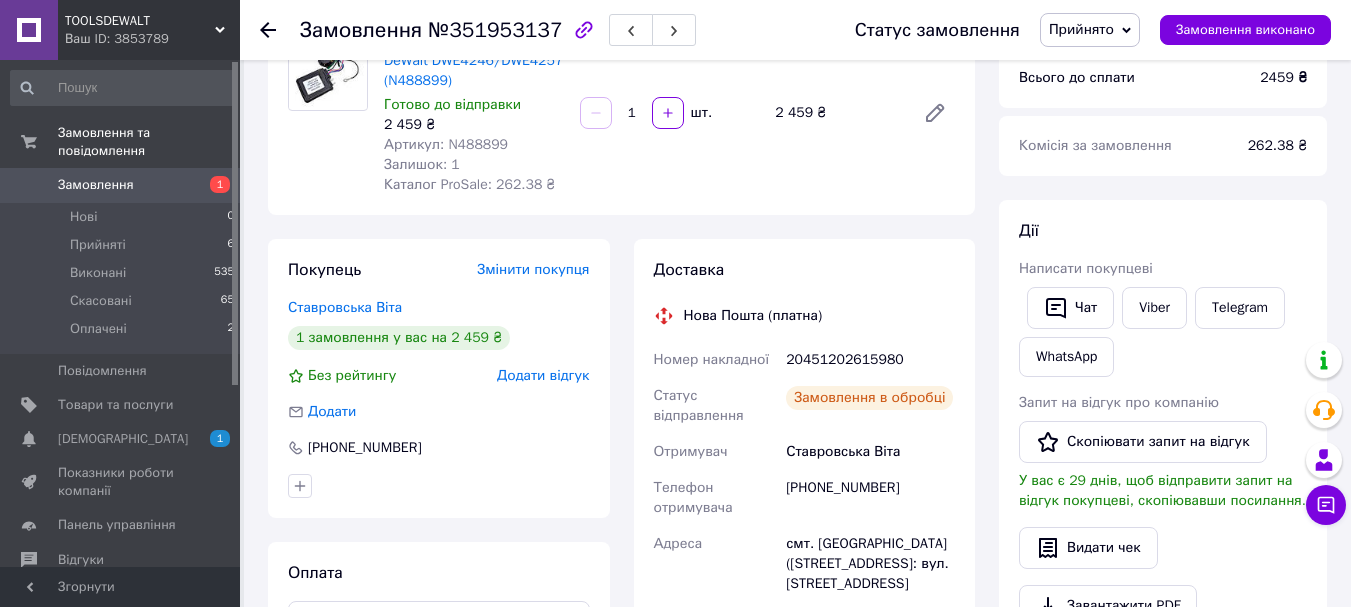 scroll, scrollTop: 300, scrollLeft: 0, axis: vertical 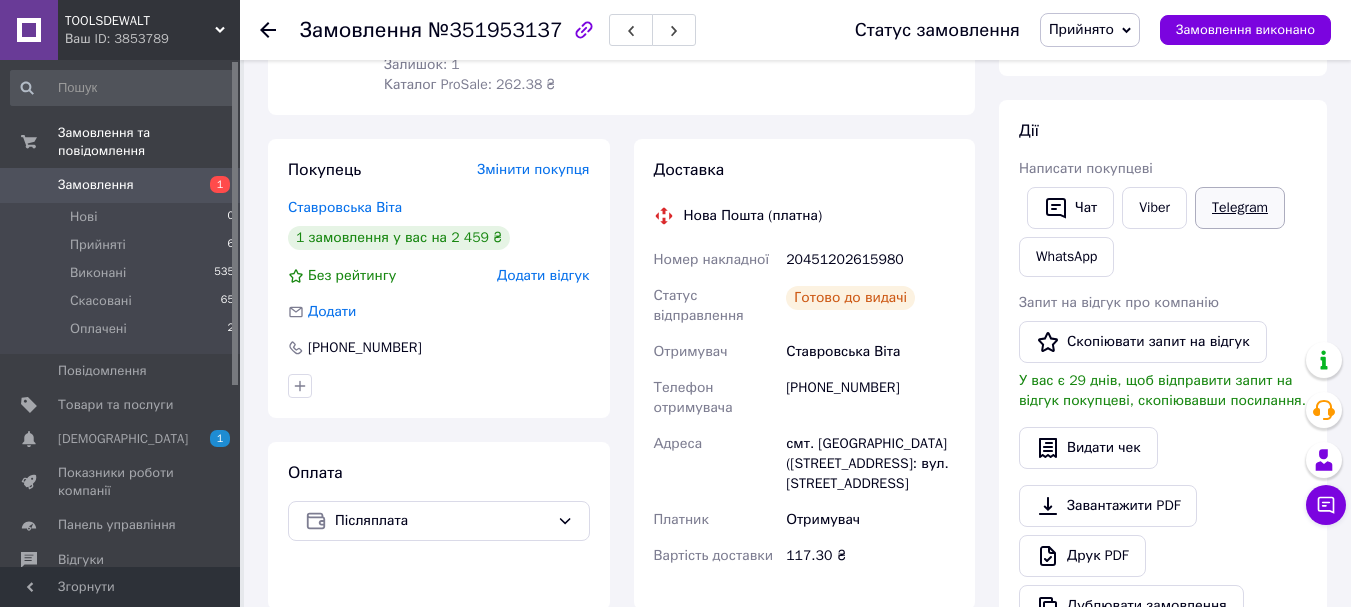 click on "Telegram" at bounding box center (1240, 208) 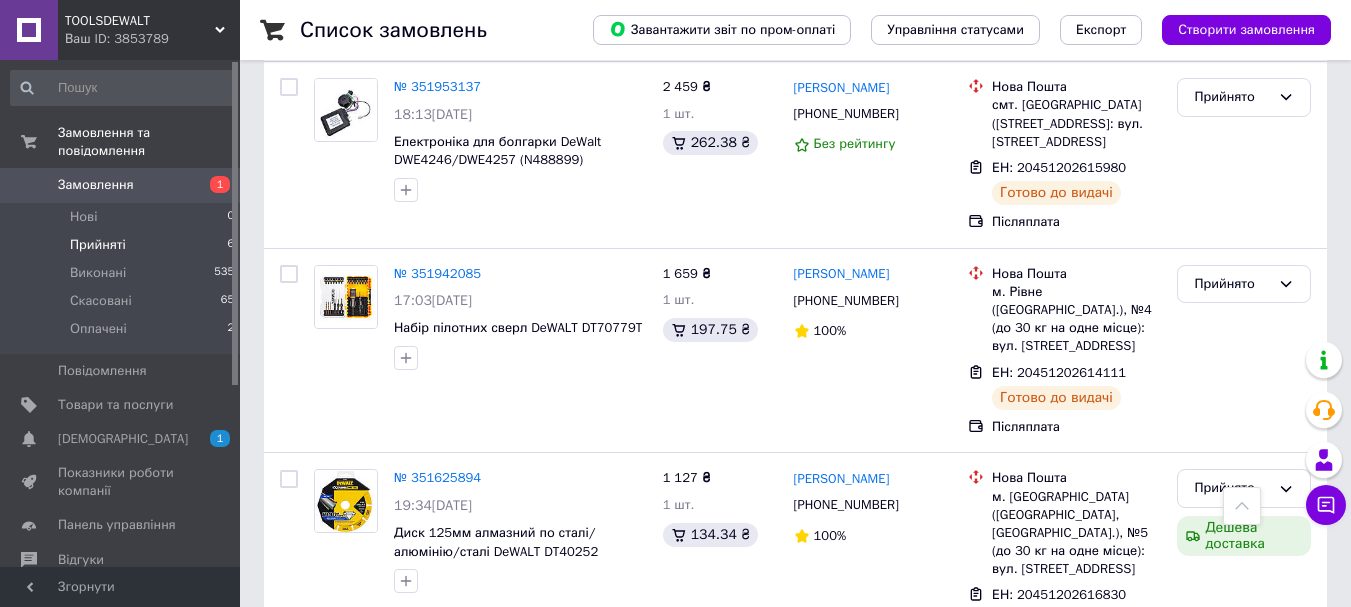 scroll, scrollTop: 609, scrollLeft: 0, axis: vertical 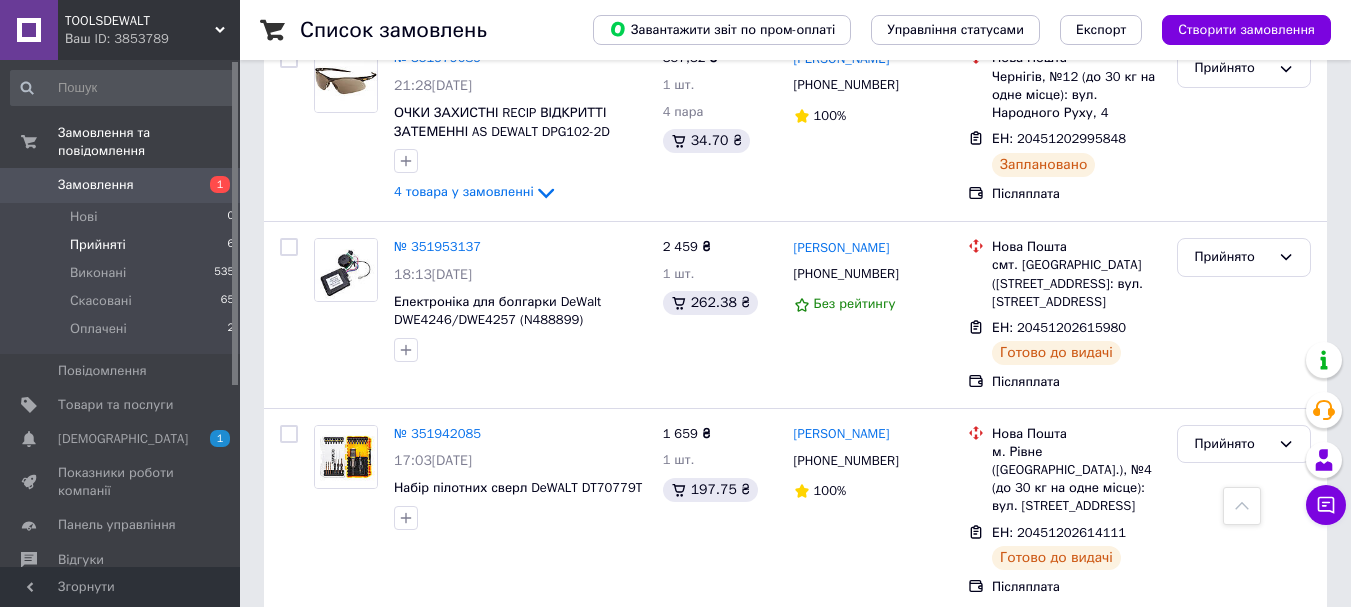 click on "Прийняті 6" at bounding box center (123, 245) 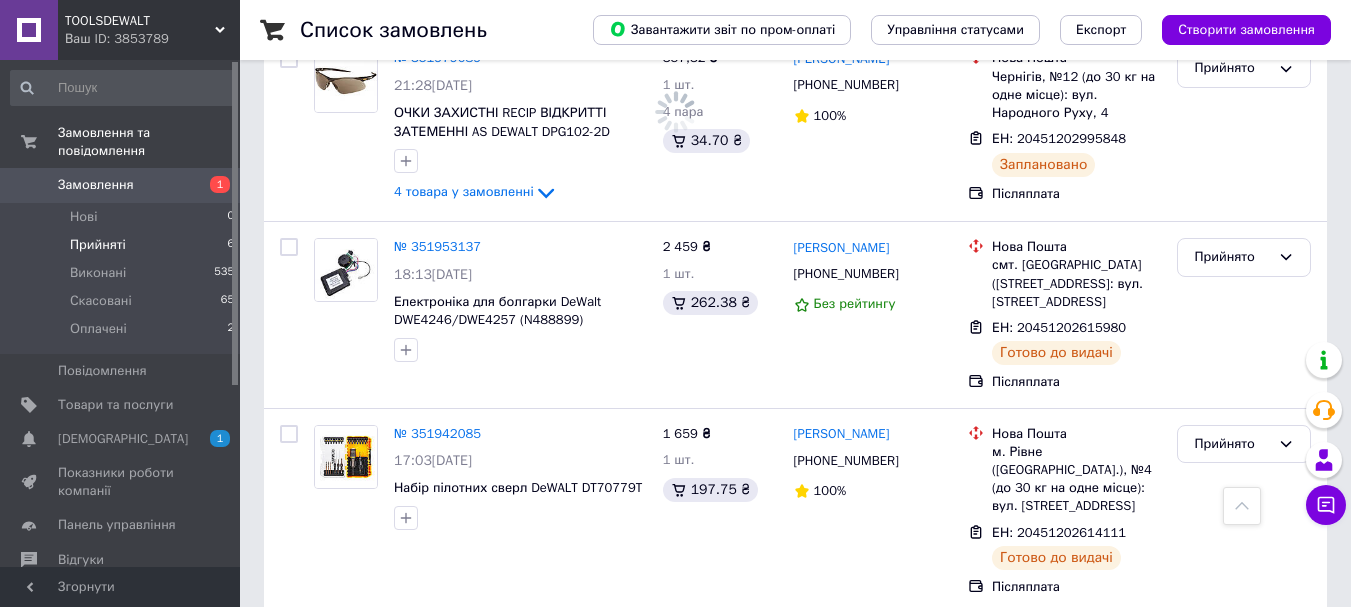 scroll, scrollTop: 0, scrollLeft: 0, axis: both 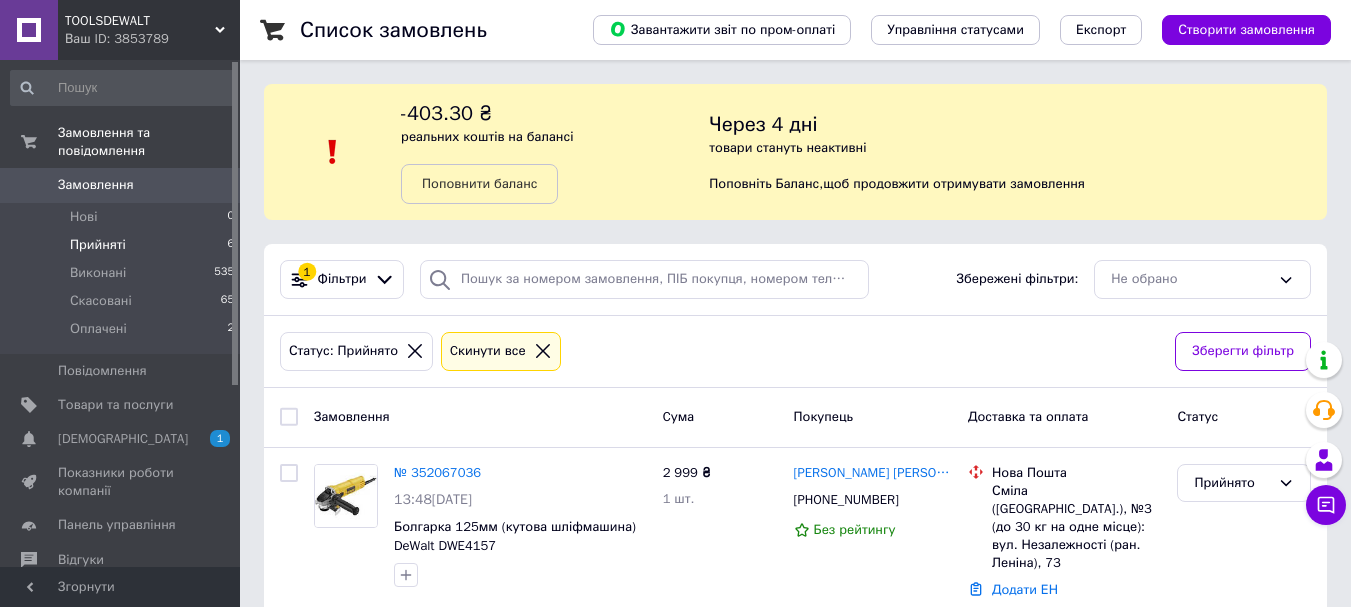 click on "Прийняті 6" at bounding box center [123, 245] 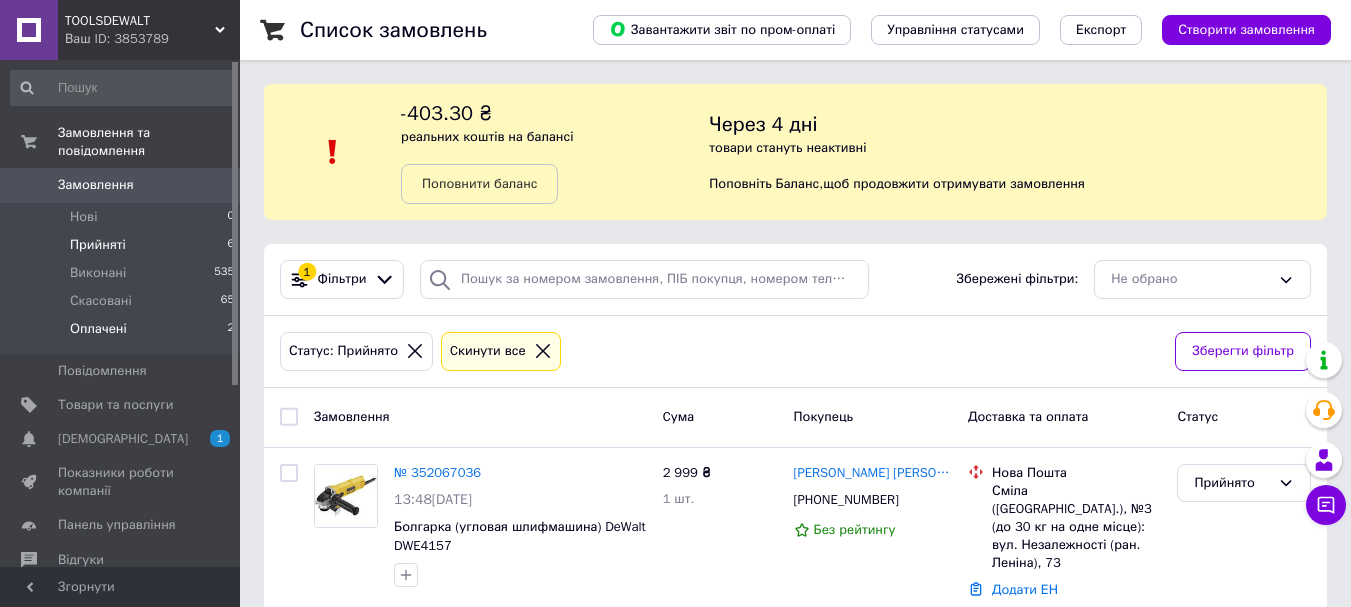 click on "Оплачені 2" at bounding box center (123, 334) 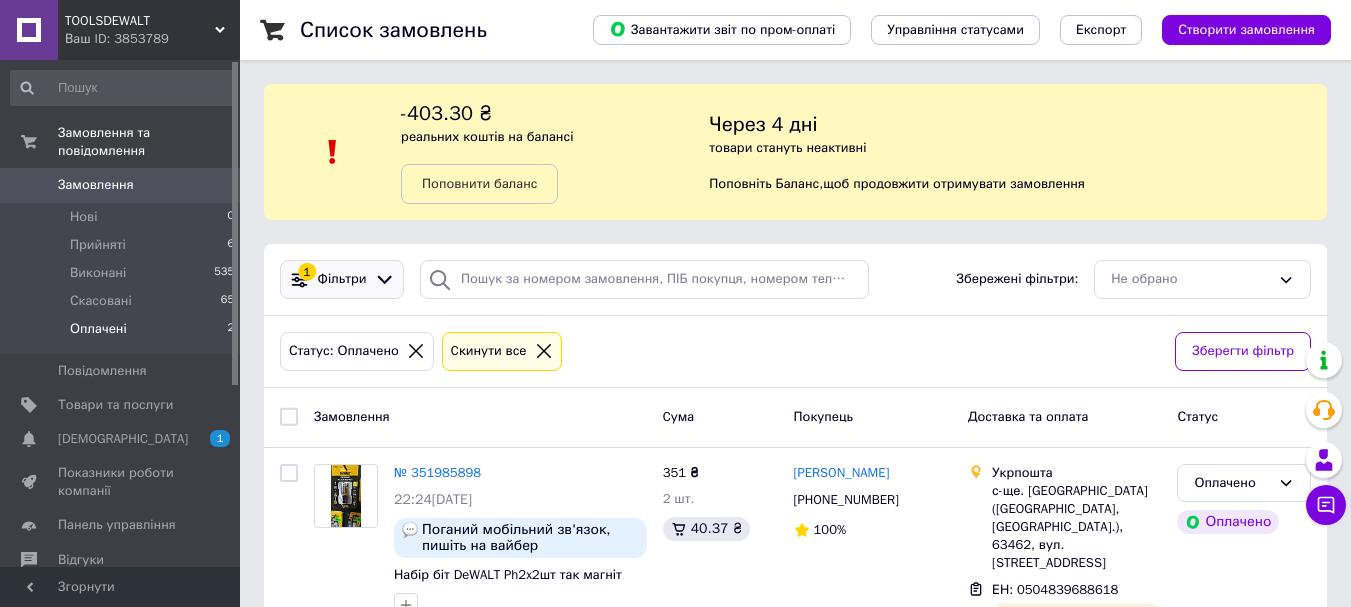 scroll, scrollTop: 100, scrollLeft: 0, axis: vertical 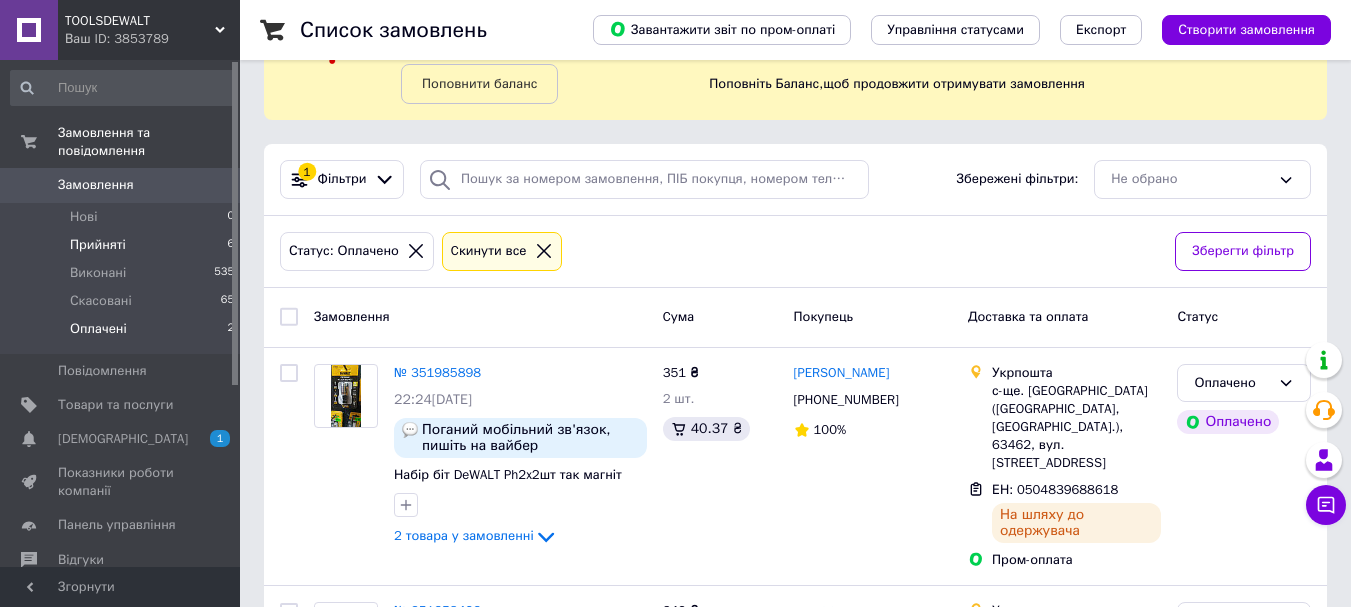 click on "Прийняті 6" at bounding box center [123, 245] 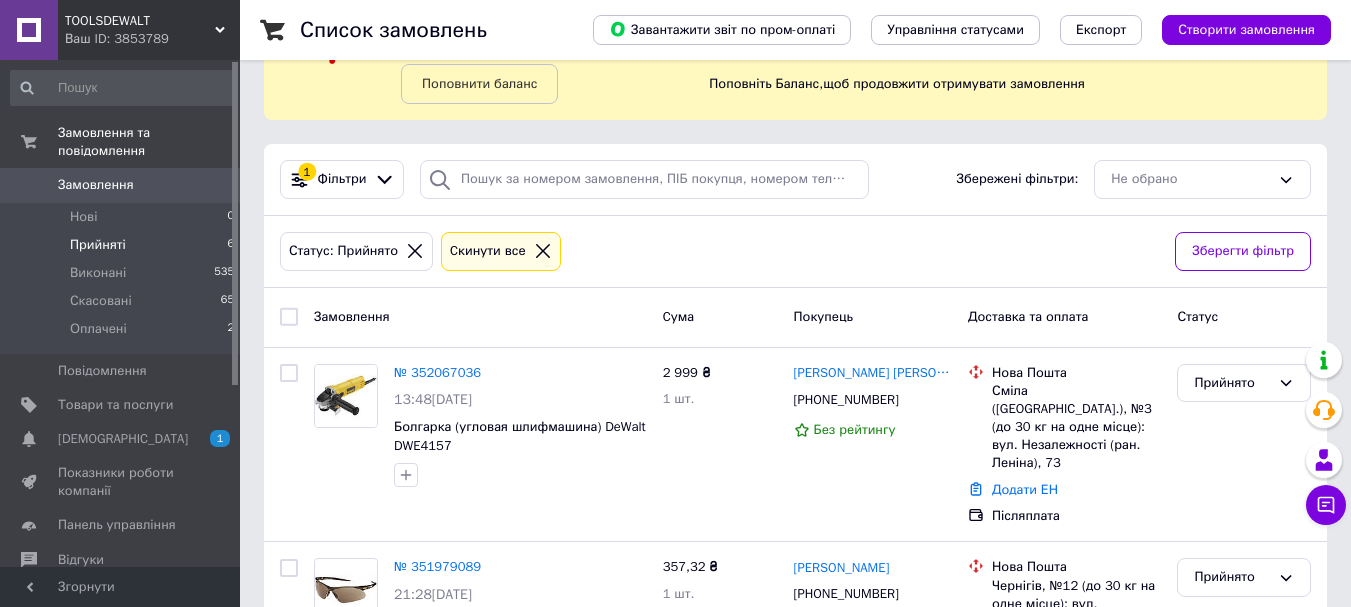scroll, scrollTop: 0, scrollLeft: 0, axis: both 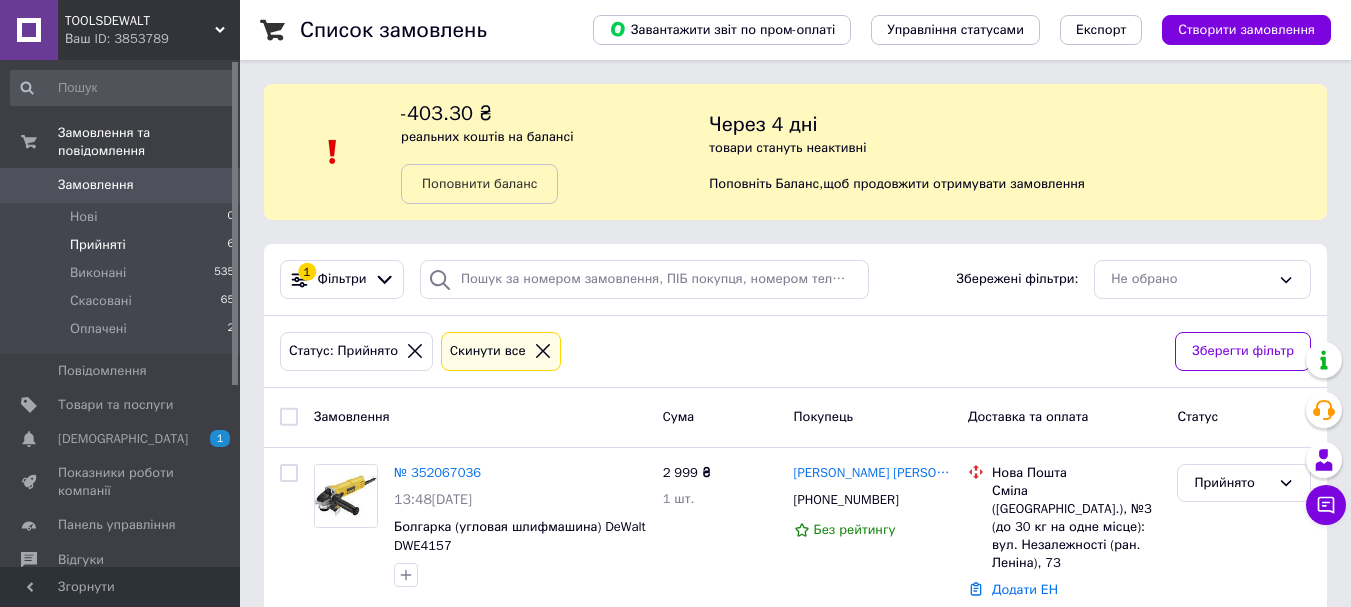 click on "Прийняті 6" at bounding box center (123, 245) 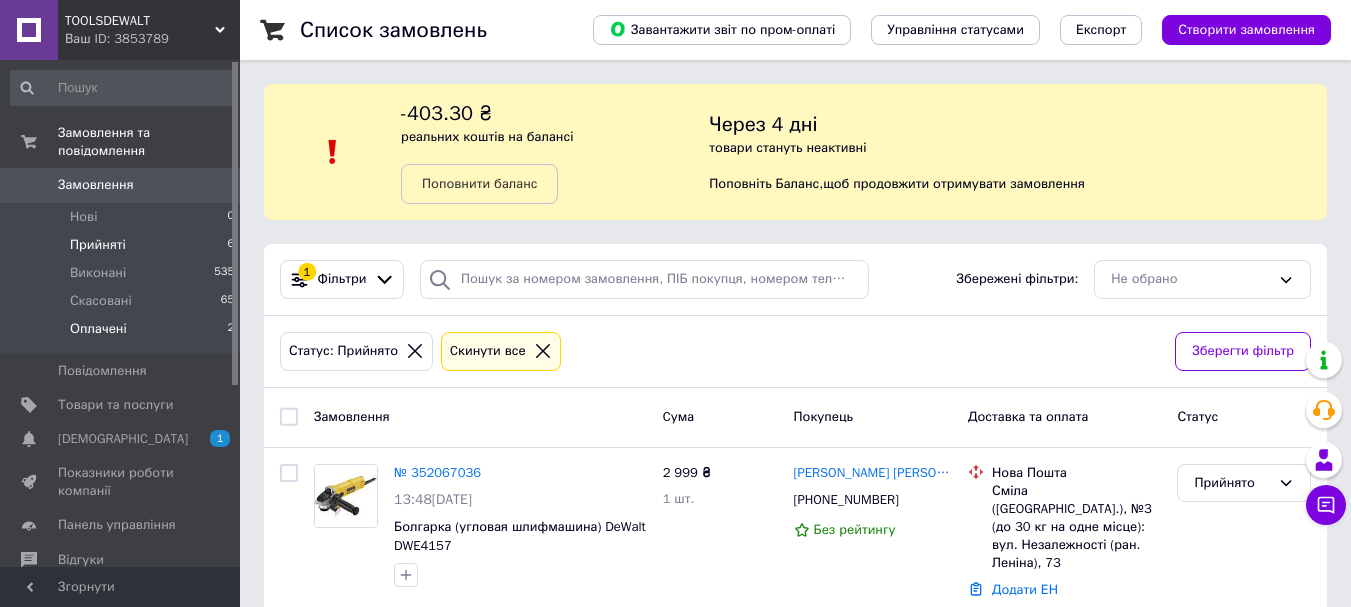 click on "Оплачені 2" at bounding box center (123, 334) 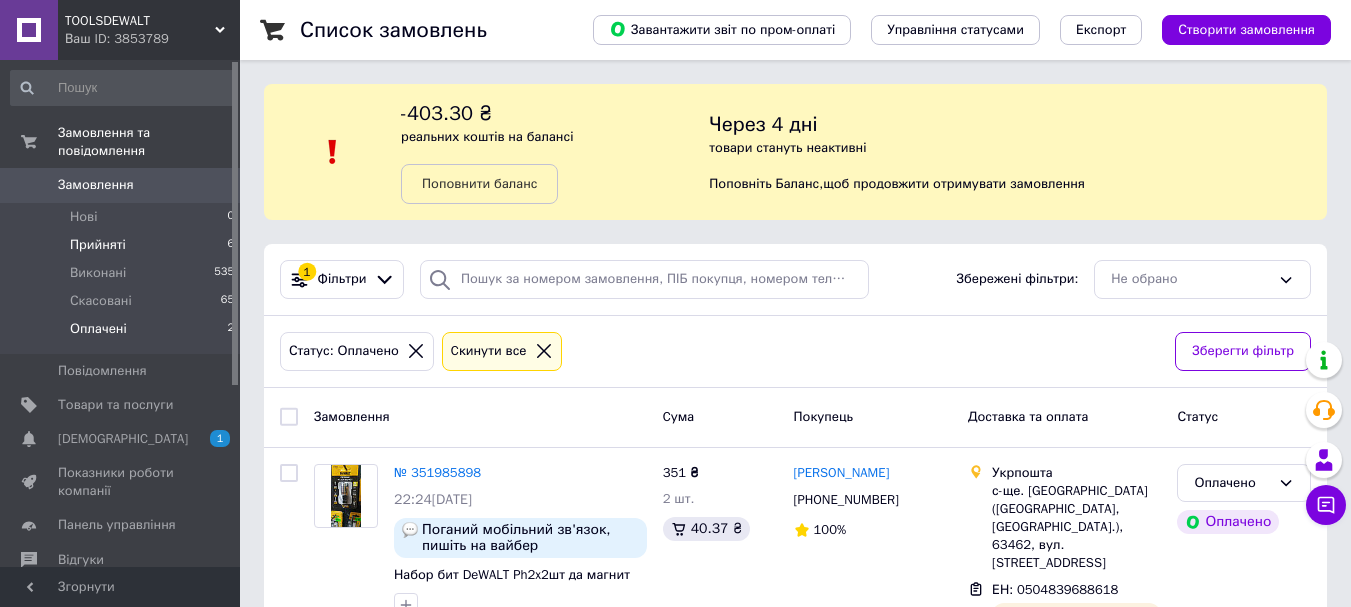 click on "Прийняті 6" at bounding box center (123, 245) 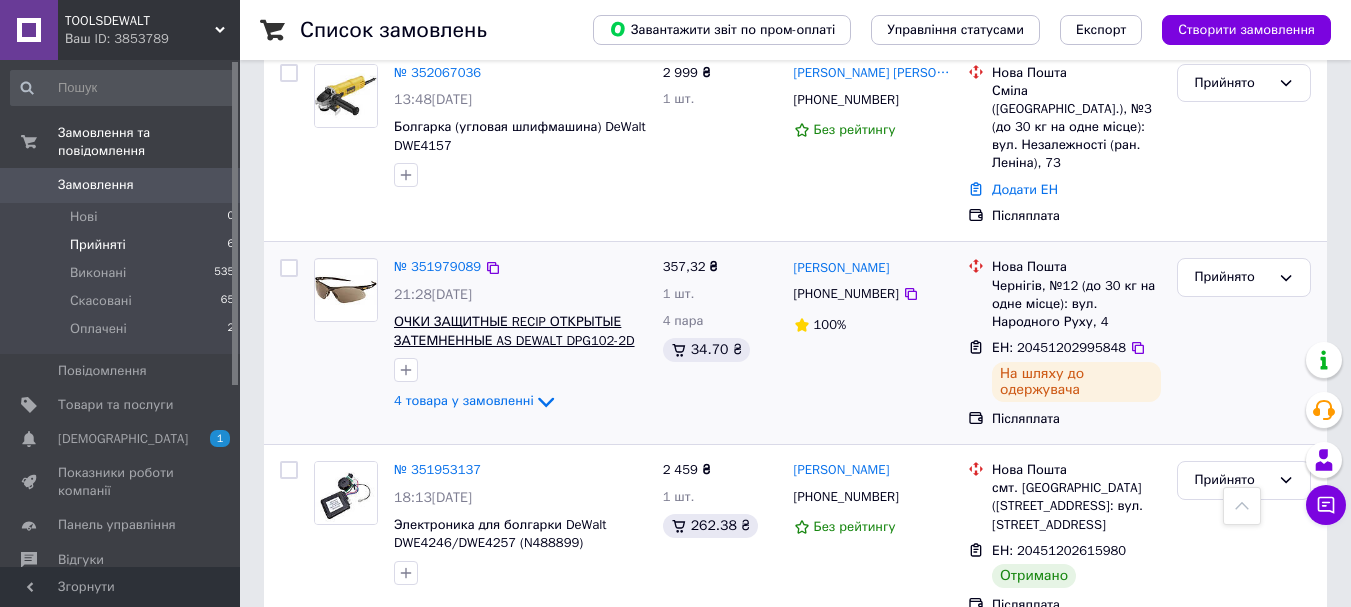 scroll, scrollTop: 500, scrollLeft: 0, axis: vertical 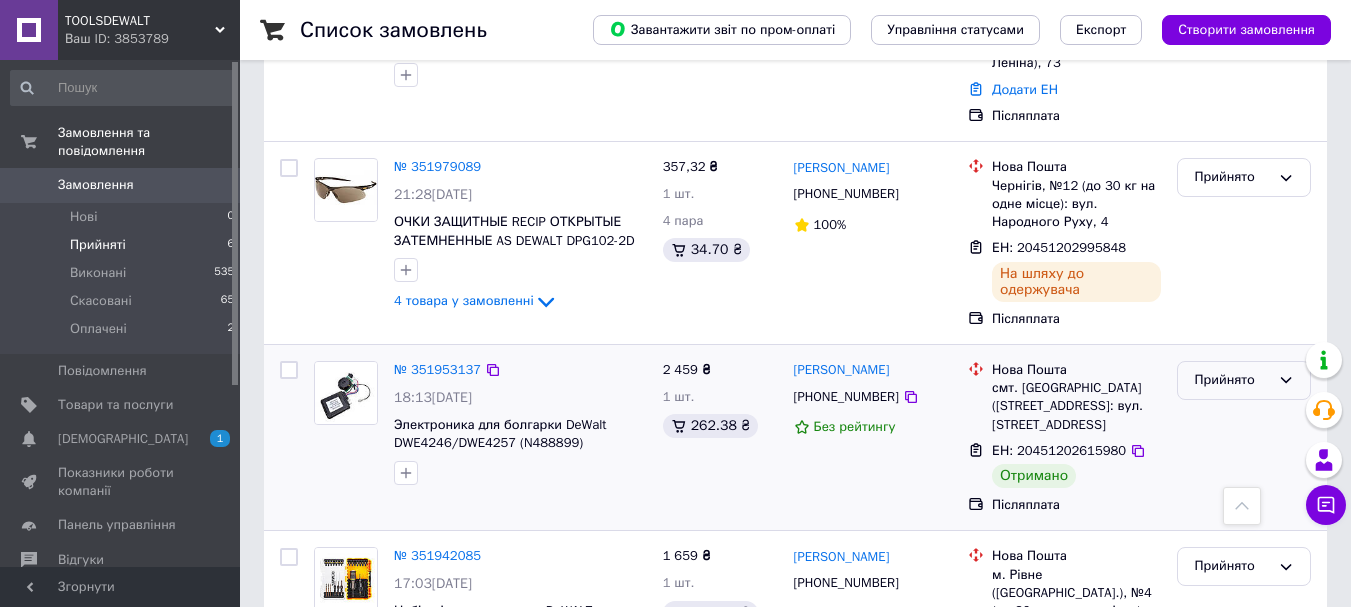 click 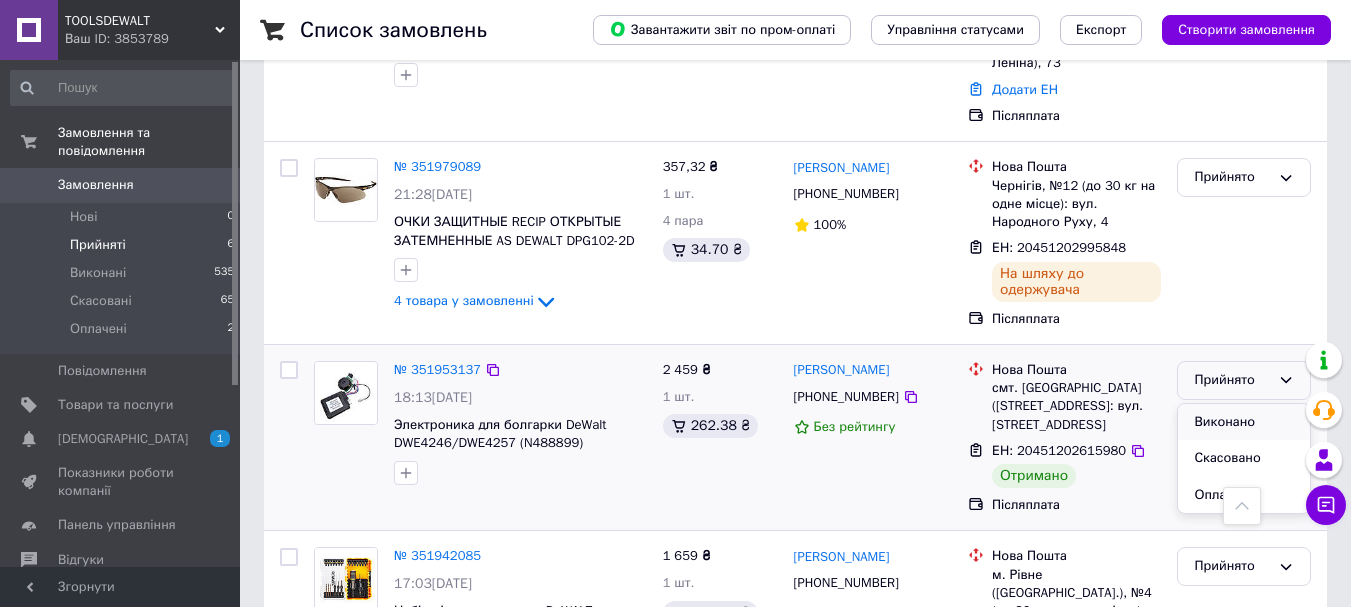 click on "Виконано" at bounding box center [1244, 422] 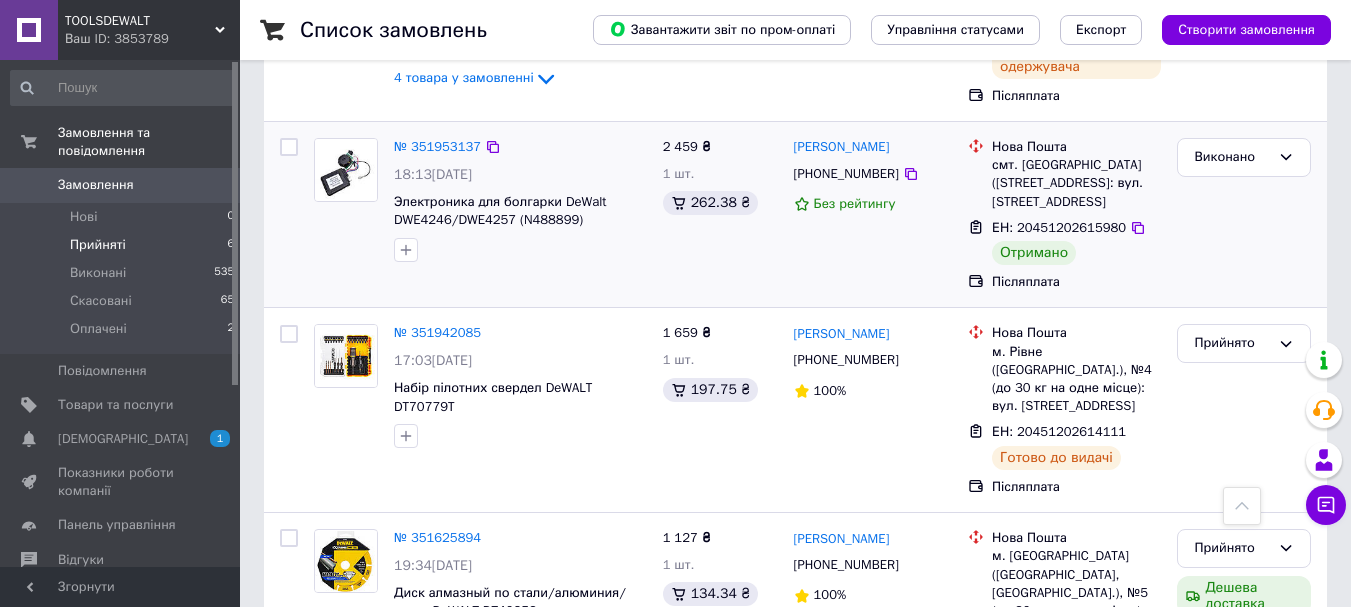 scroll, scrollTop: 523, scrollLeft: 0, axis: vertical 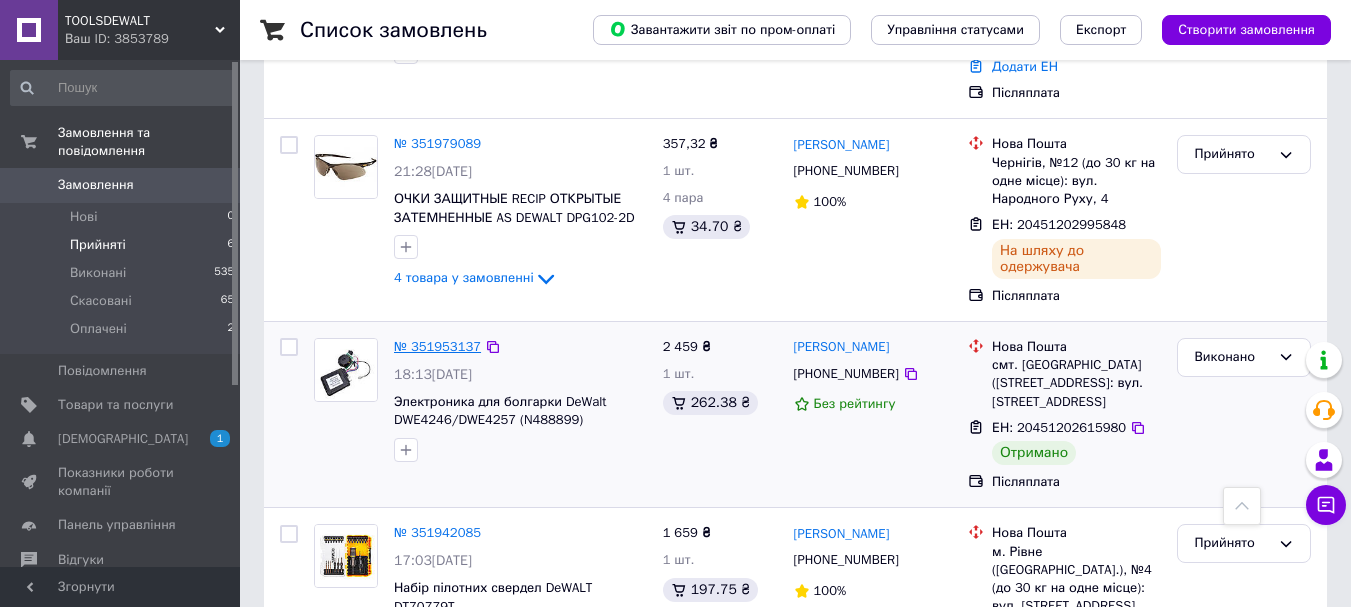 click on "№ 351953137" at bounding box center (437, 346) 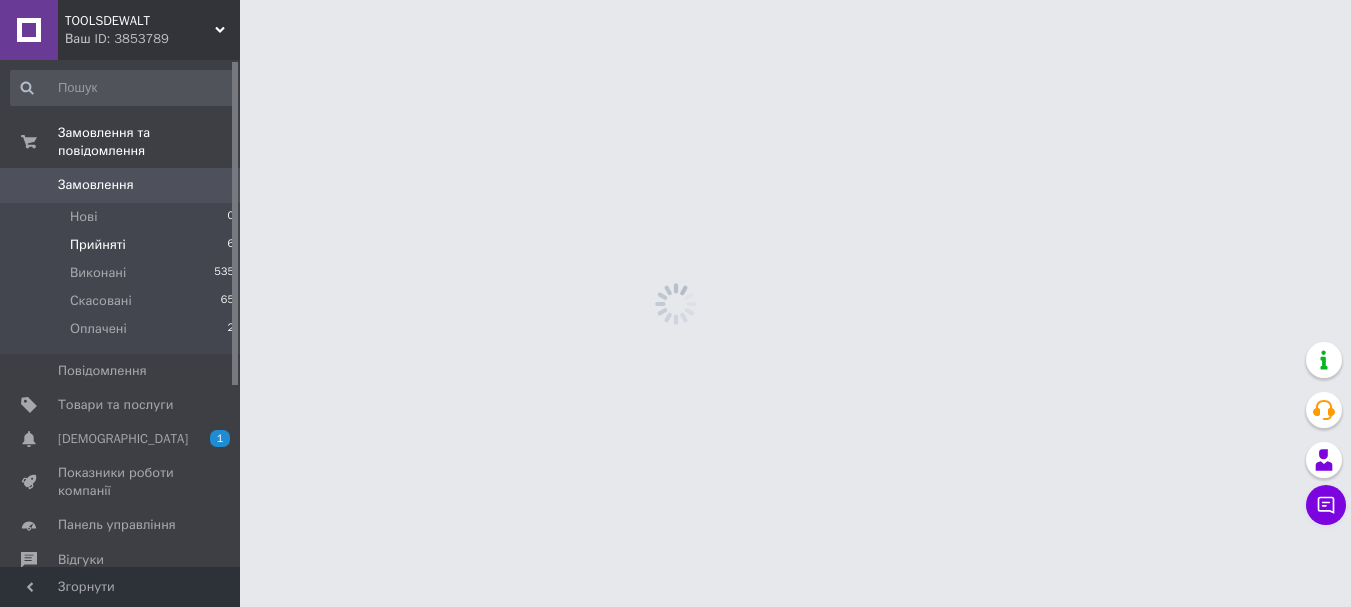 scroll, scrollTop: 0, scrollLeft: 0, axis: both 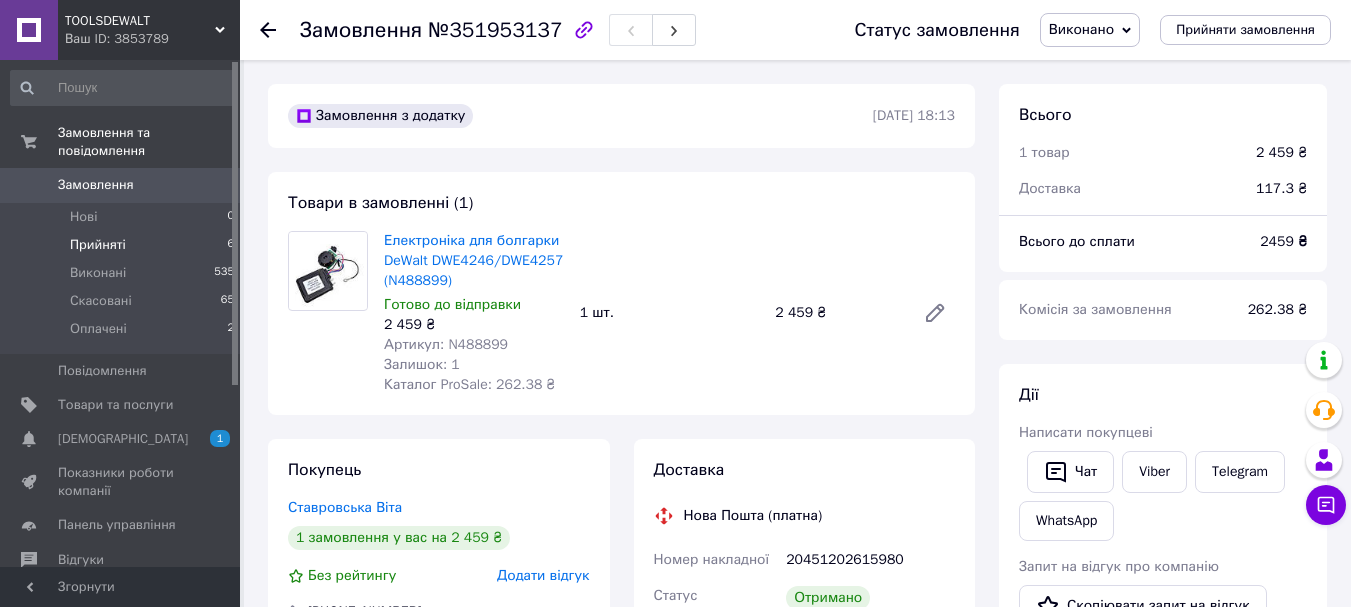 click on "Прийняті 6" at bounding box center [123, 245] 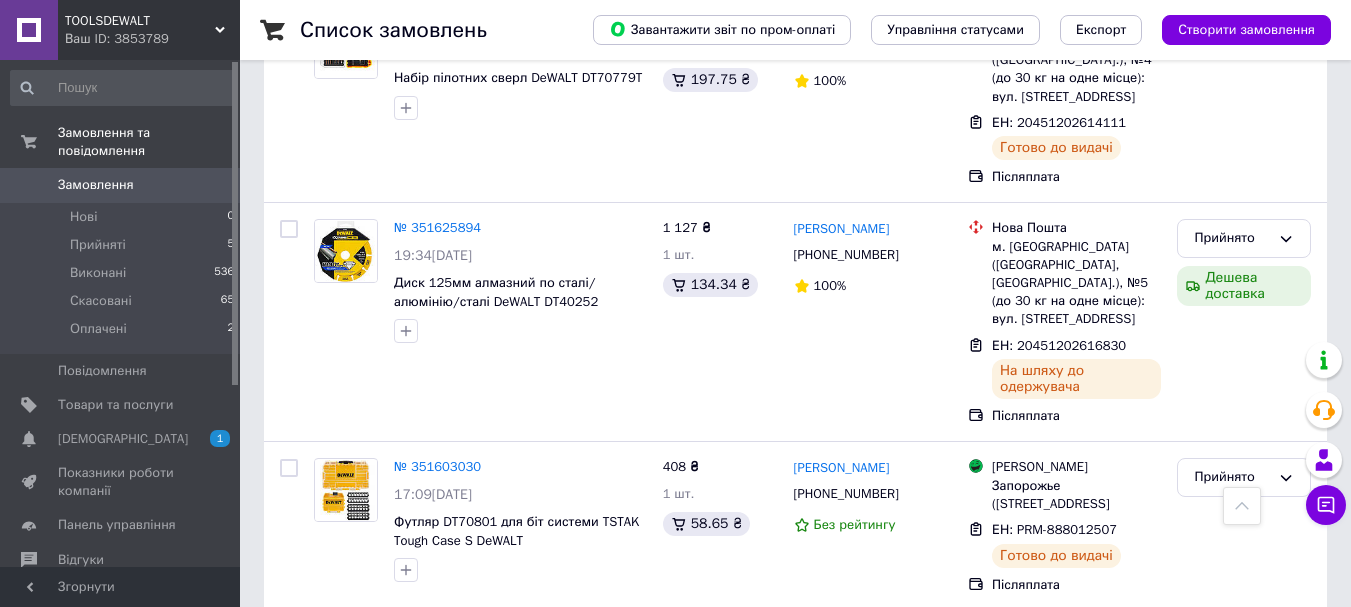 scroll, scrollTop: 600, scrollLeft: 0, axis: vertical 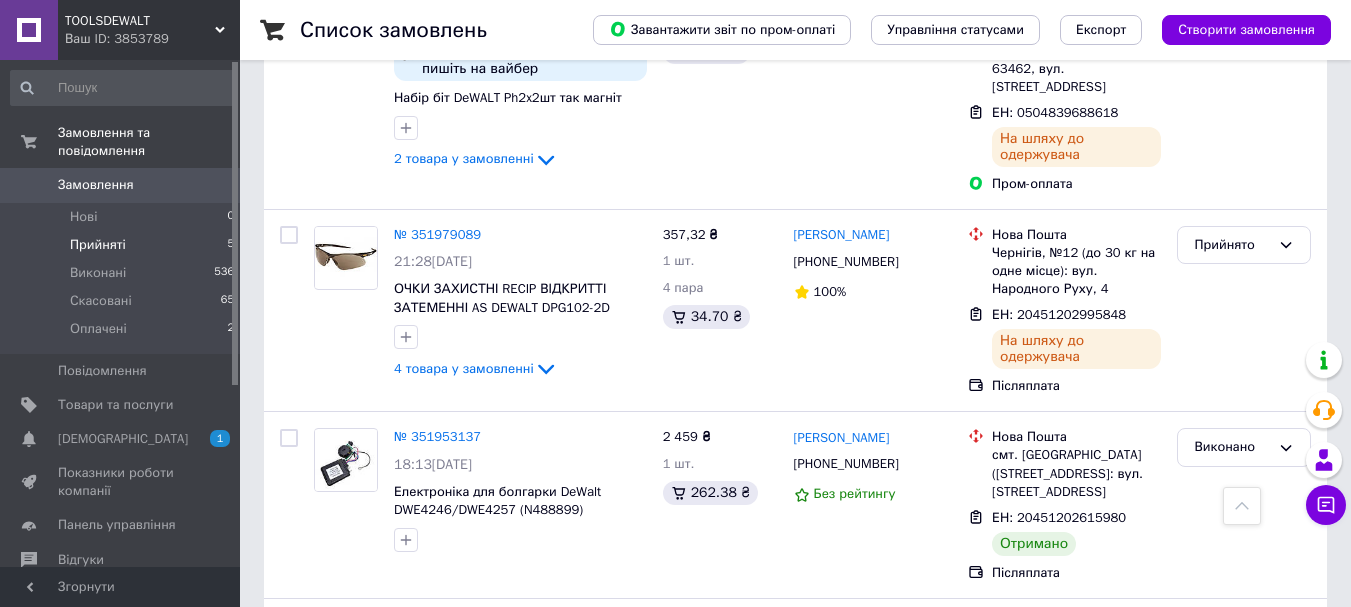 click on "Прийняті" at bounding box center (98, 245) 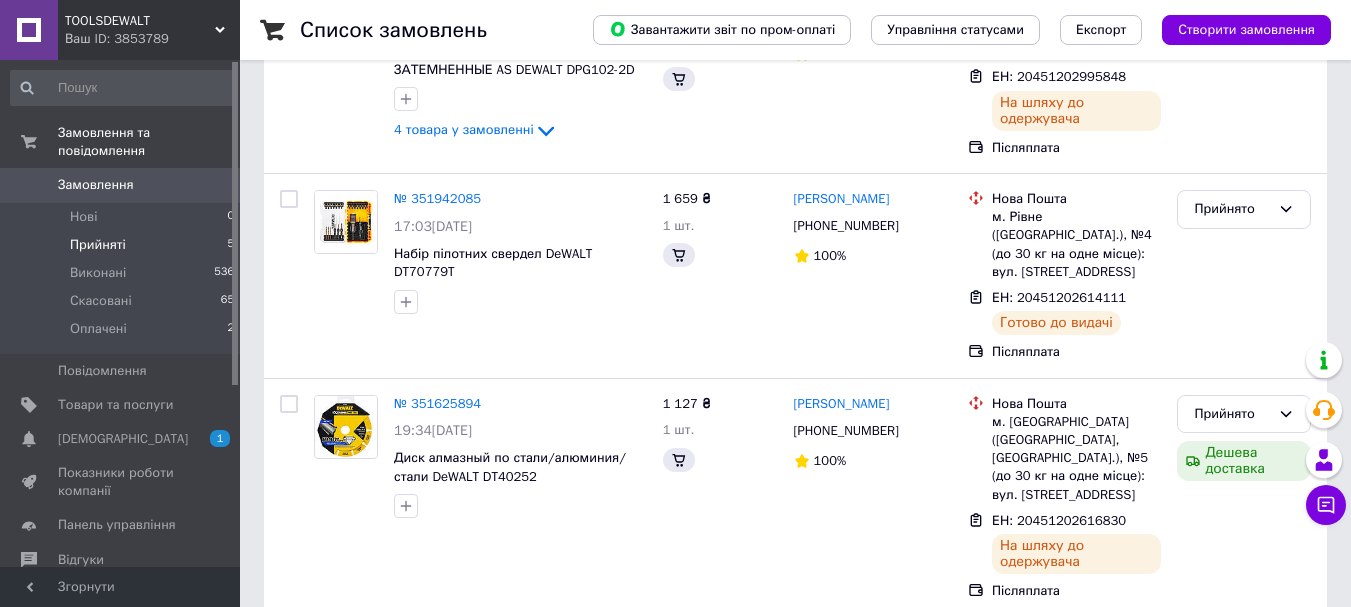 scroll, scrollTop: 0, scrollLeft: 0, axis: both 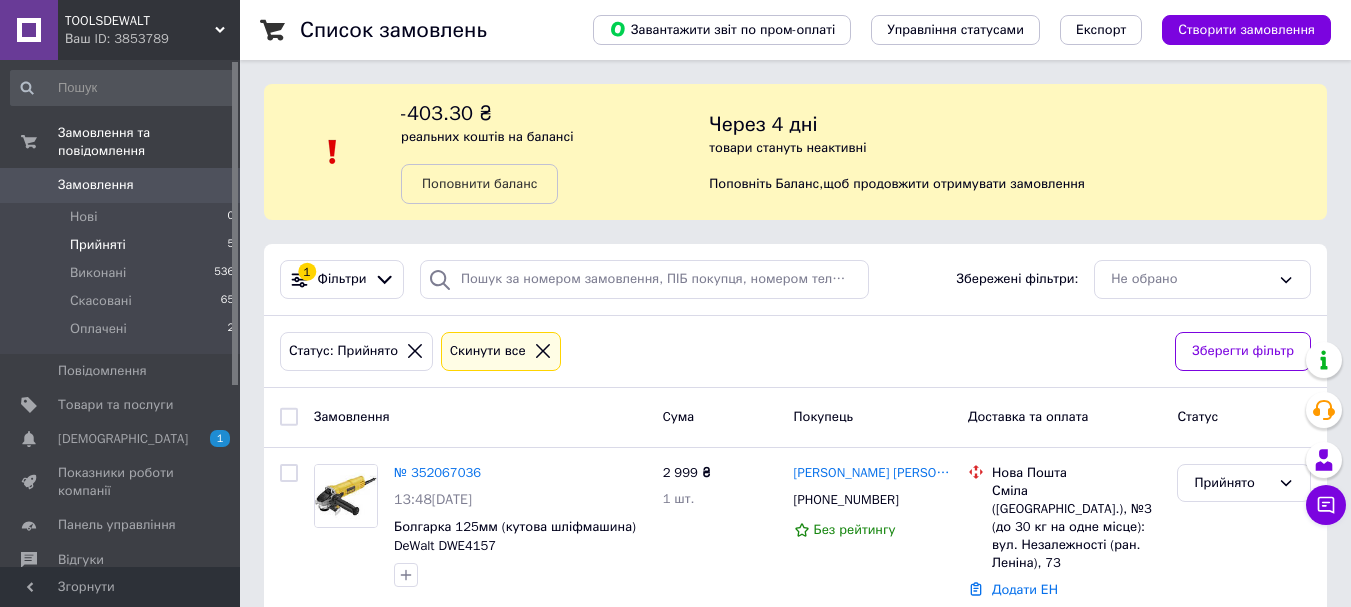 click on "Прийняті" at bounding box center [98, 245] 